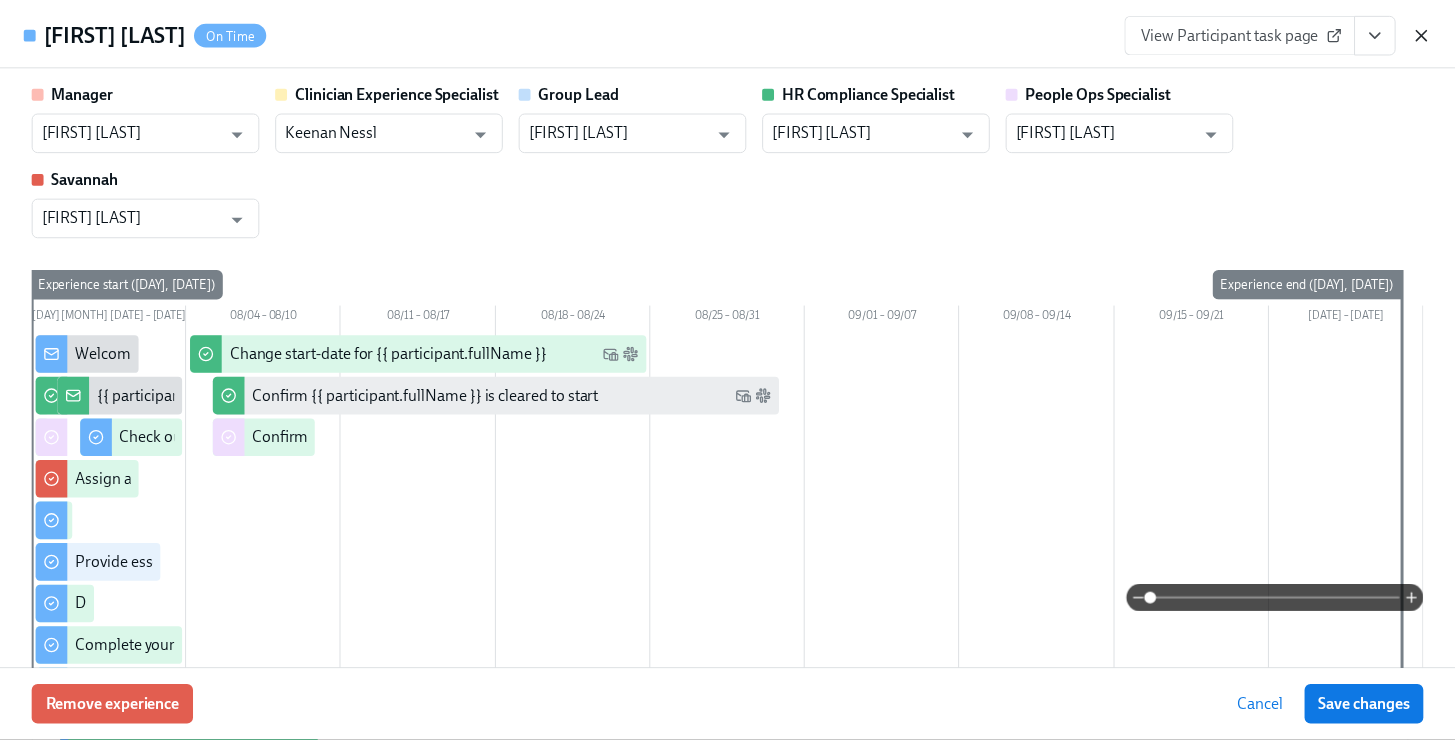scroll, scrollTop: 0, scrollLeft: 0, axis: both 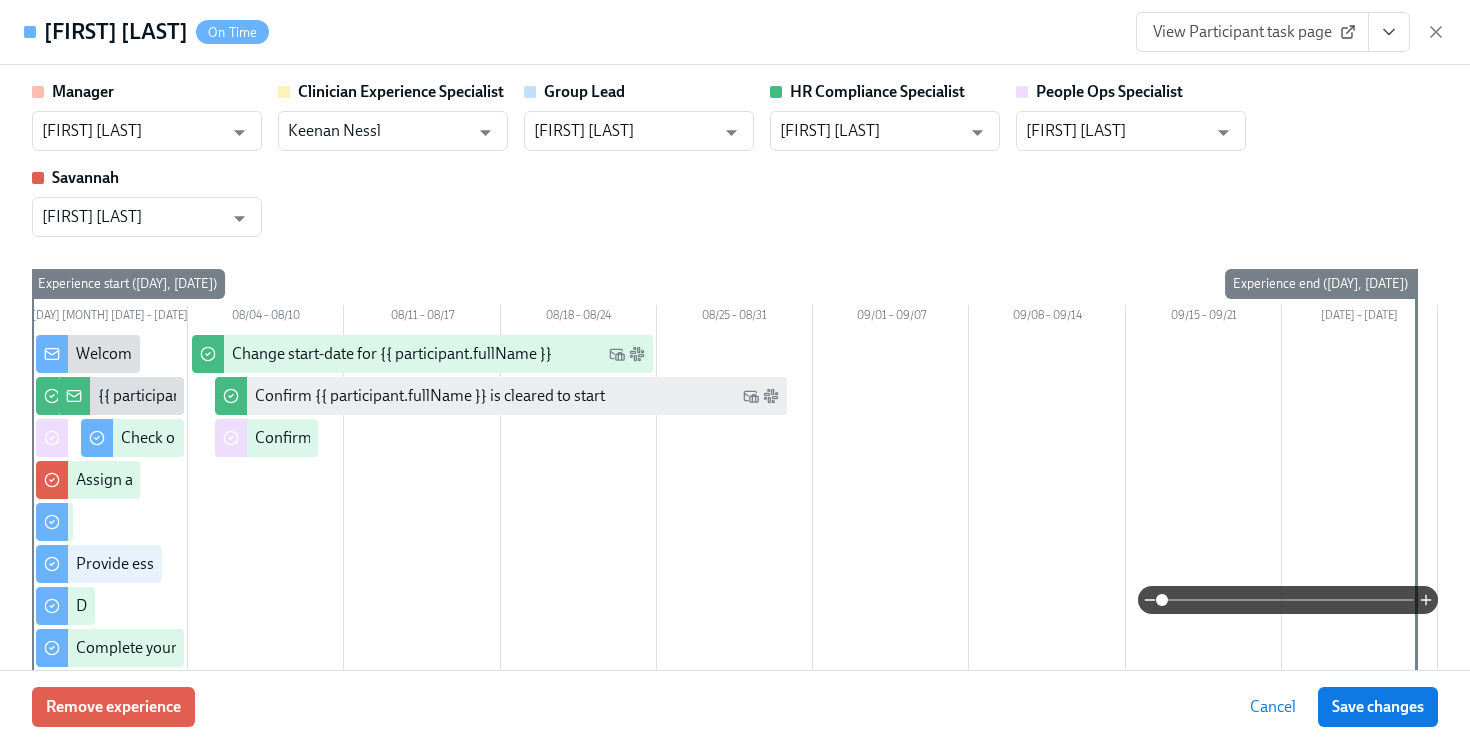 click on "View Participant task page" at bounding box center [1291, 32] 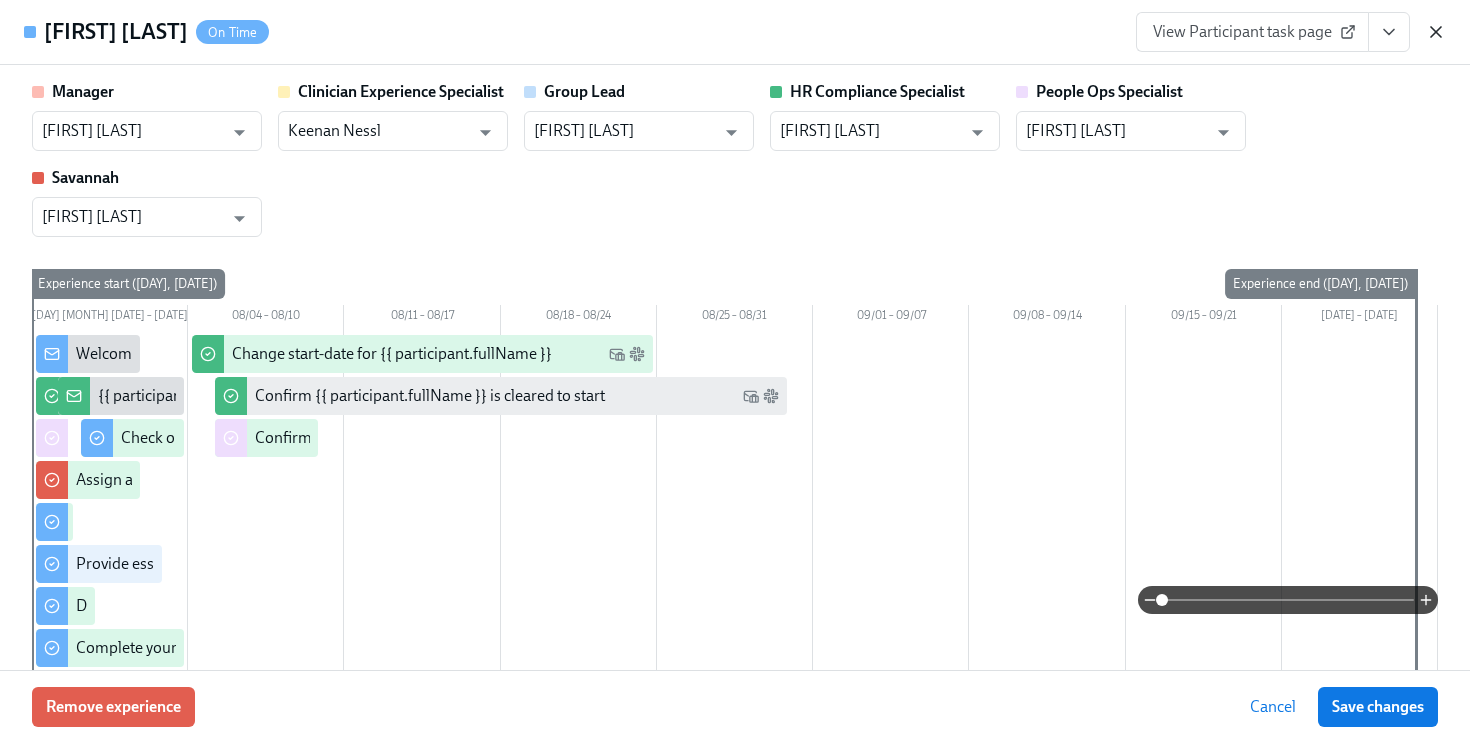 click 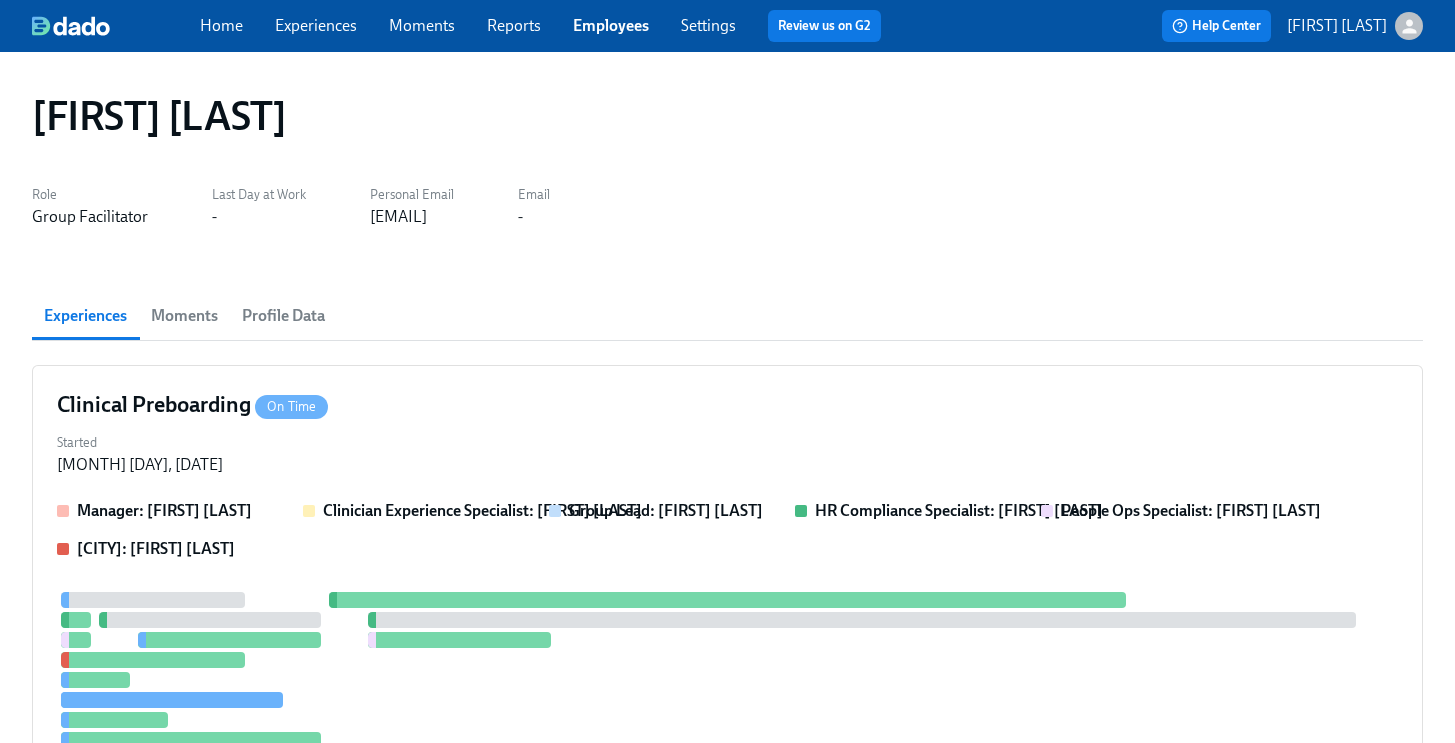 click on "Employees" at bounding box center [611, 25] 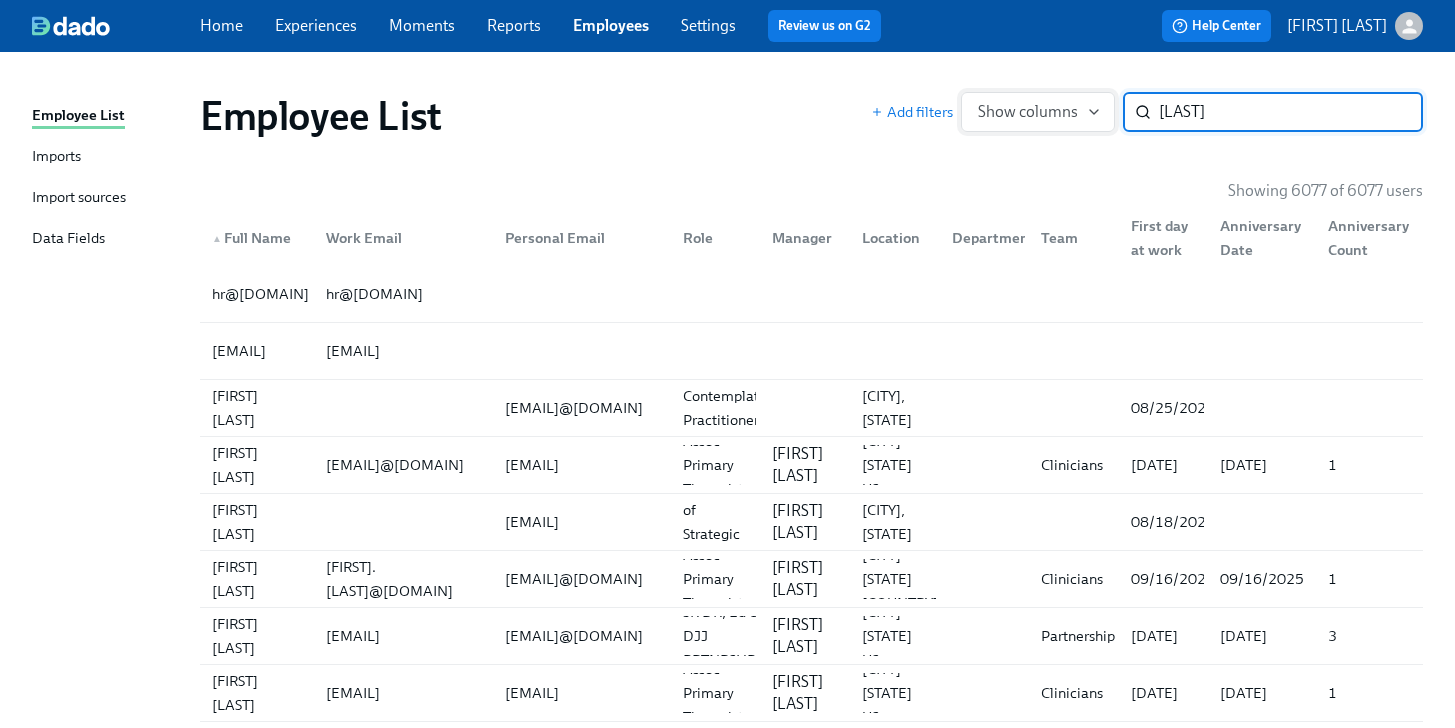 type on "[LAST]" 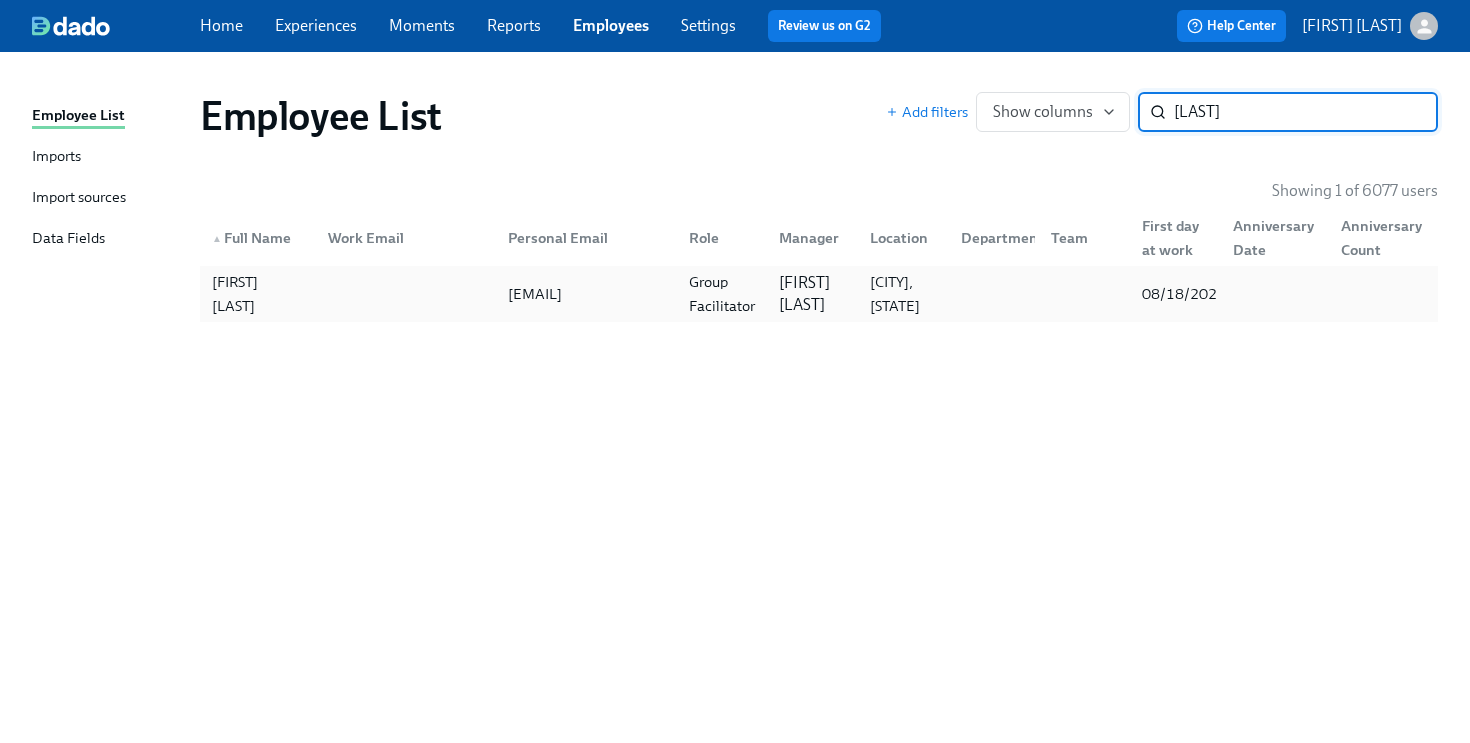 click on "[CITY], [STATE]" at bounding box center (903, 294) 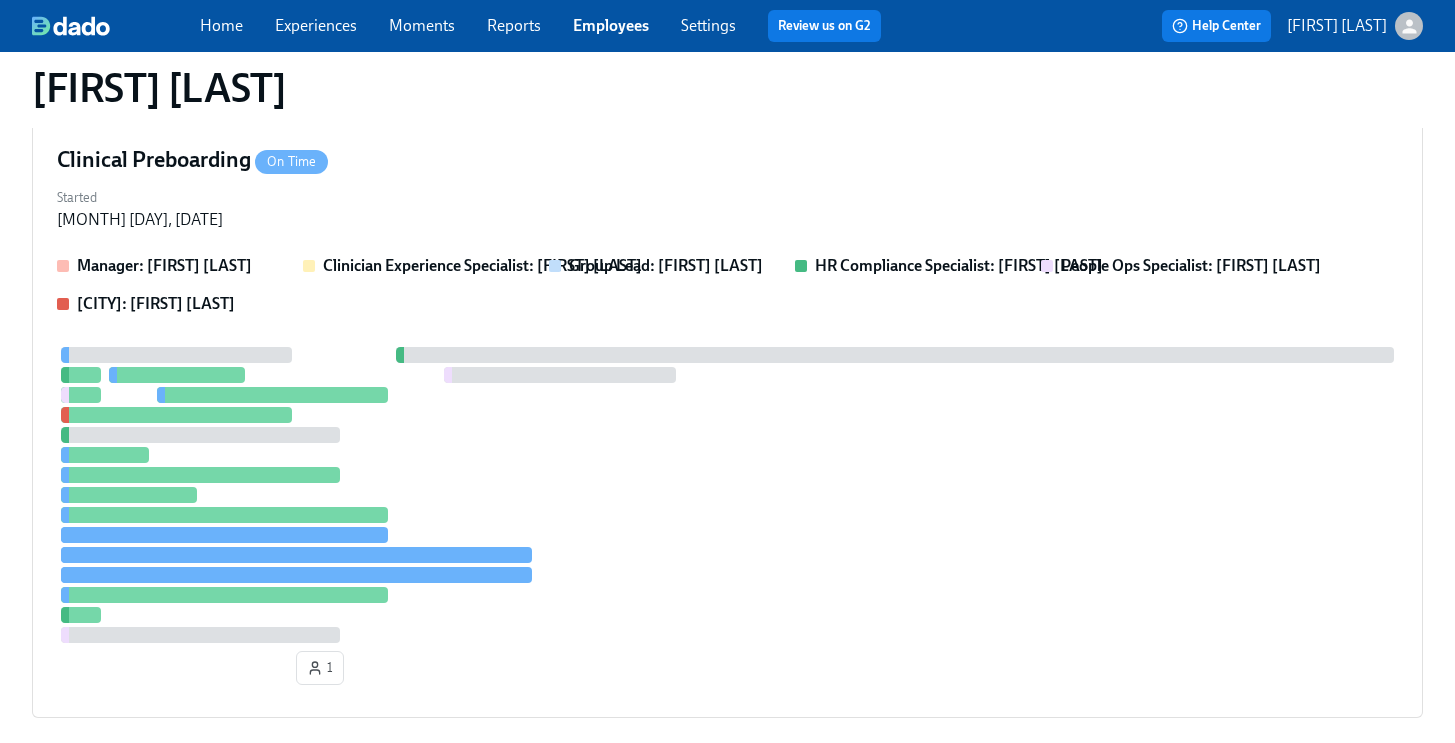 scroll, scrollTop: 575, scrollLeft: 0, axis: vertical 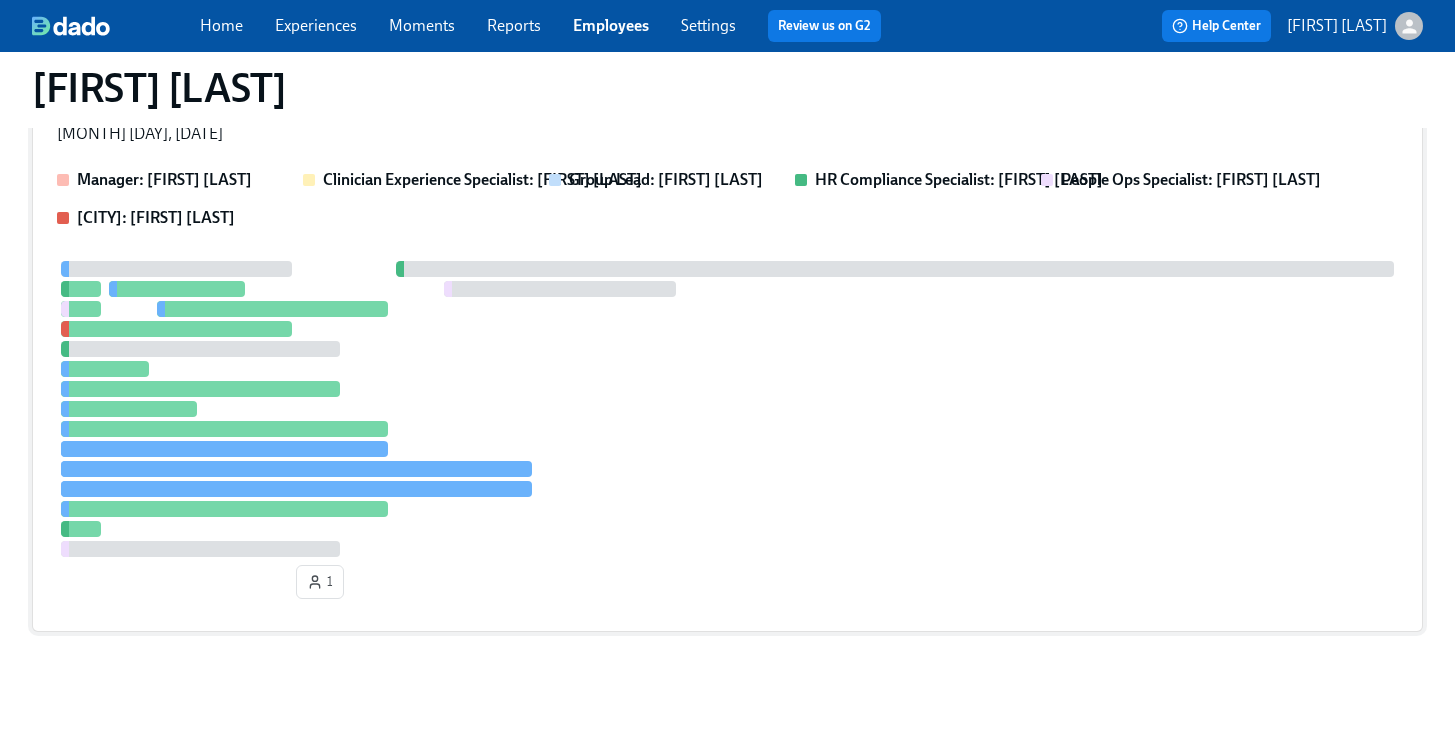 click on "Manager: [FIRST] [LAST] Clinician Experience Specialist: [FIRST] [LAST] Group Lead: [FIRST] [LAST] HR Compliance Specialist: [FIRST] [LAST] People Ops Specialist: [FIRST] [LAST] [FIRST]: [FIRST] [LAST] 1" at bounding box center [727, 388] 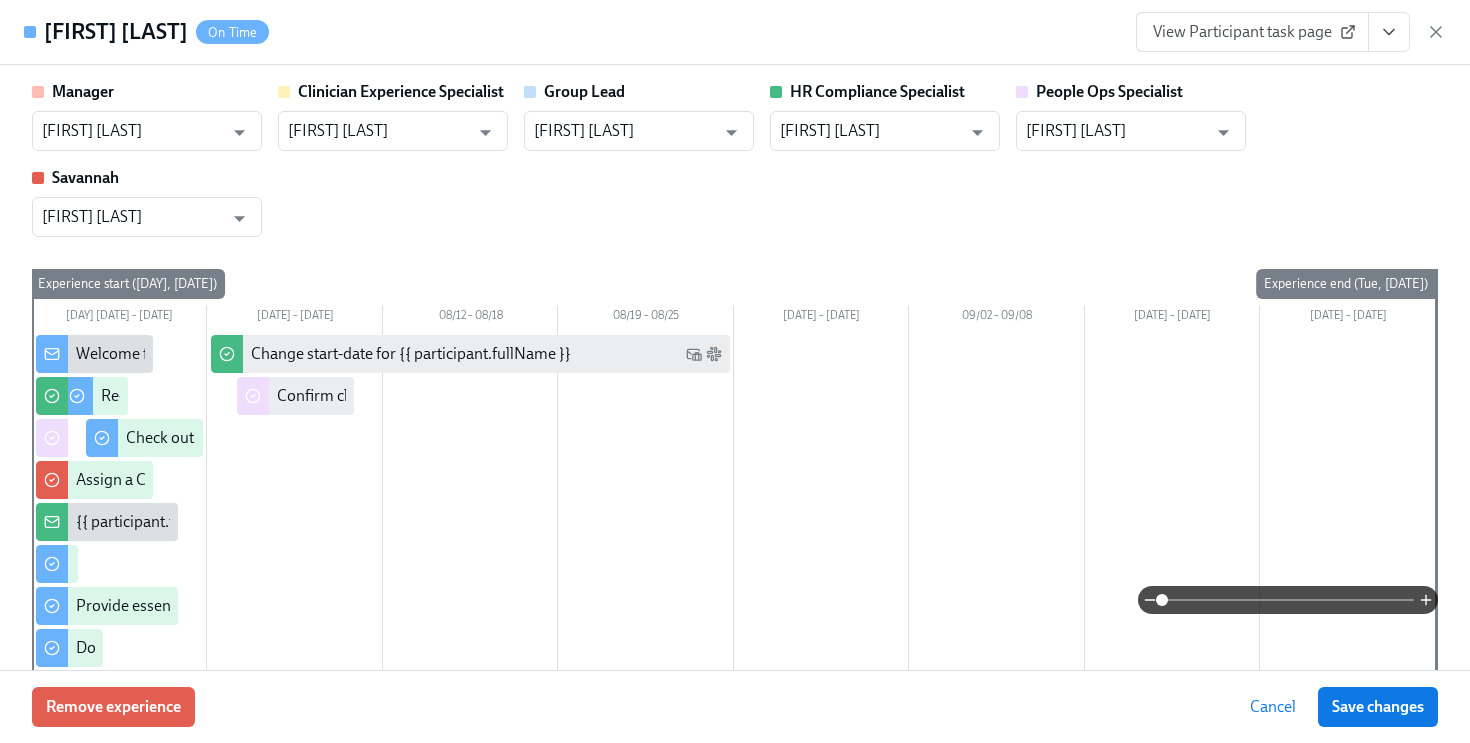 click 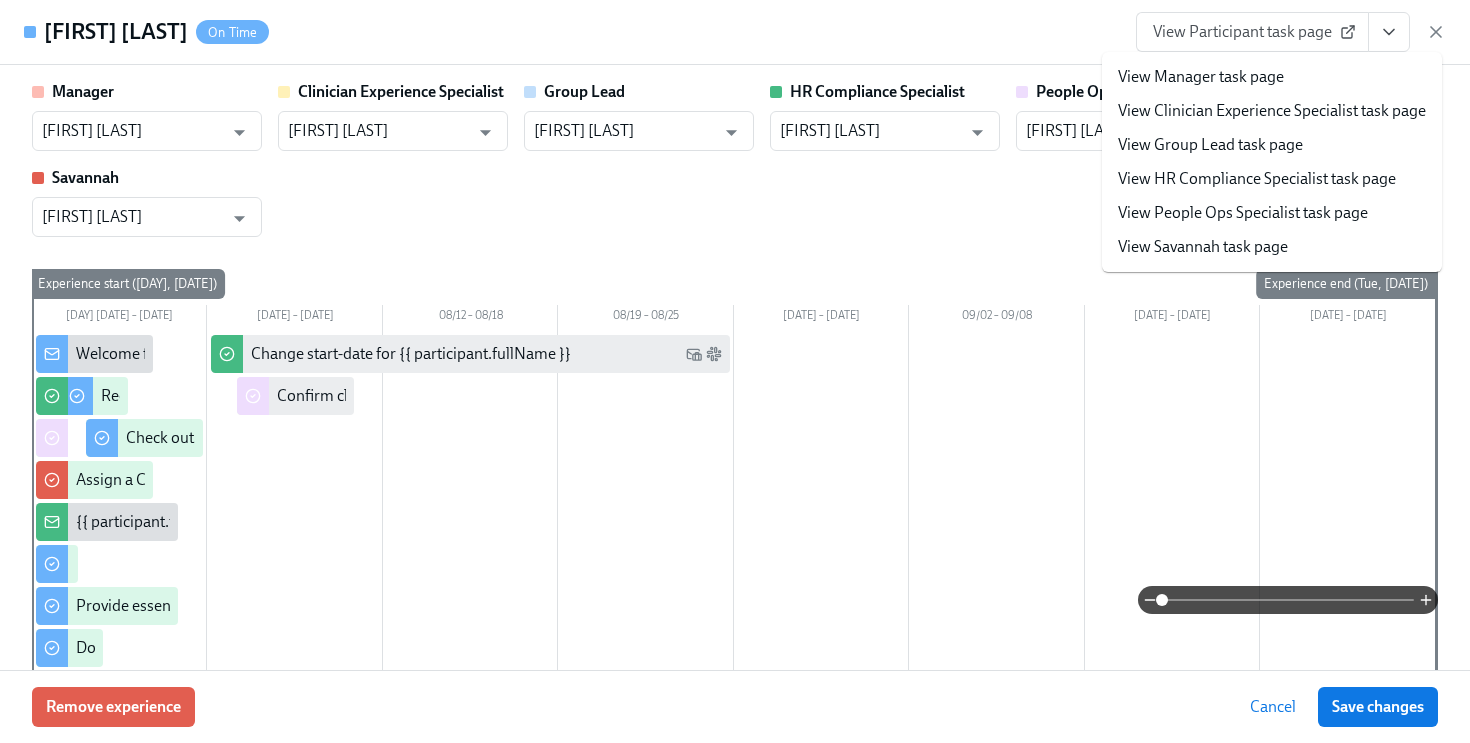 click on "View People Ops Specialist task page" at bounding box center [1243, 213] 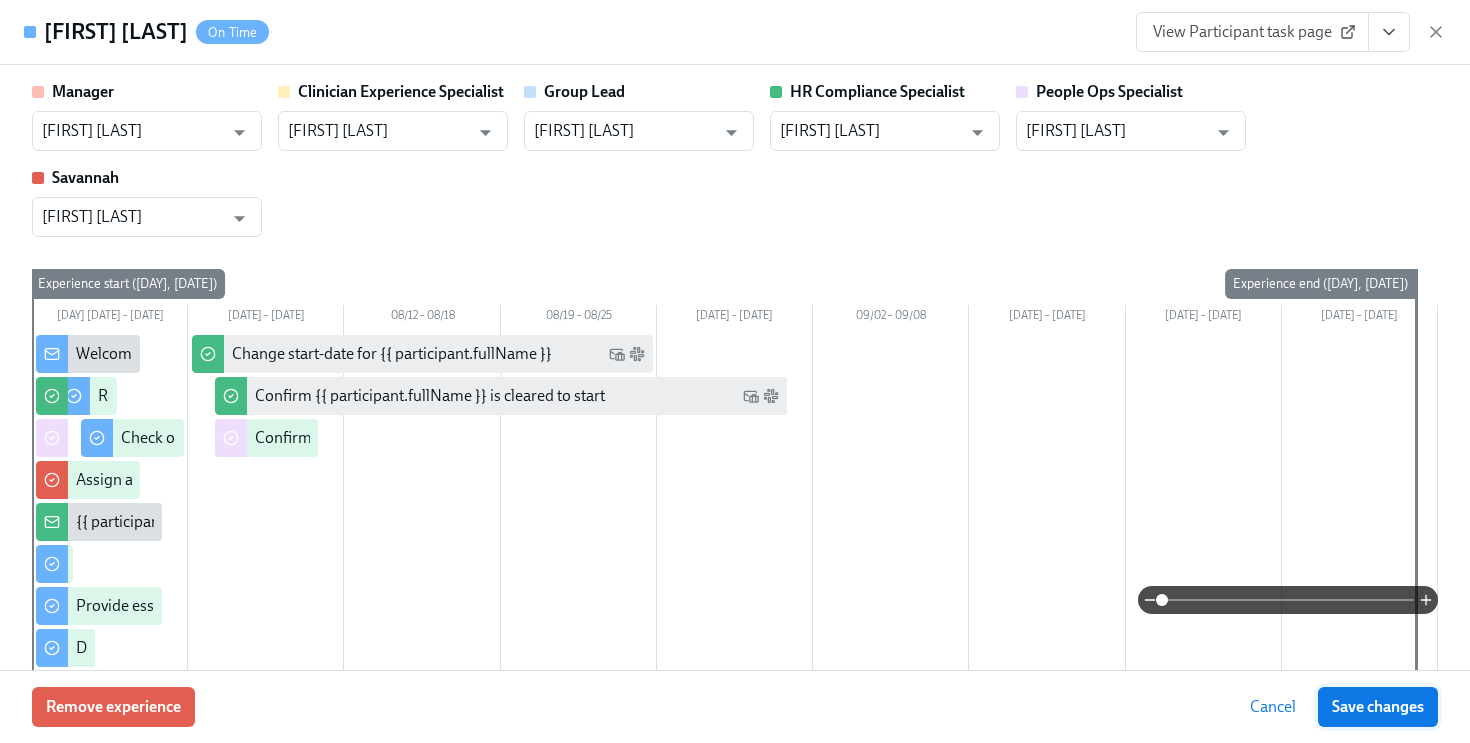 click on "Save changes" at bounding box center [1378, 707] 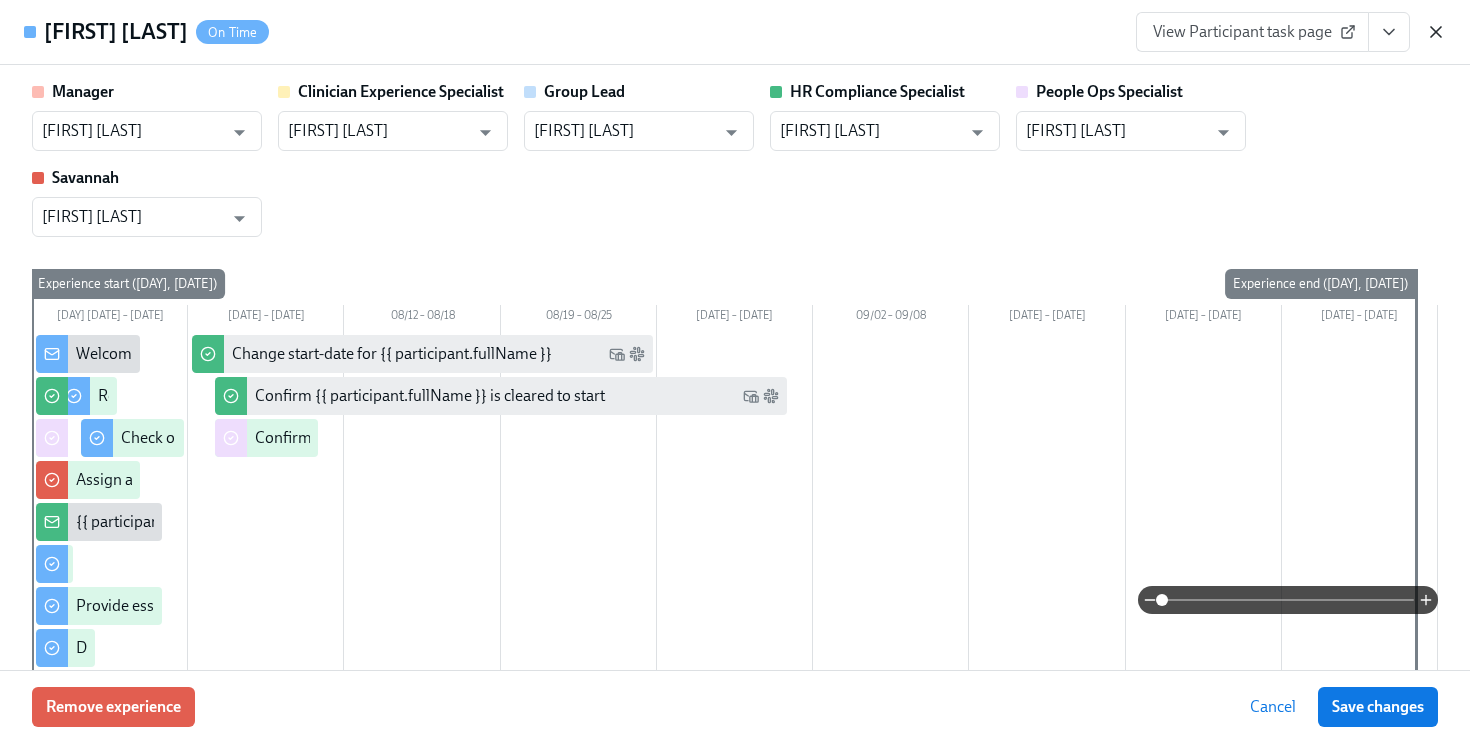 click 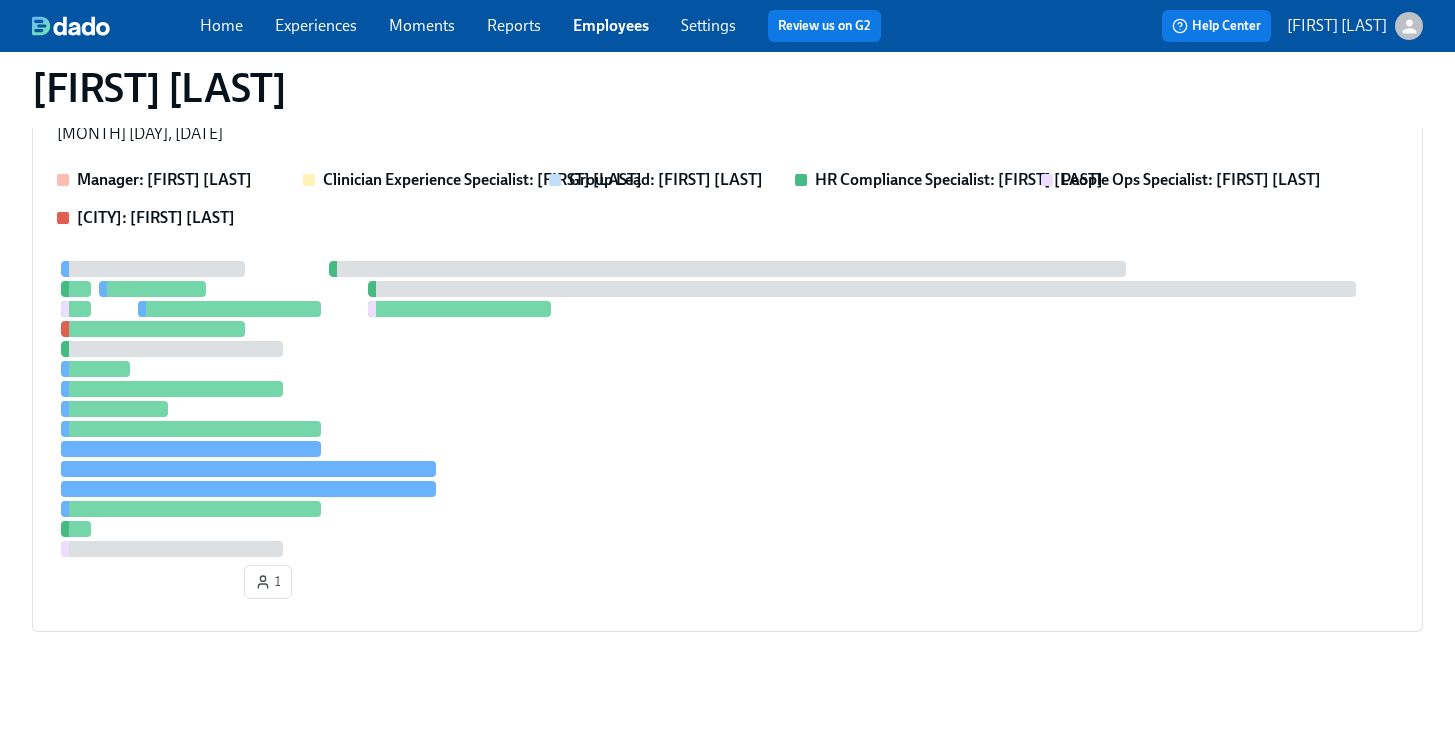 click on "Employees" at bounding box center (611, 25) 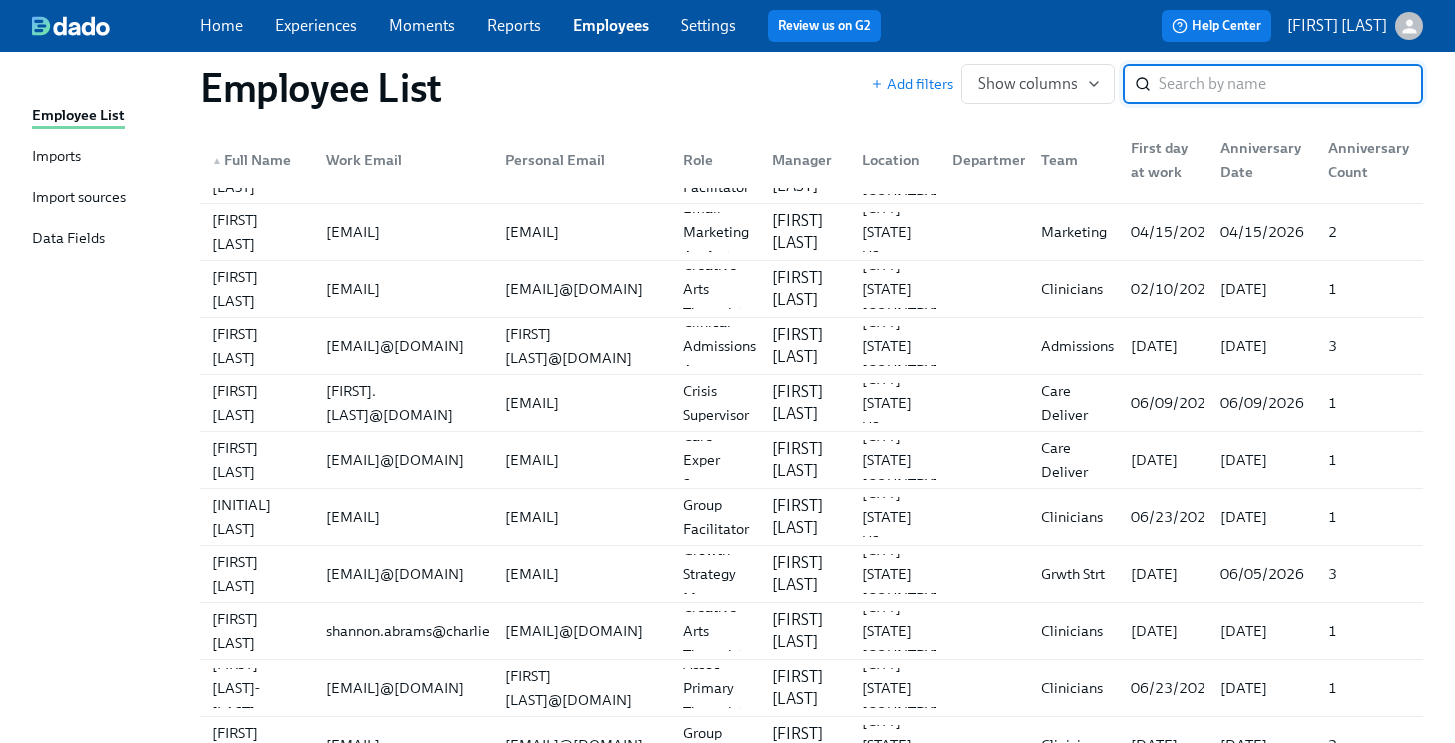 scroll, scrollTop: 0, scrollLeft: 0, axis: both 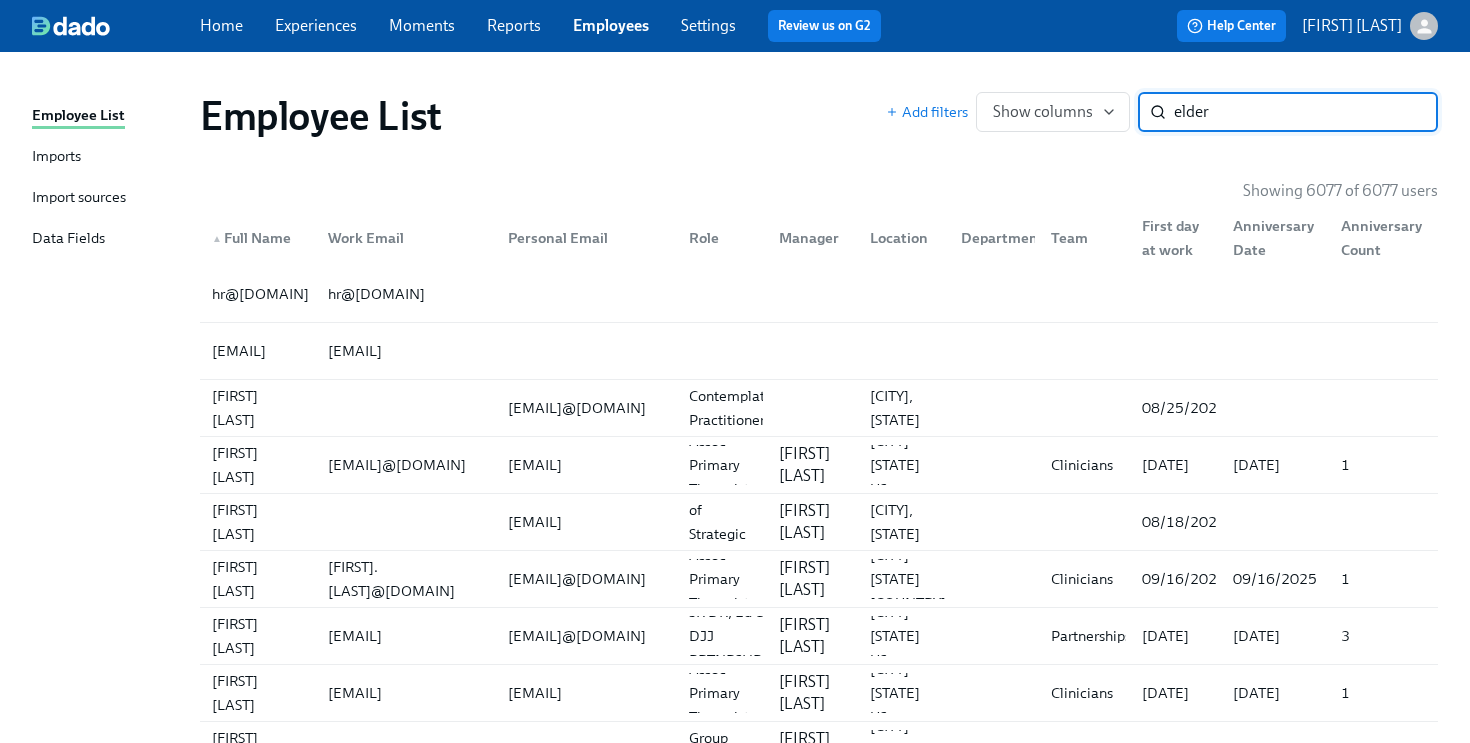 type on "elder" 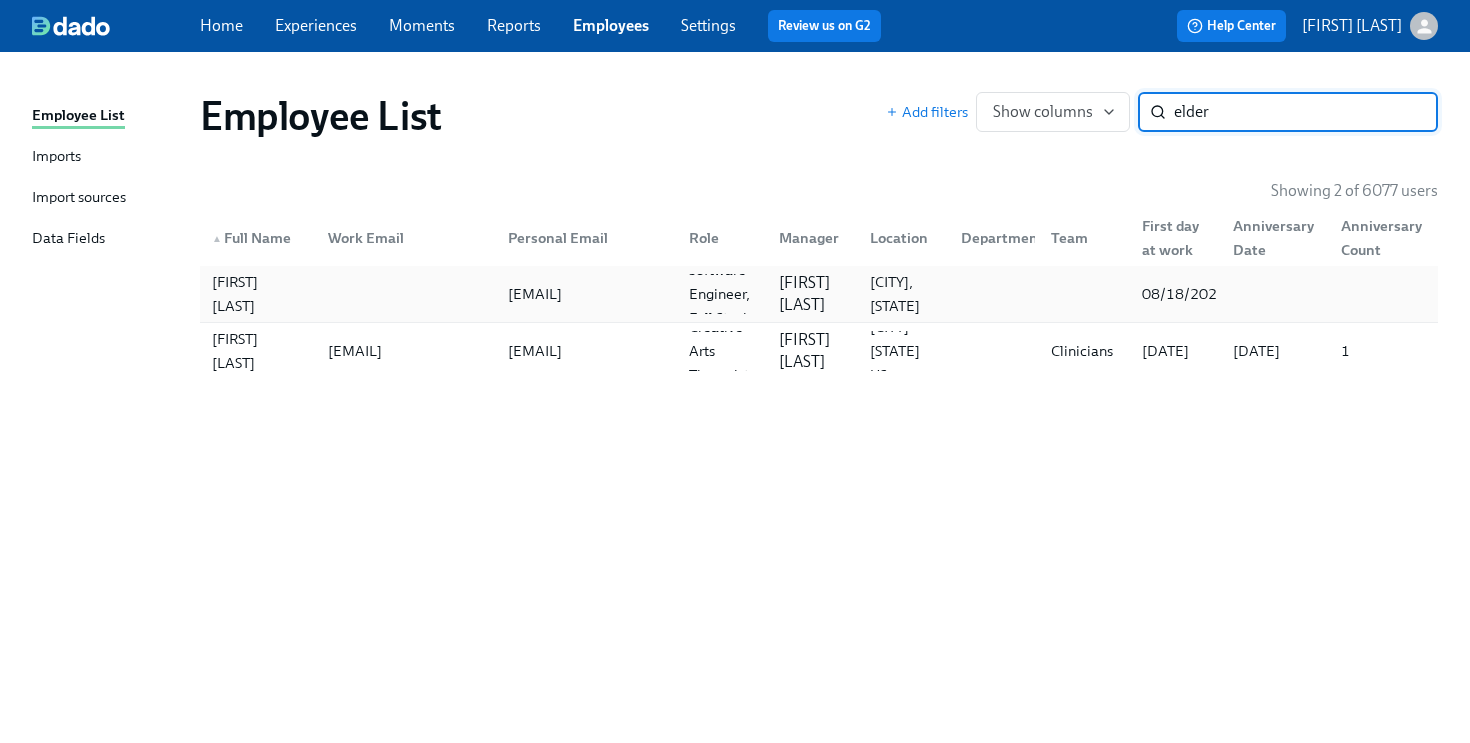click on "[CITY], [STATE]" at bounding box center (903, 294) 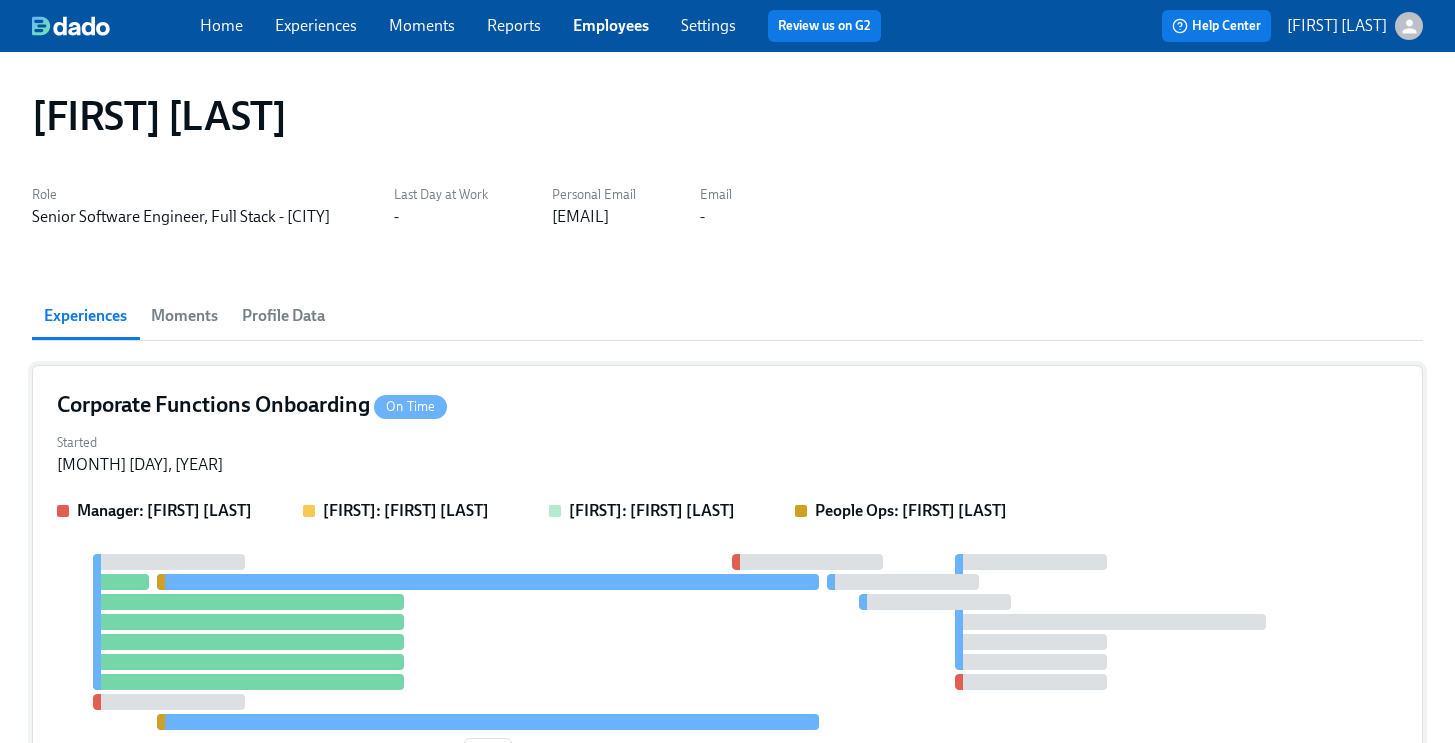 scroll, scrollTop: 8, scrollLeft: 0, axis: vertical 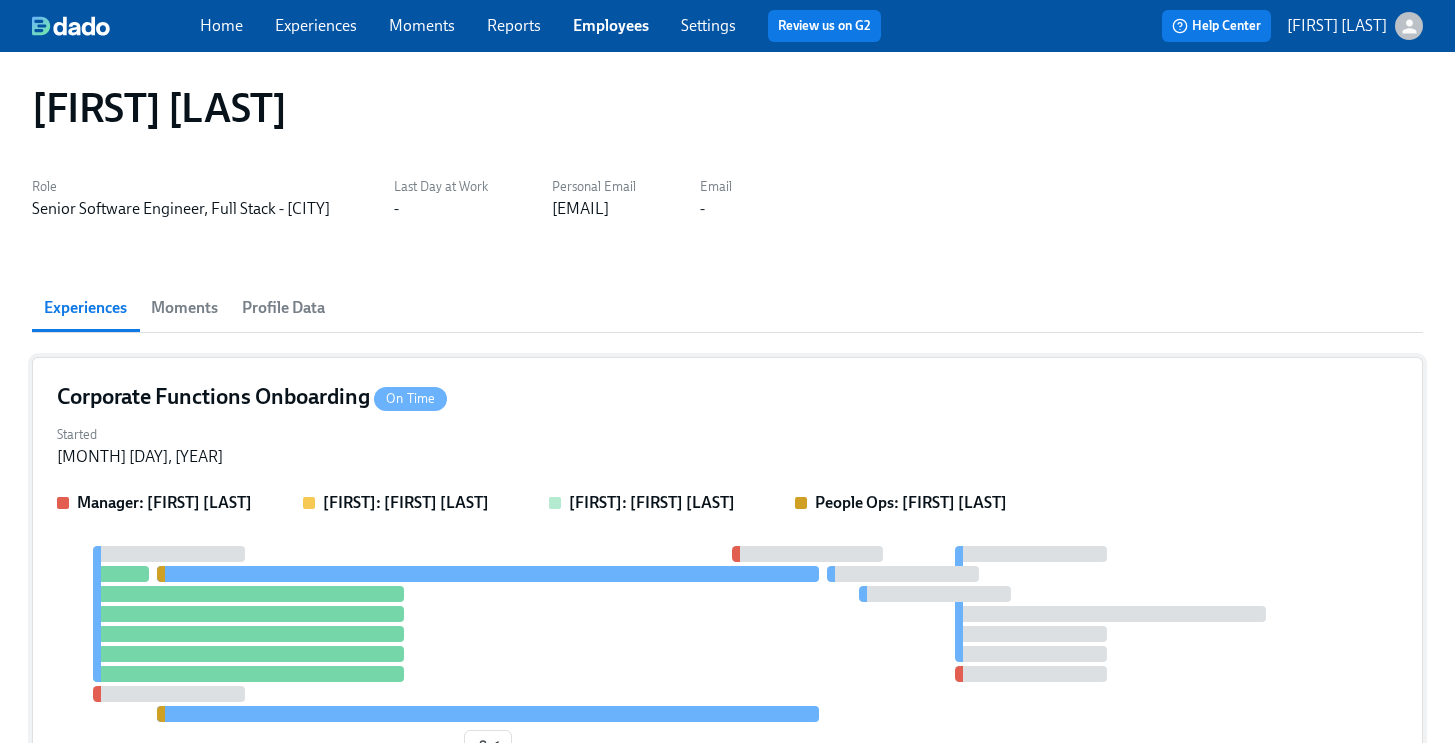 click on "Corporate Functions Onboarding   On Time" at bounding box center [727, 397] 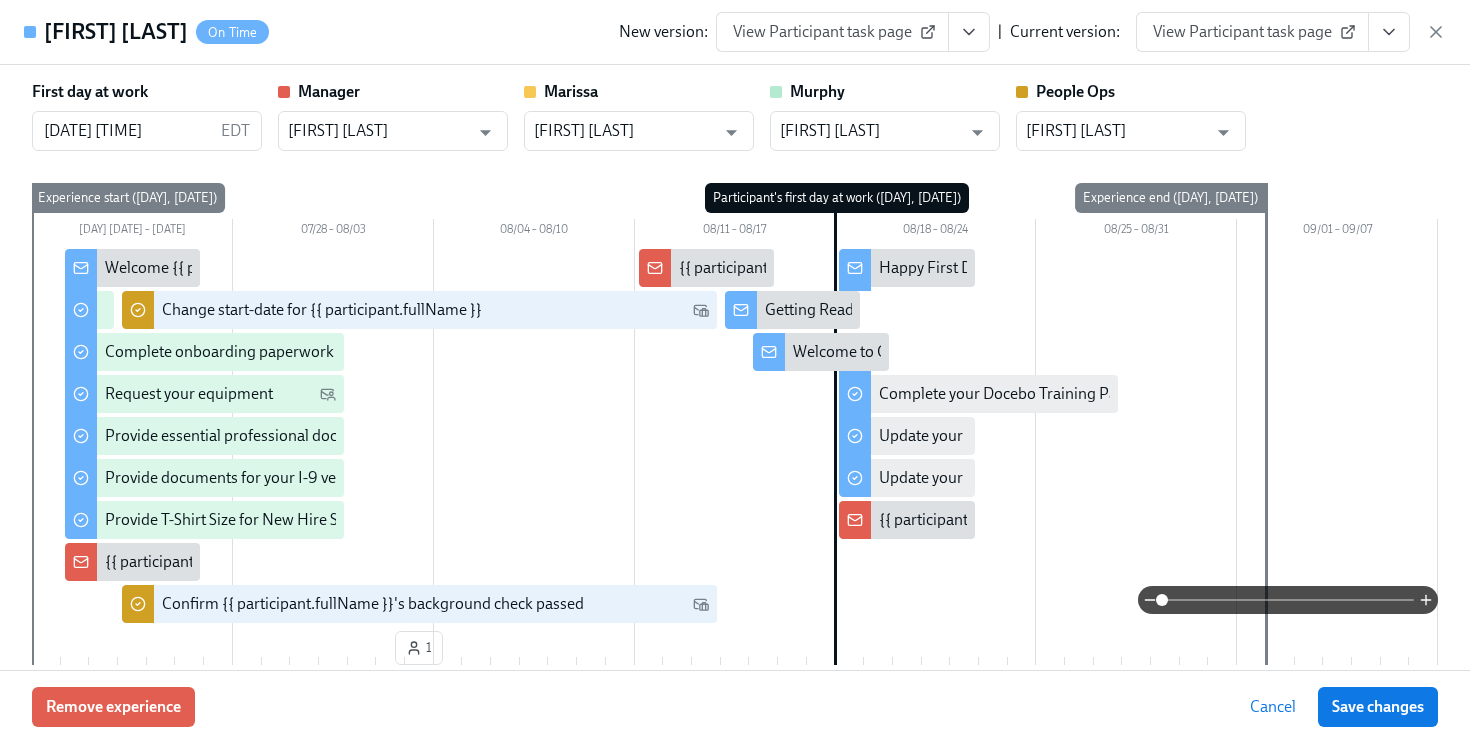 click 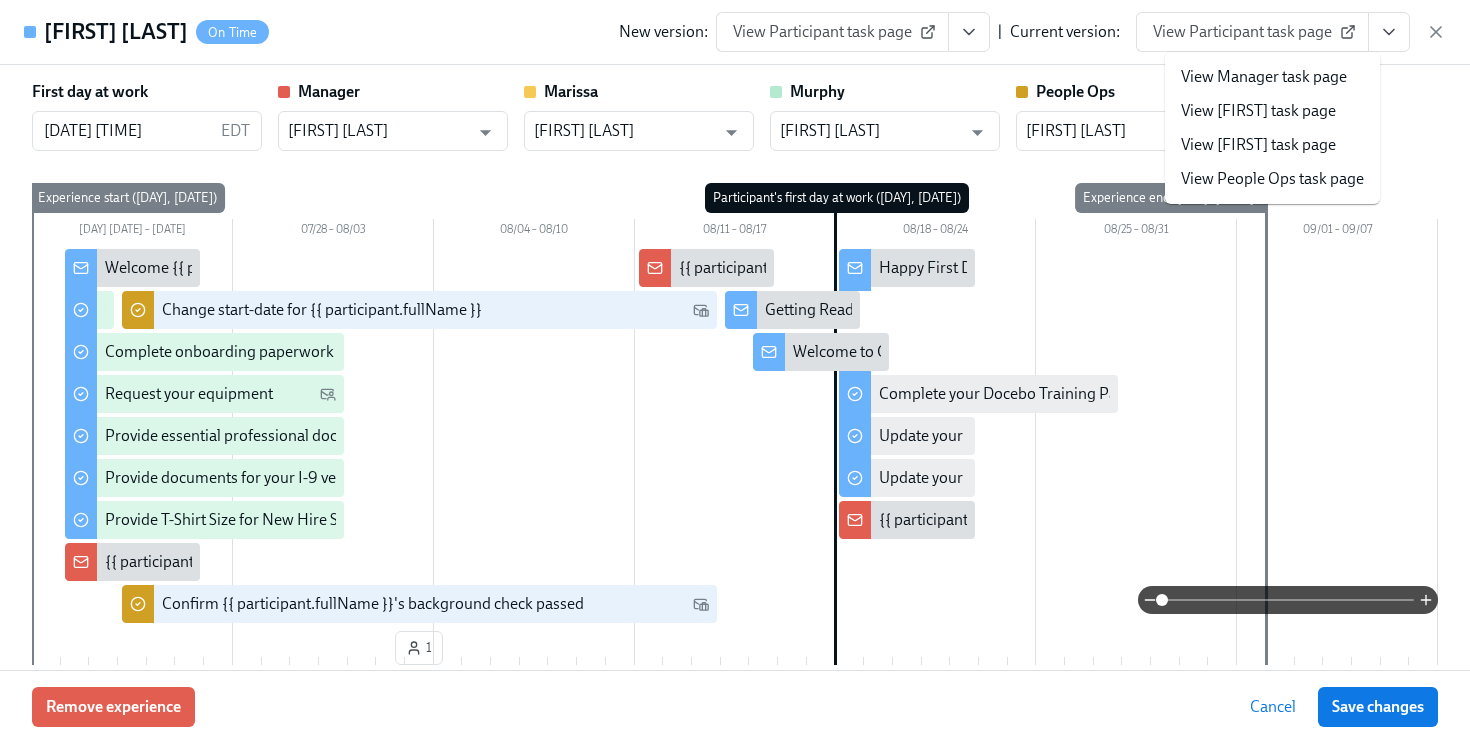 click on "View People Ops task page" at bounding box center (1272, 179) 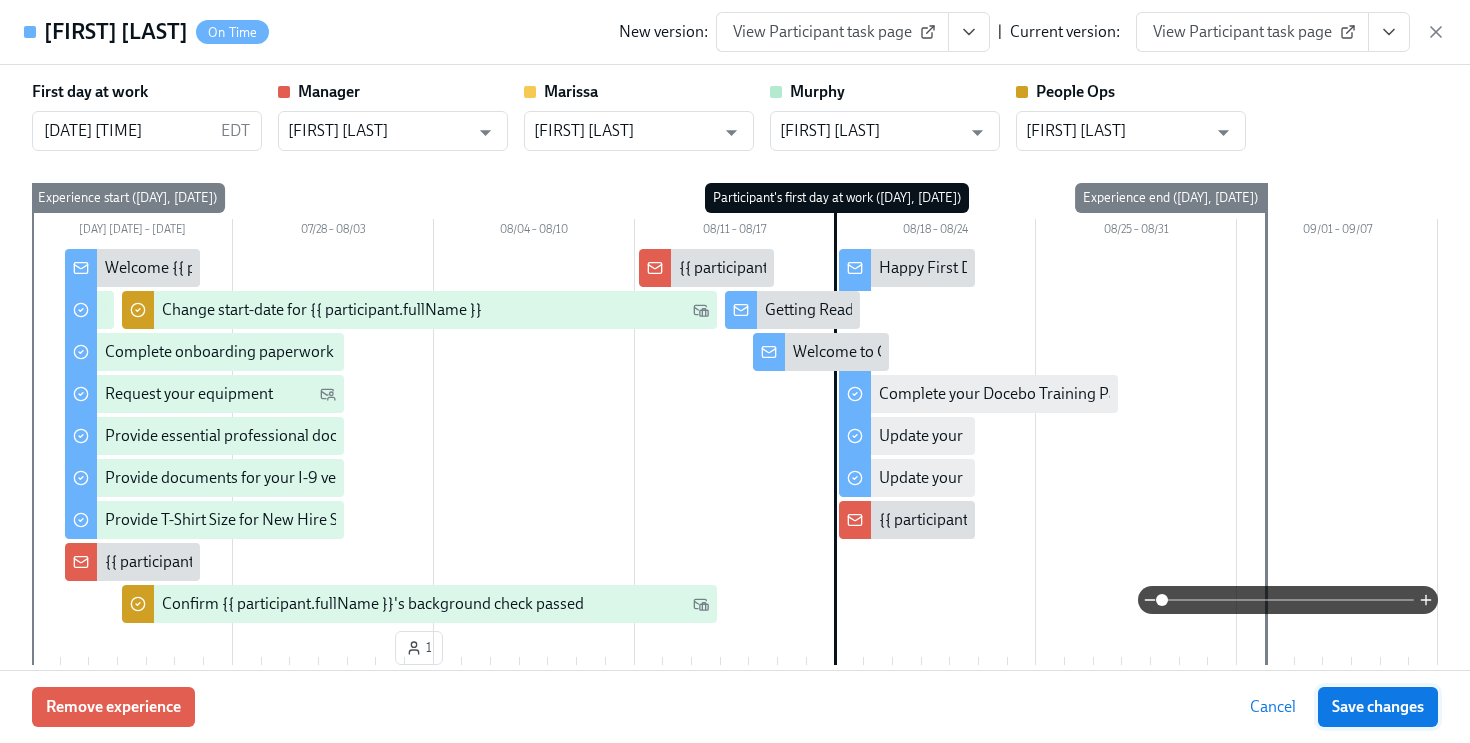 click on "Save changes" at bounding box center (1378, 707) 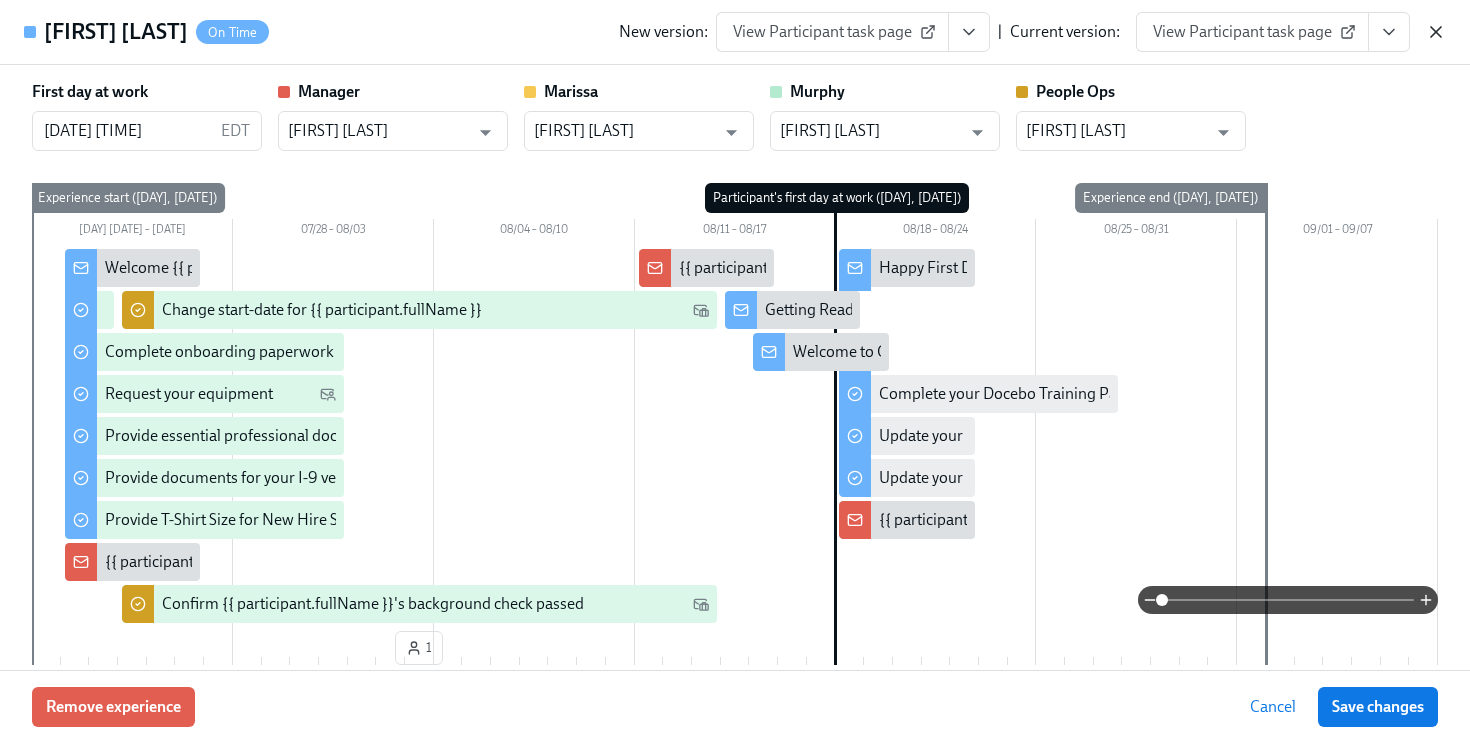 click 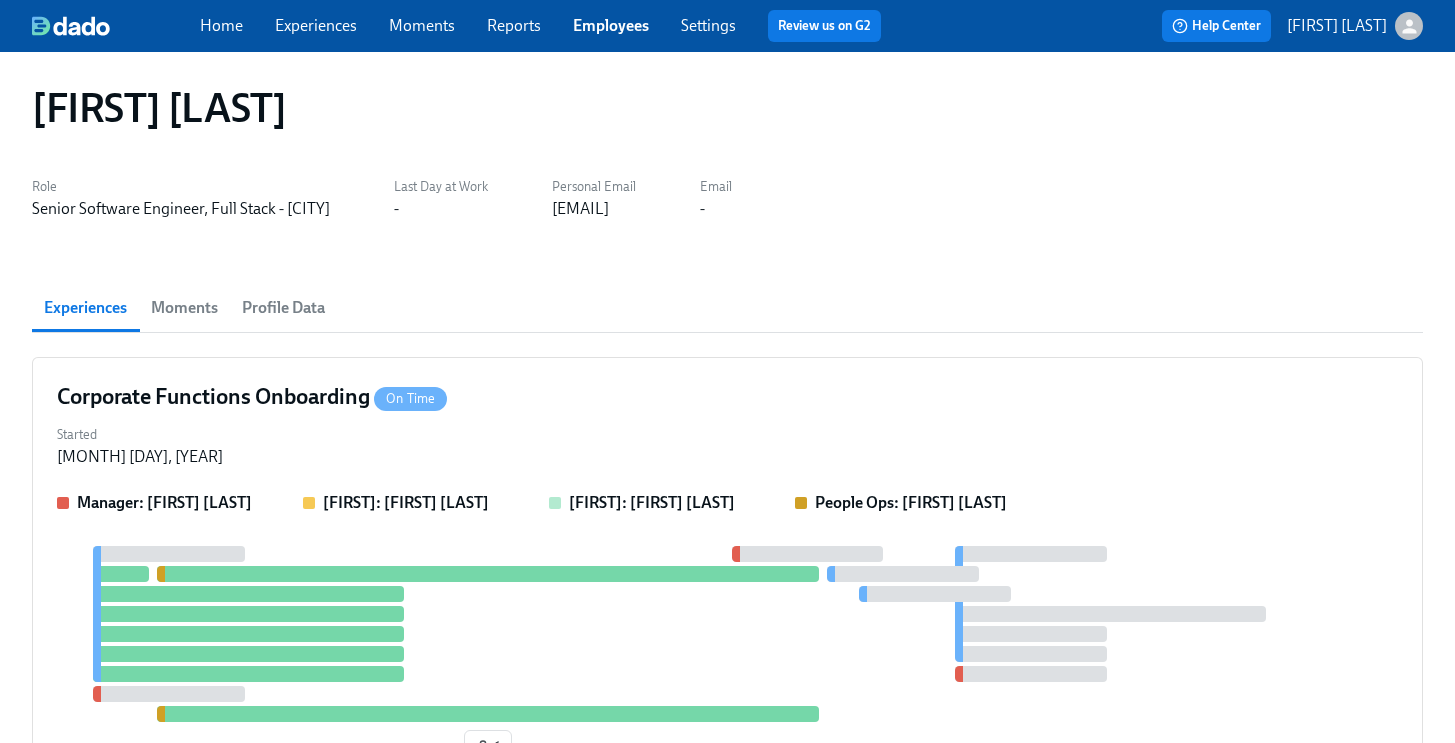 click on "Employees" at bounding box center (611, 25) 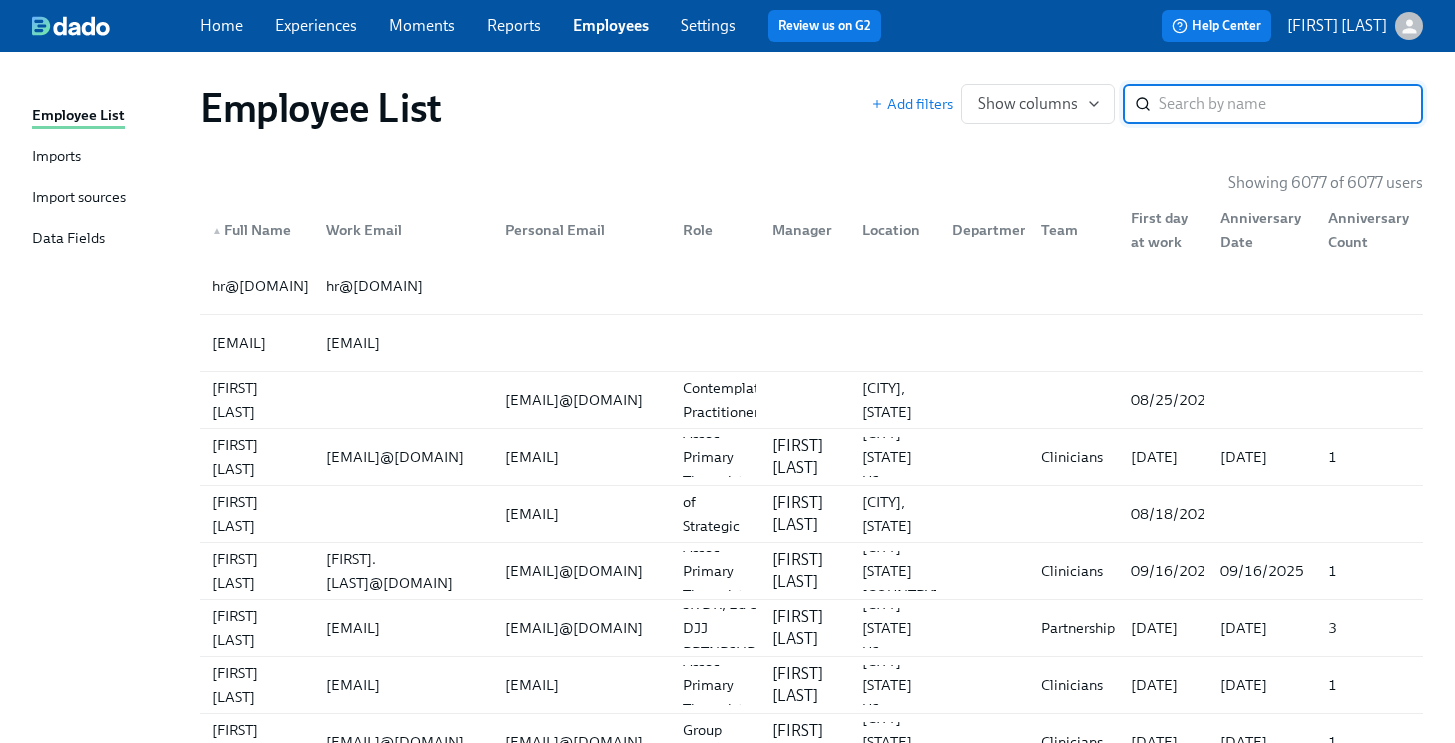 scroll, scrollTop: 0, scrollLeft: 0, axis: both 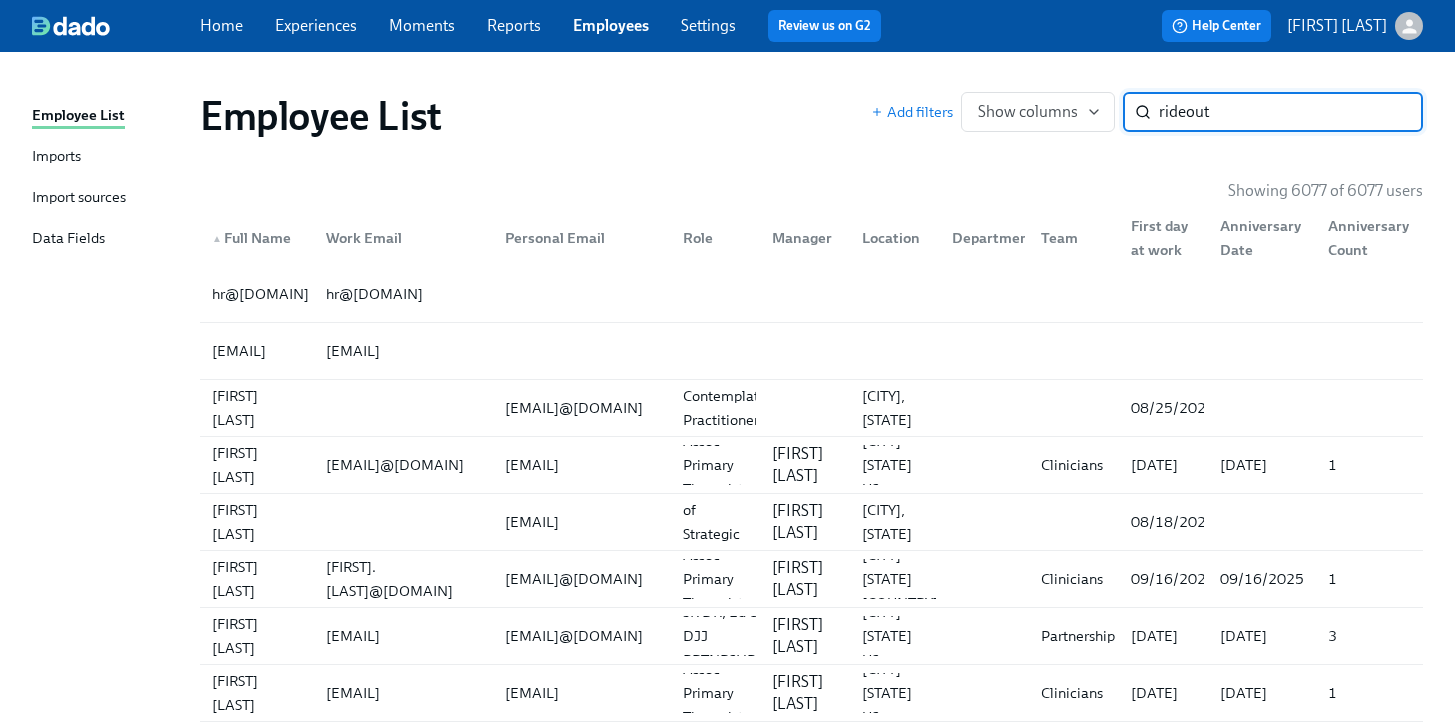 type on "rideout" 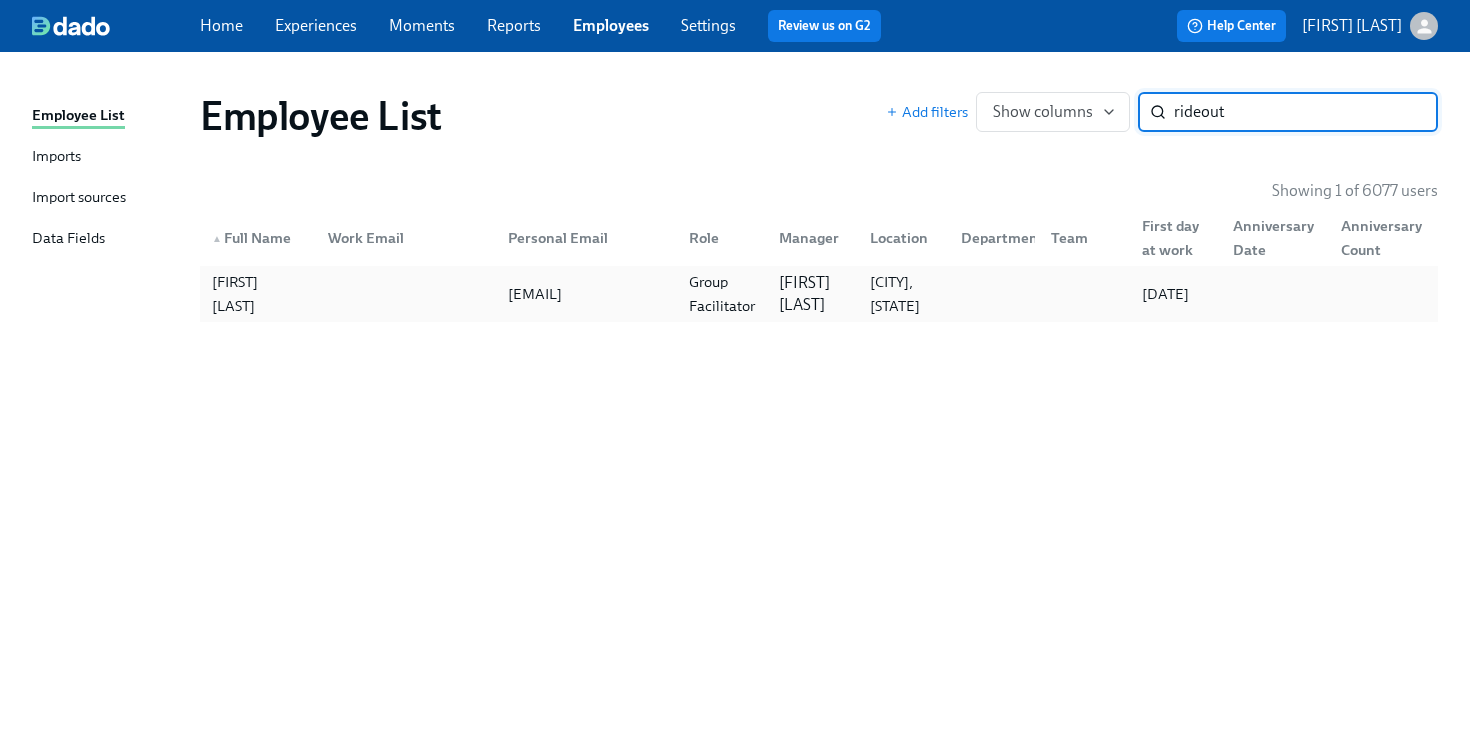 click on "[CITY], [STATE]" at bounding box center (903, 294) 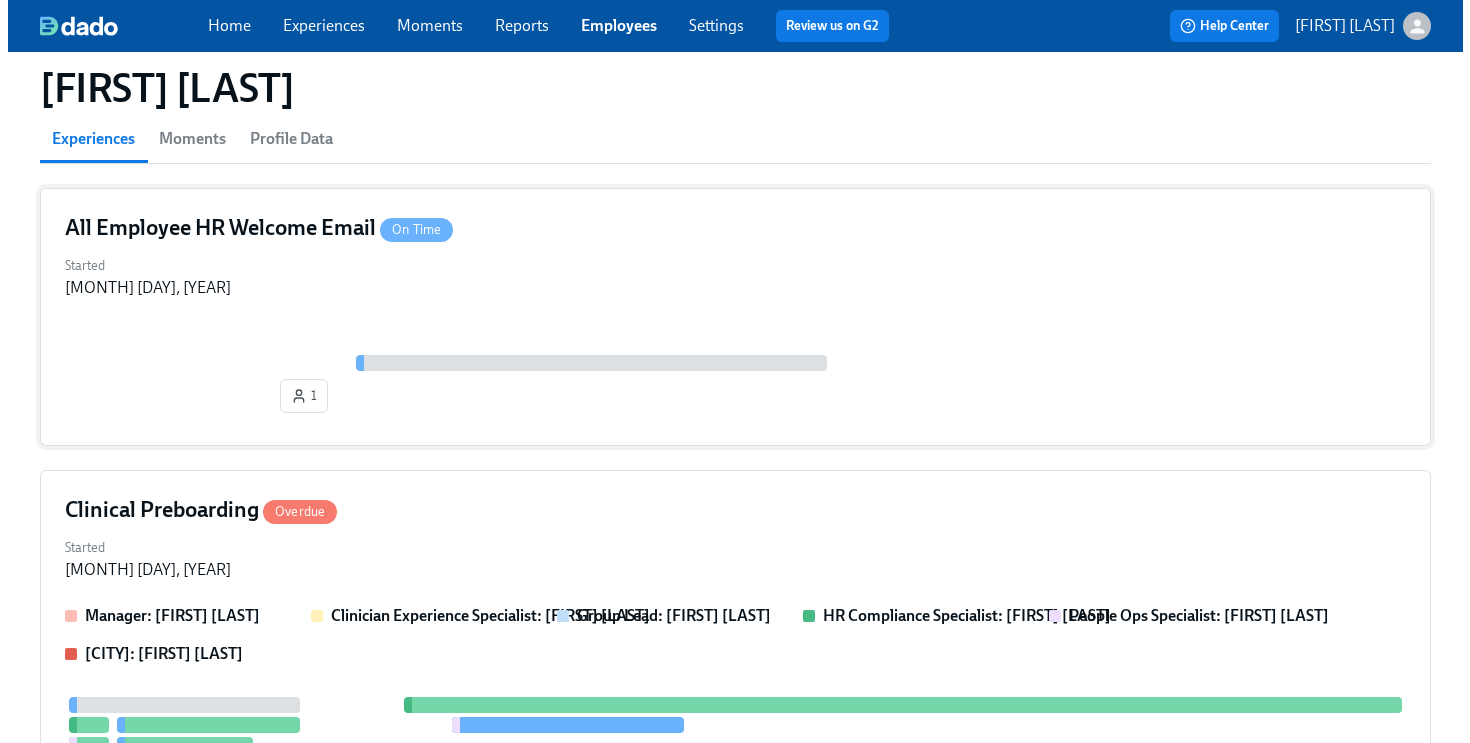 scroll, scrollTop: 466, scrollLeft: 0, axis: vertical 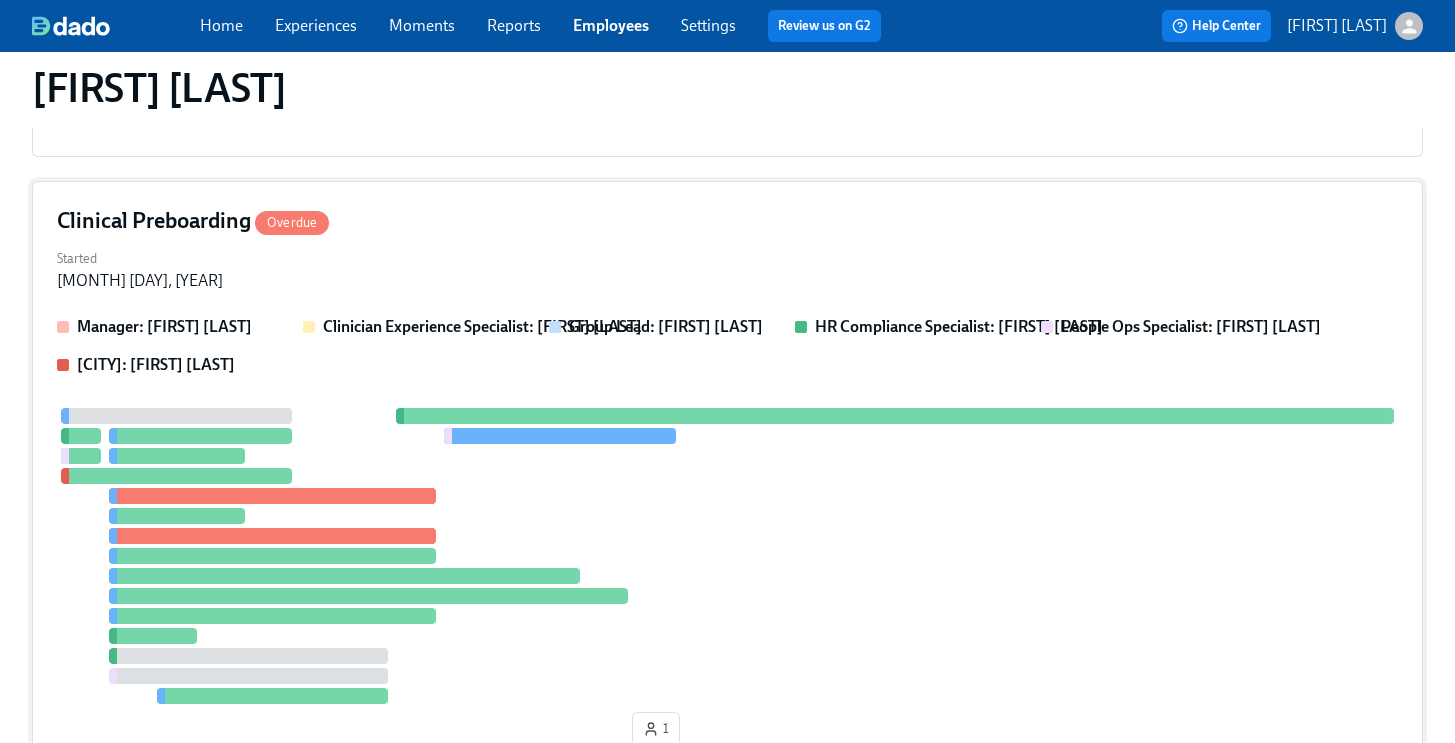 click on "Started [MONTH] [DAY], [YEAR]" at bounding box center (727, 268) 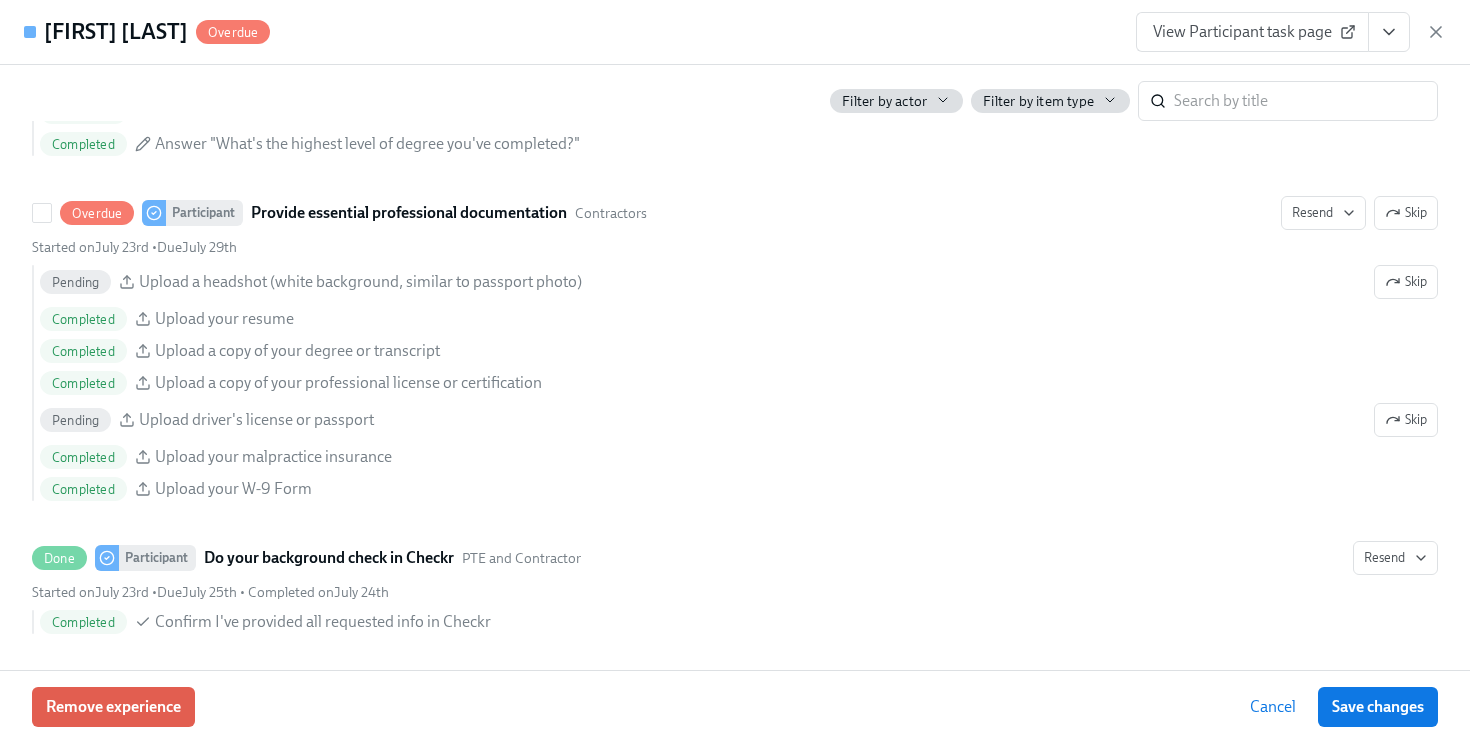 scroll, scrollTop: 2267, scrollLeft: 0, axis: vertical 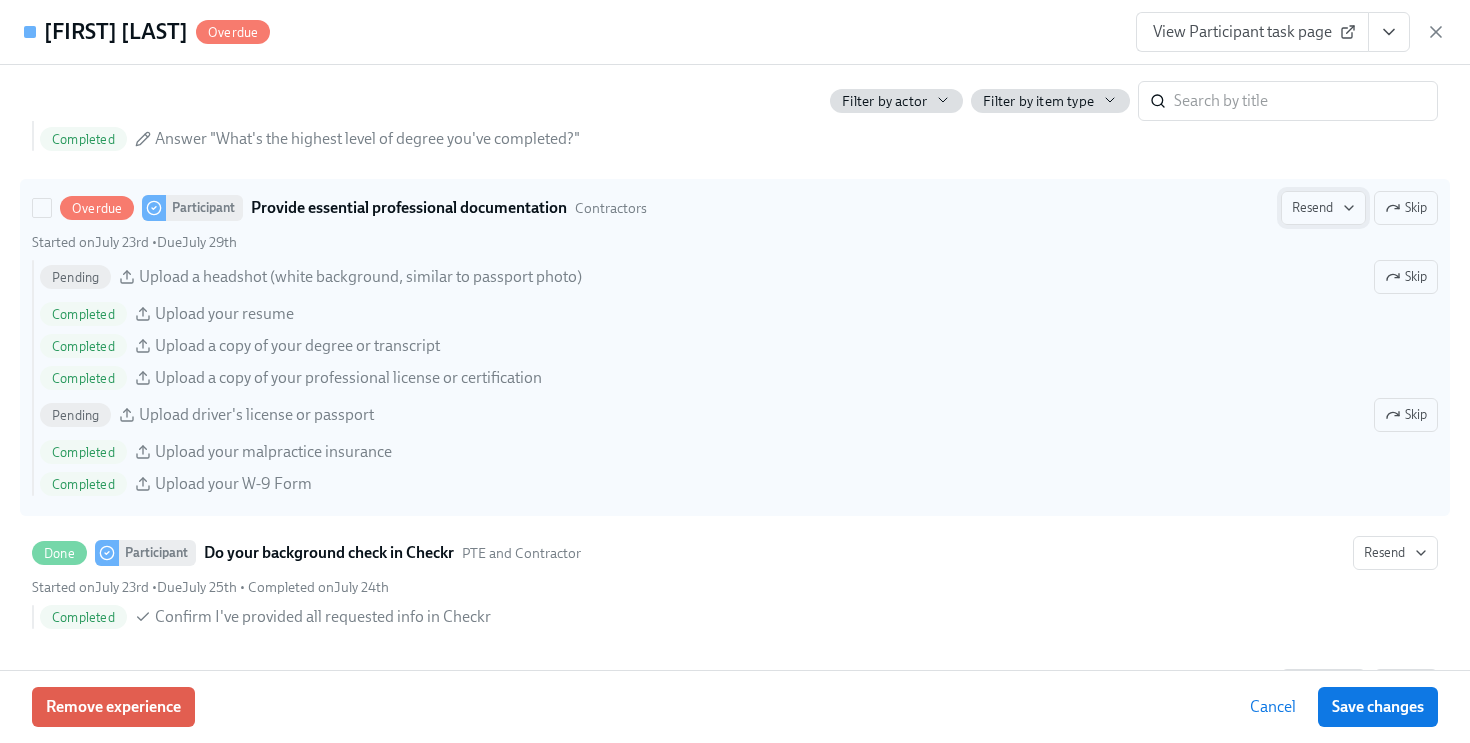 click on "Resend" at bounding box center [1323, 208] 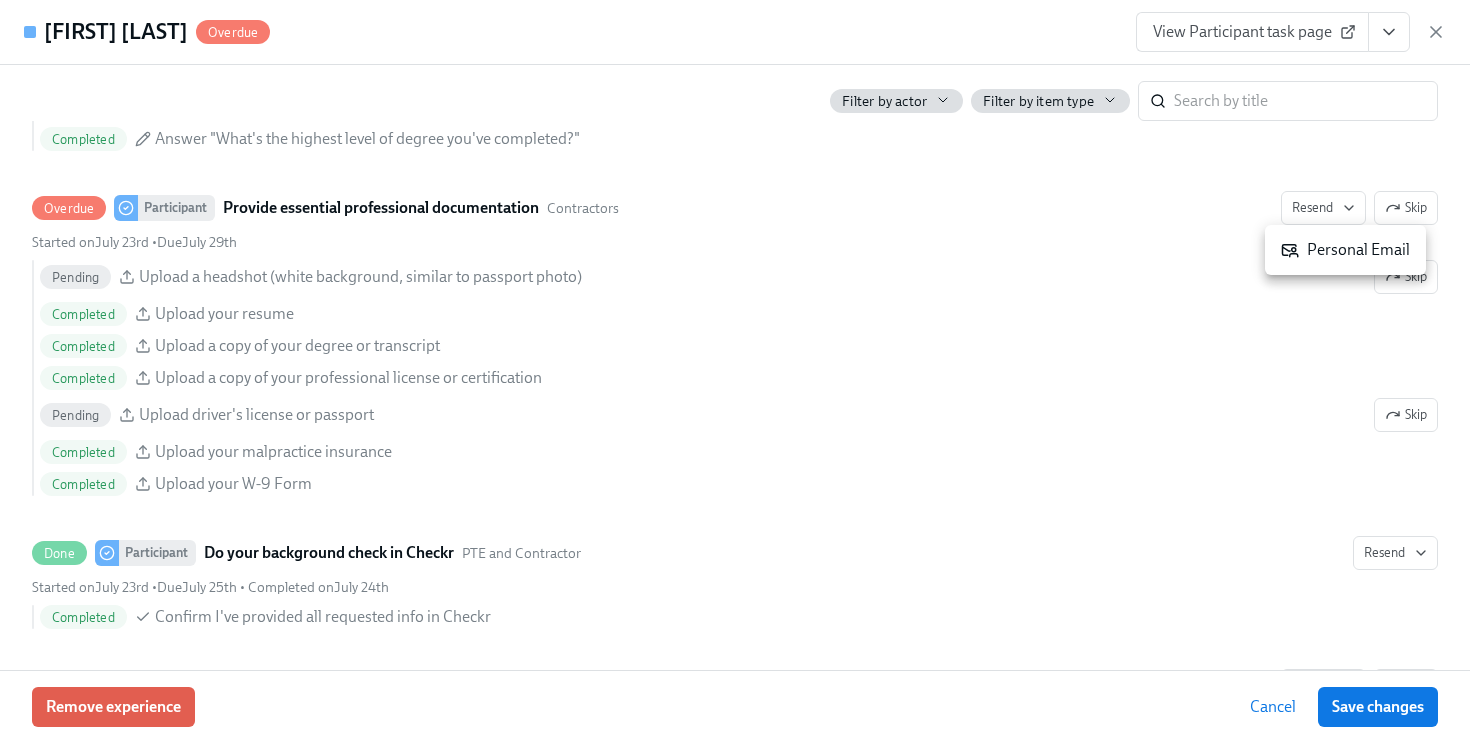 click on "Personal Email" at bounding box center (1345, 250) 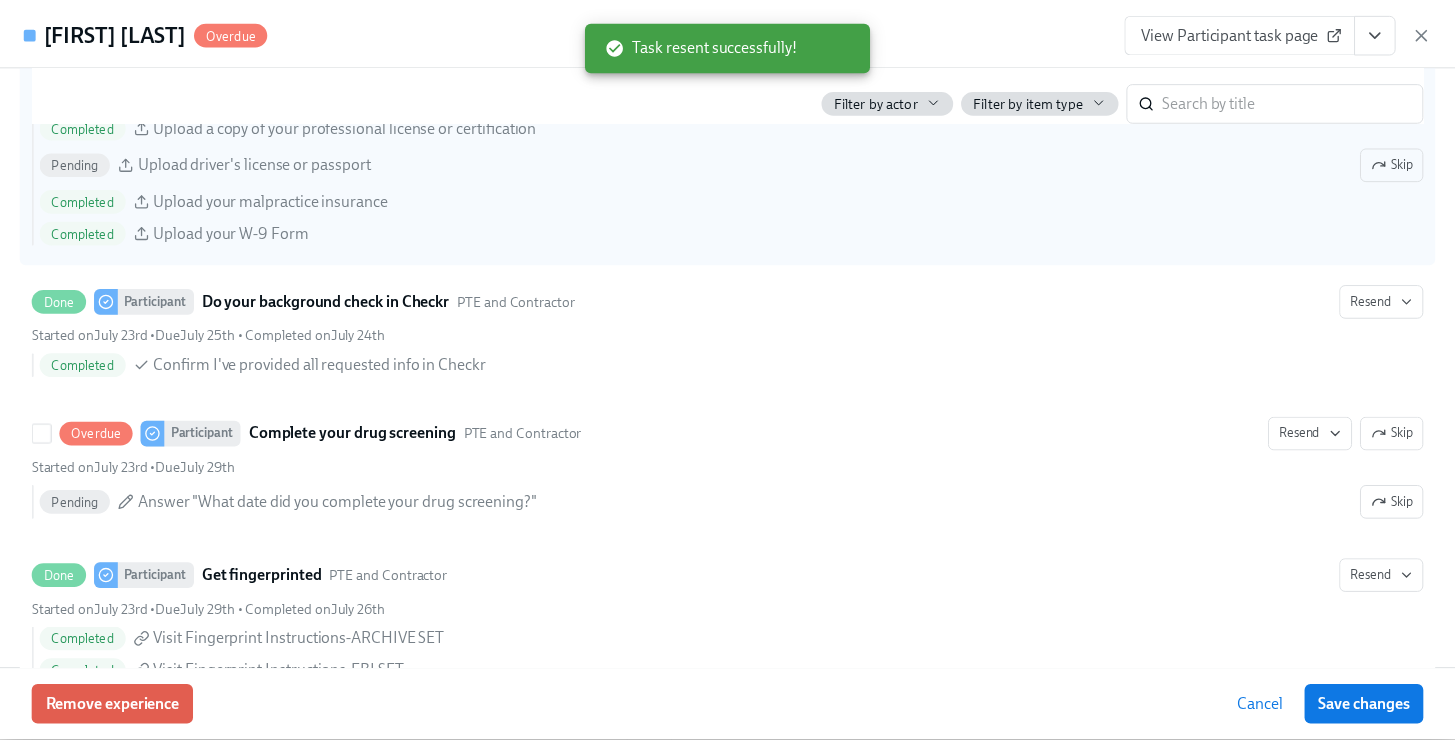 scroll, scrollTop: 2590, scrollLeft: 0, axis: vertical 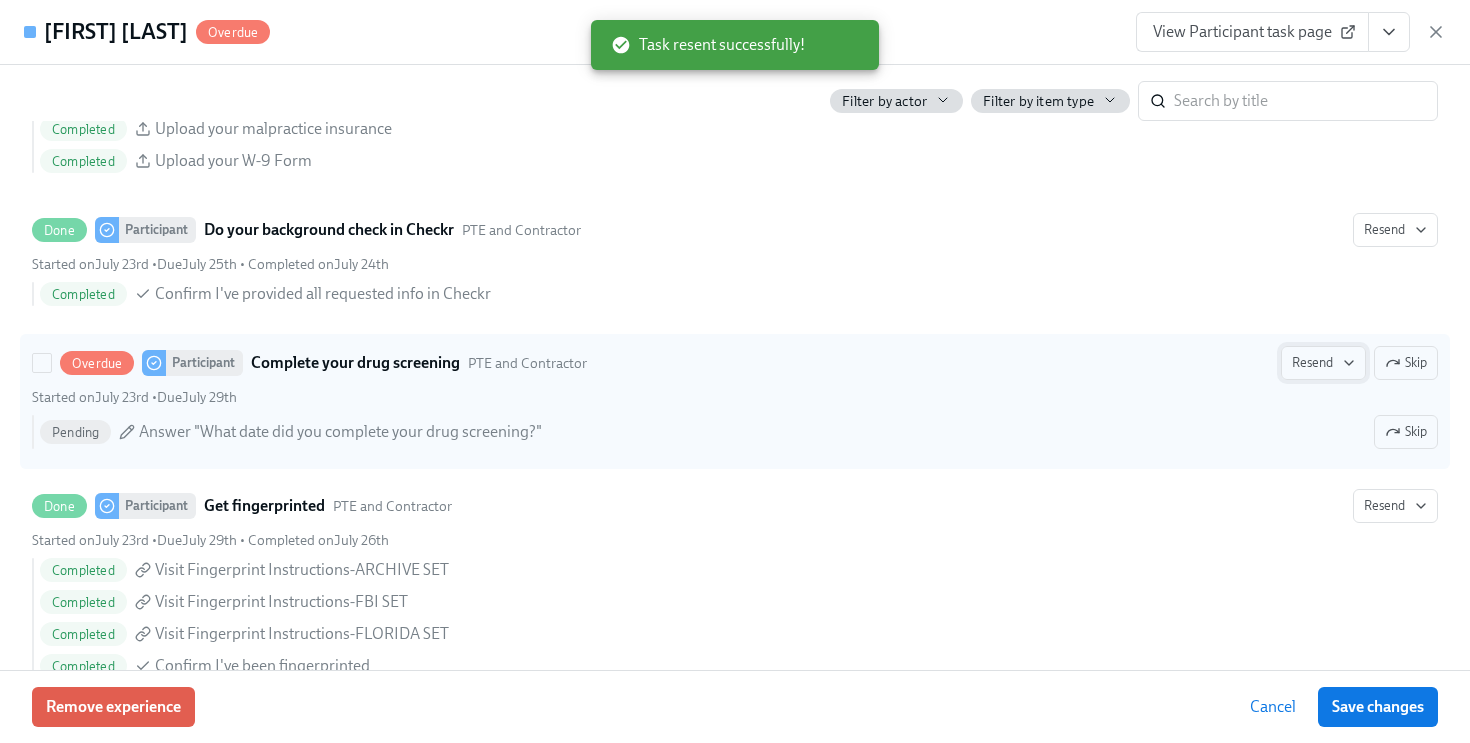 click on "Resend" at bounding box center (1323, 363) 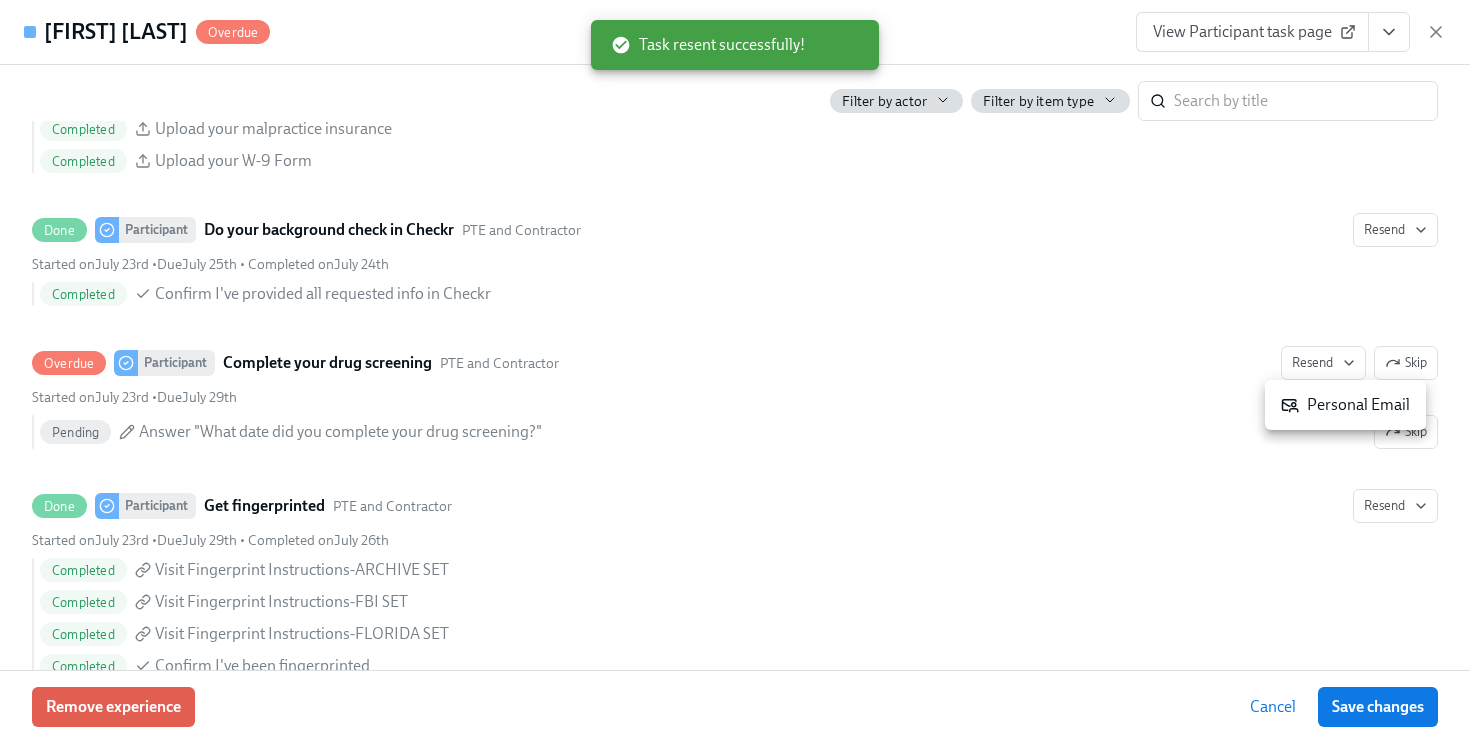 click on "Personal Email" at bounding box center (1345, 405) 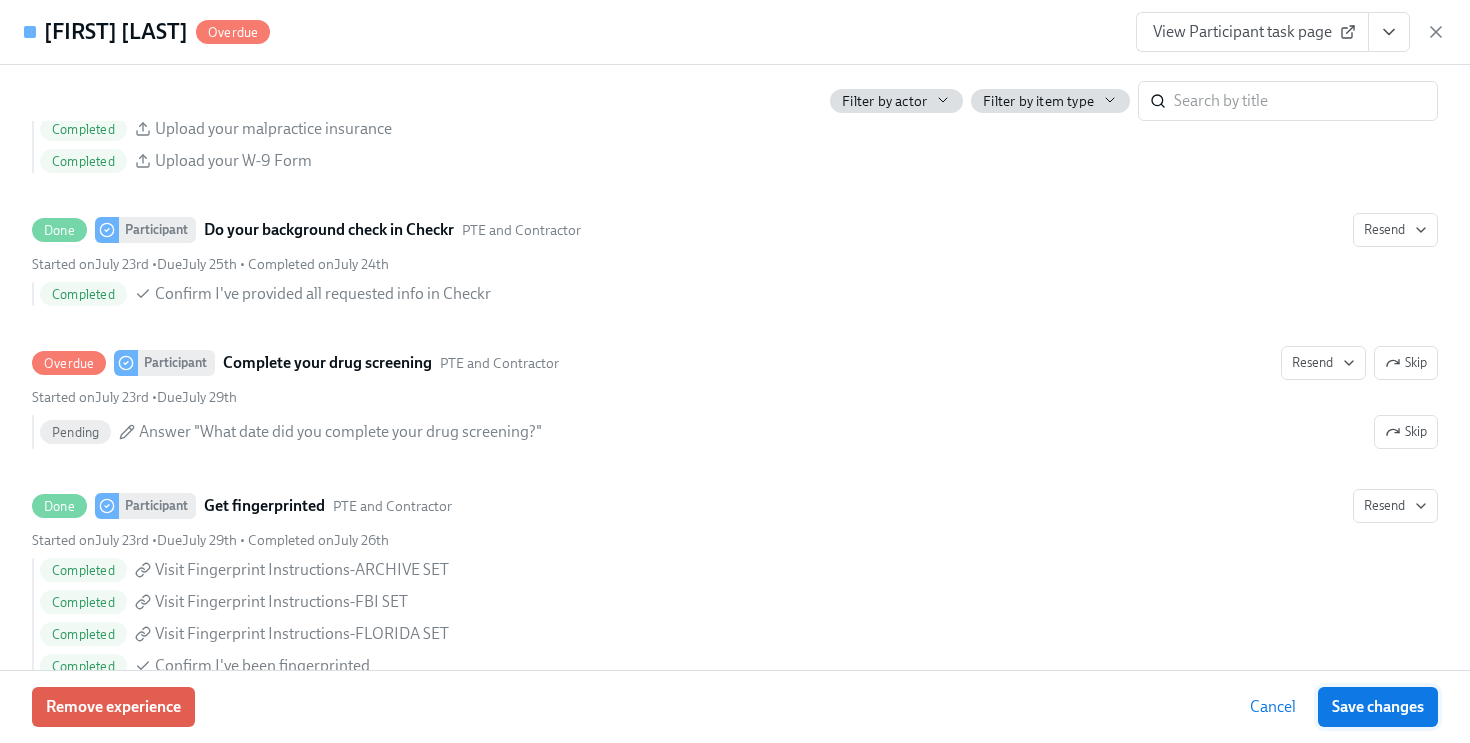 click on "Save changes" at bounding box center (1378, 707) 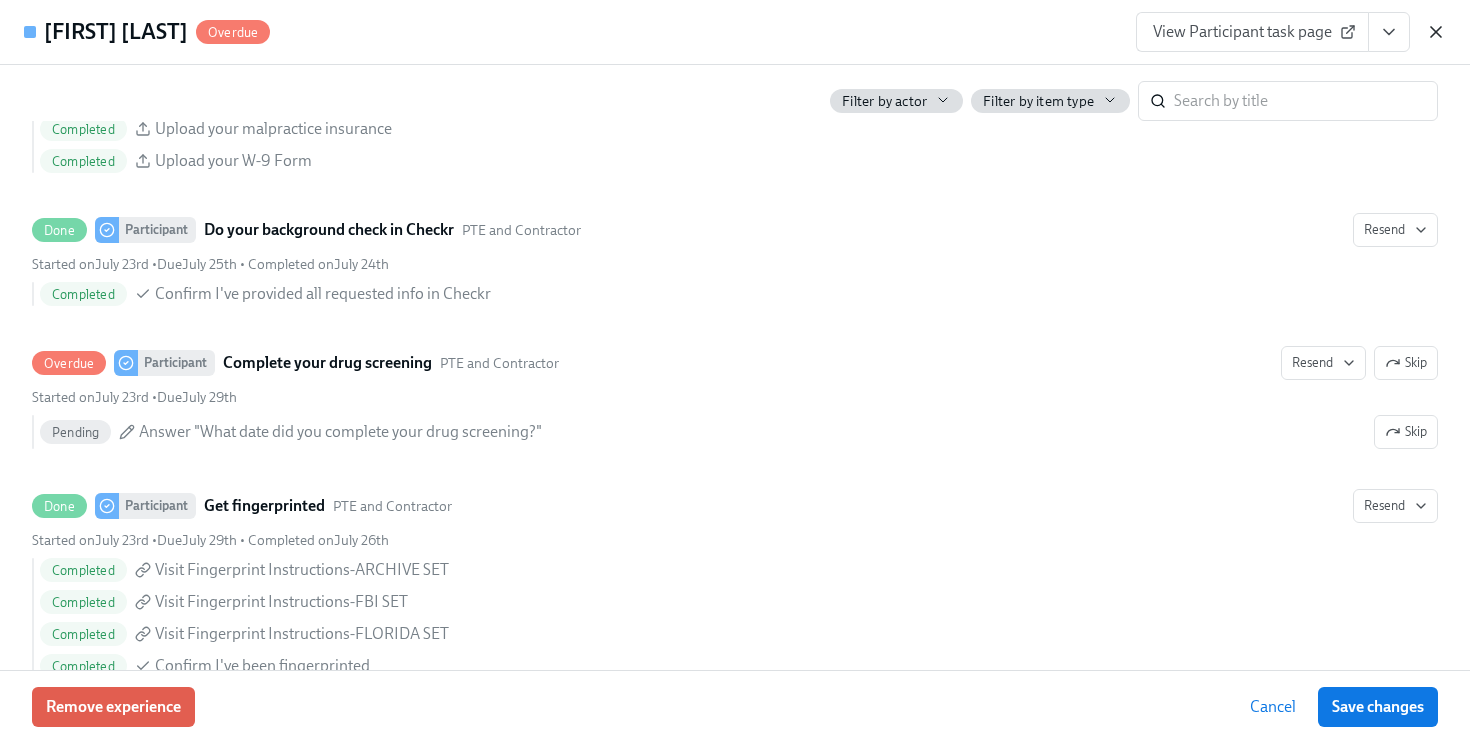 click 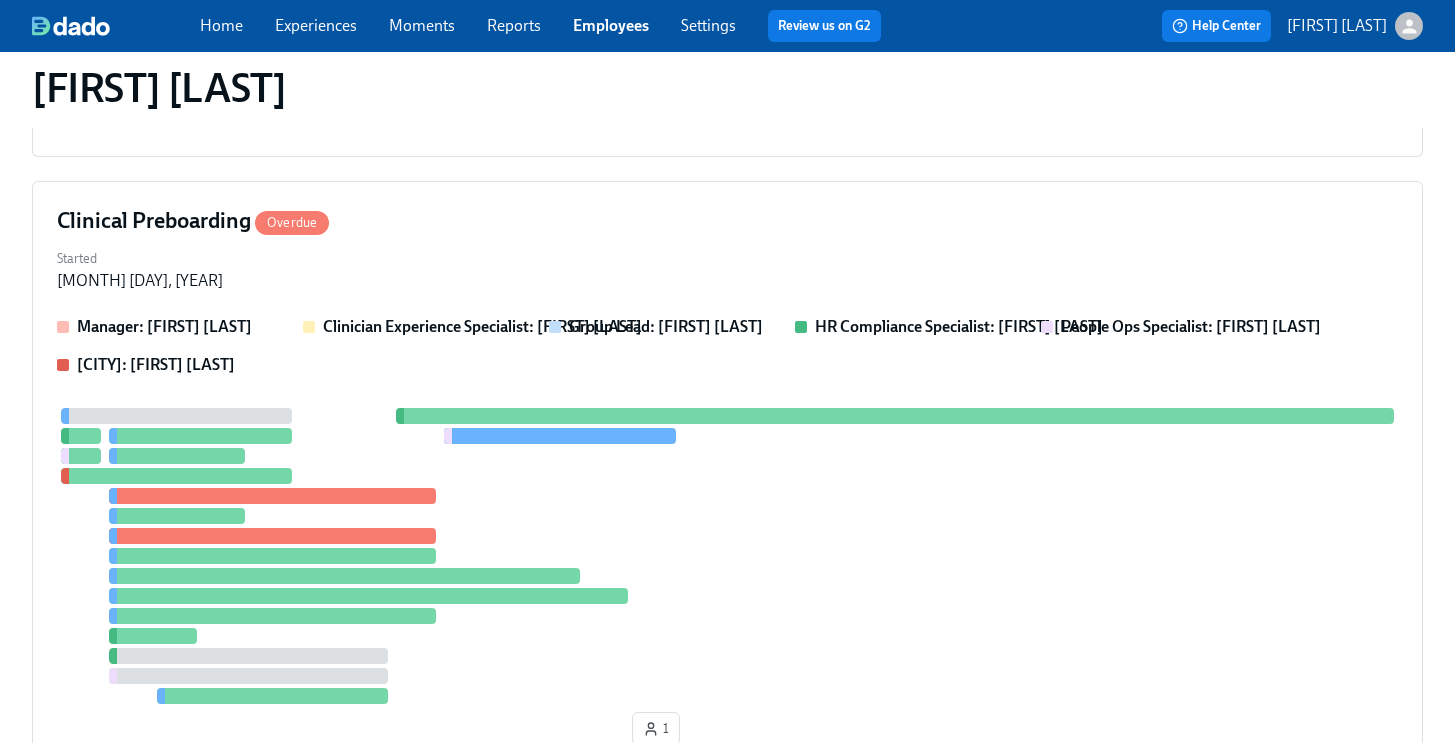 click on "Employees" at bounding box center (611, 25) 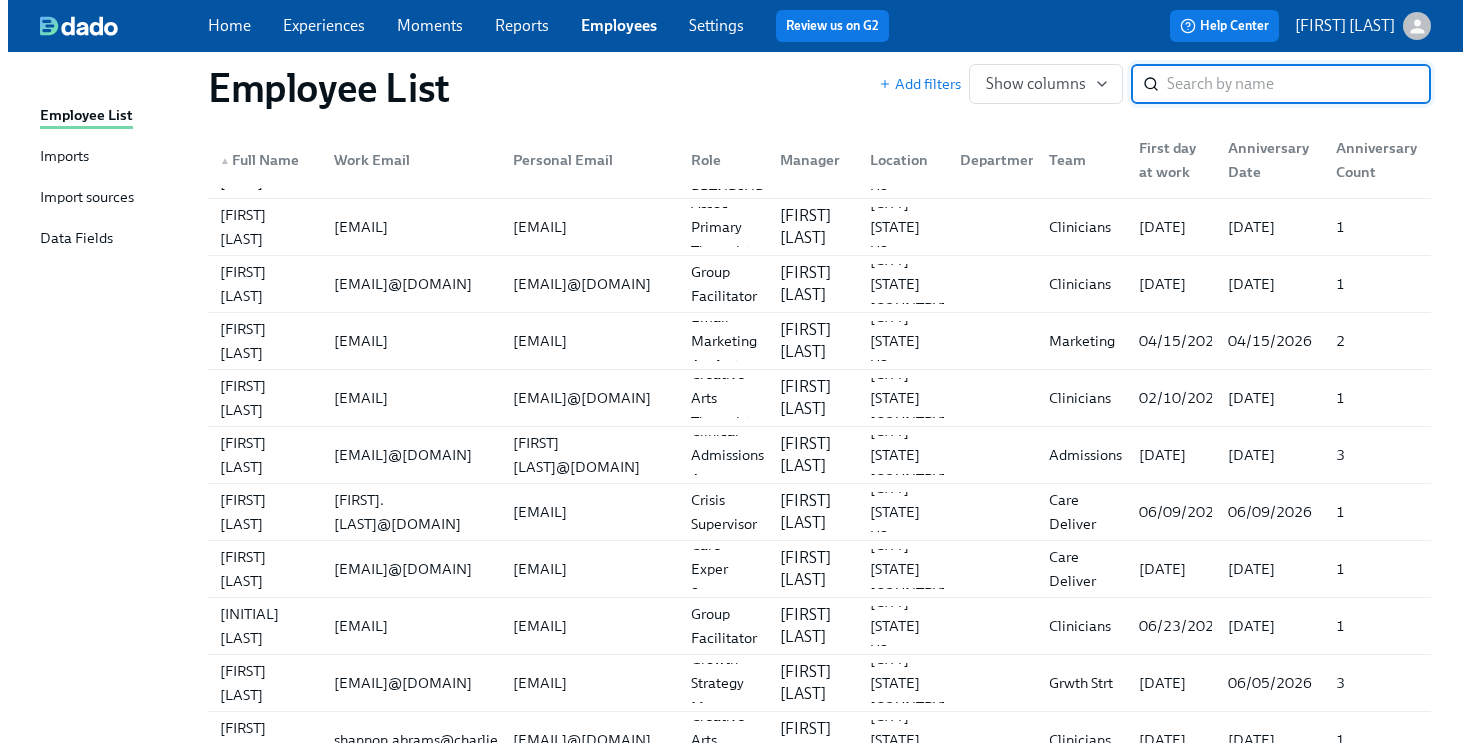 scroll, scrollTop: 0, scrollLeft: 0, axis: both 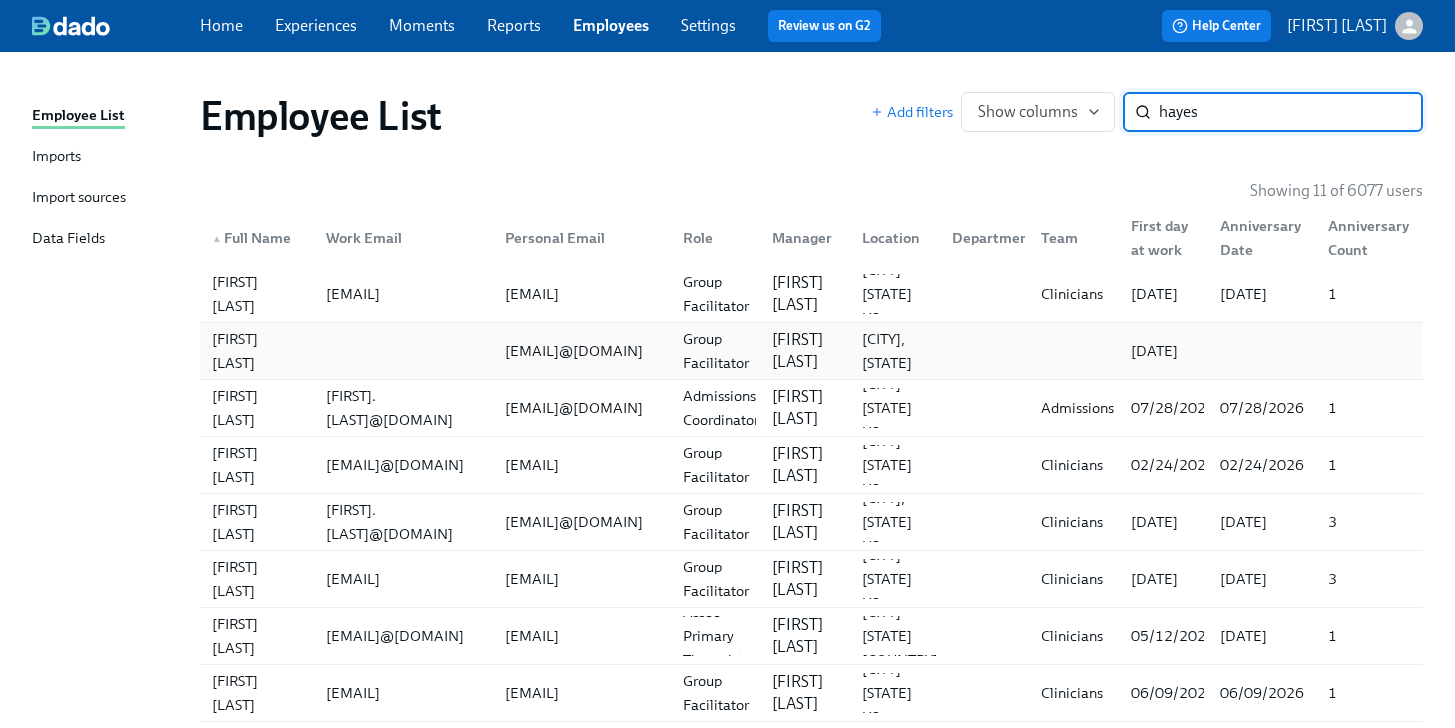 type on "hayes" 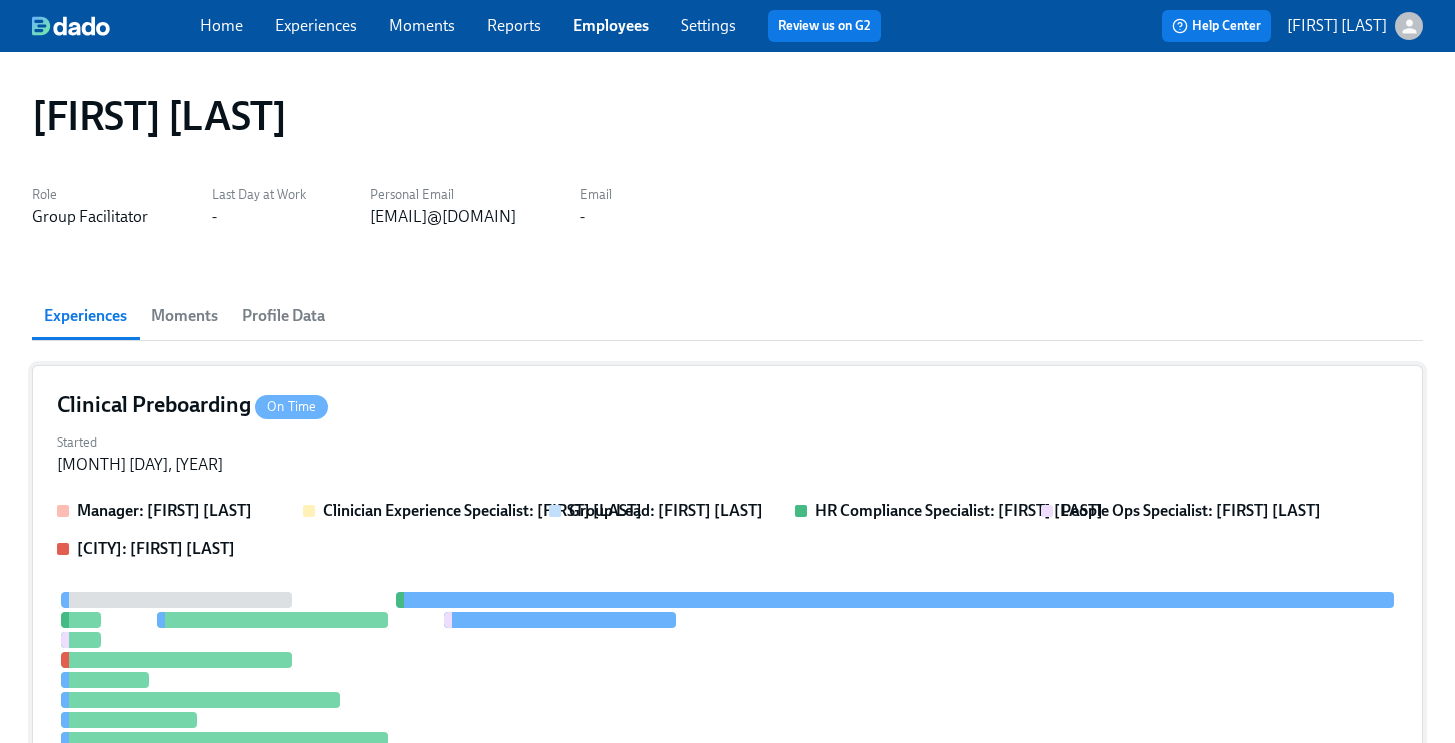 click on "Started [MONTH] [DAY], [YEAR]" at bounding box center (727, 452) 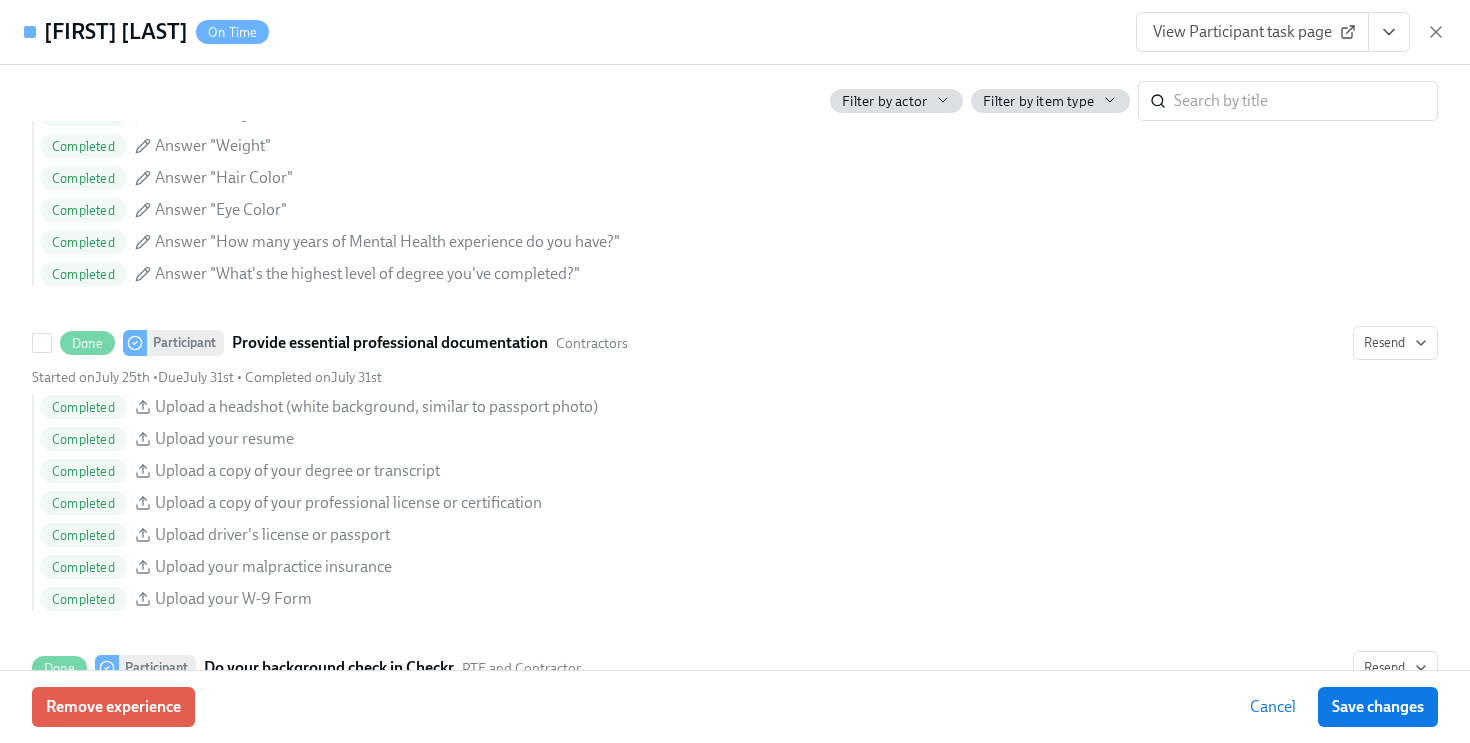 scroll, scrollTop: 2364, scrollLeft: 0, axis: vertical 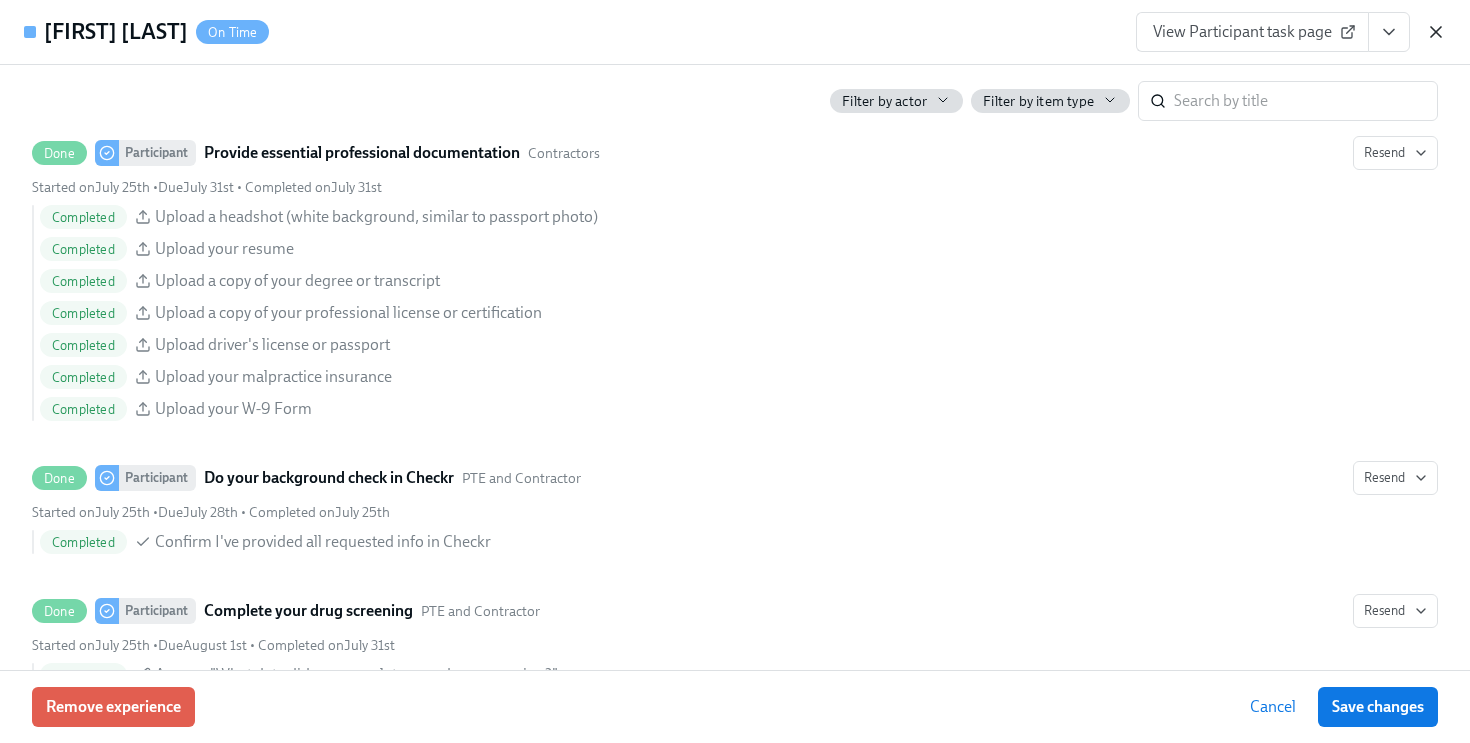 click 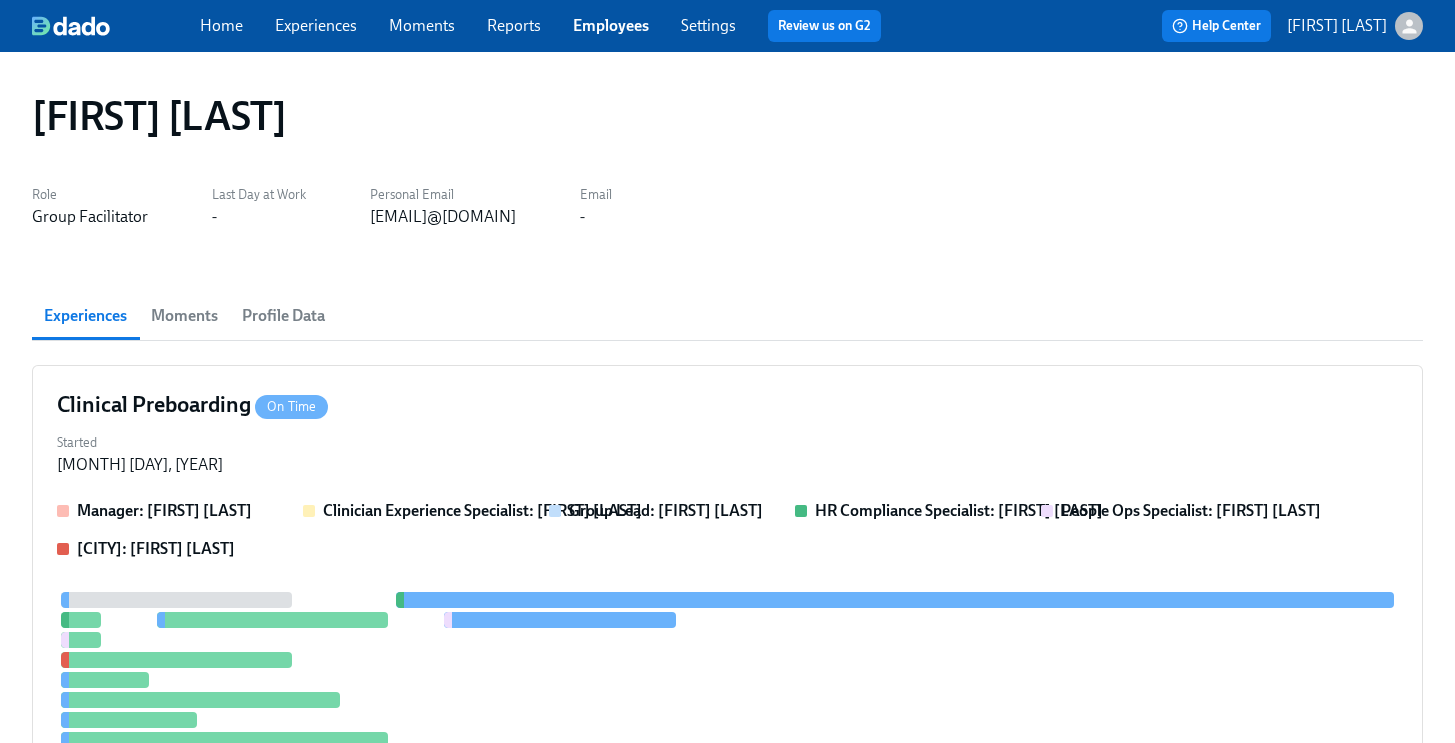 click on "Employees" at bounding box center [611, 25] 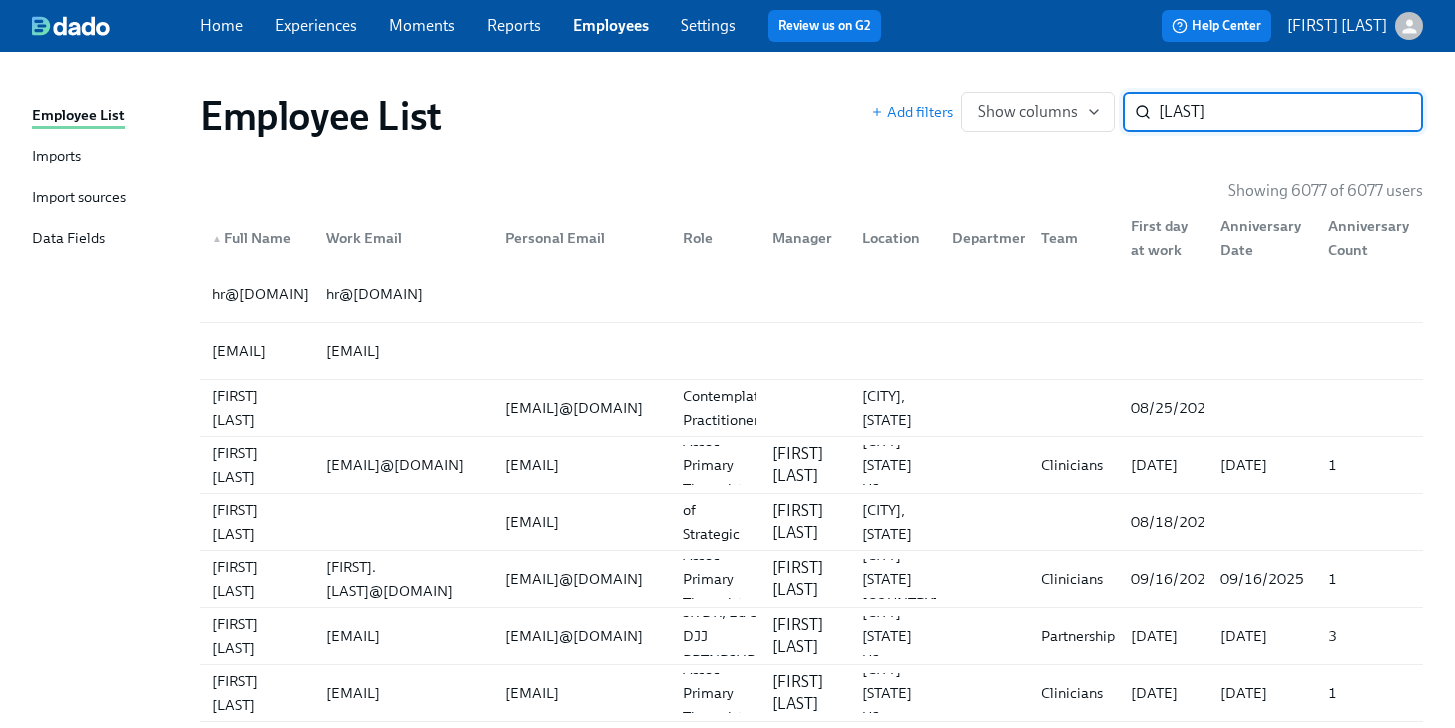type on "[LAST]" 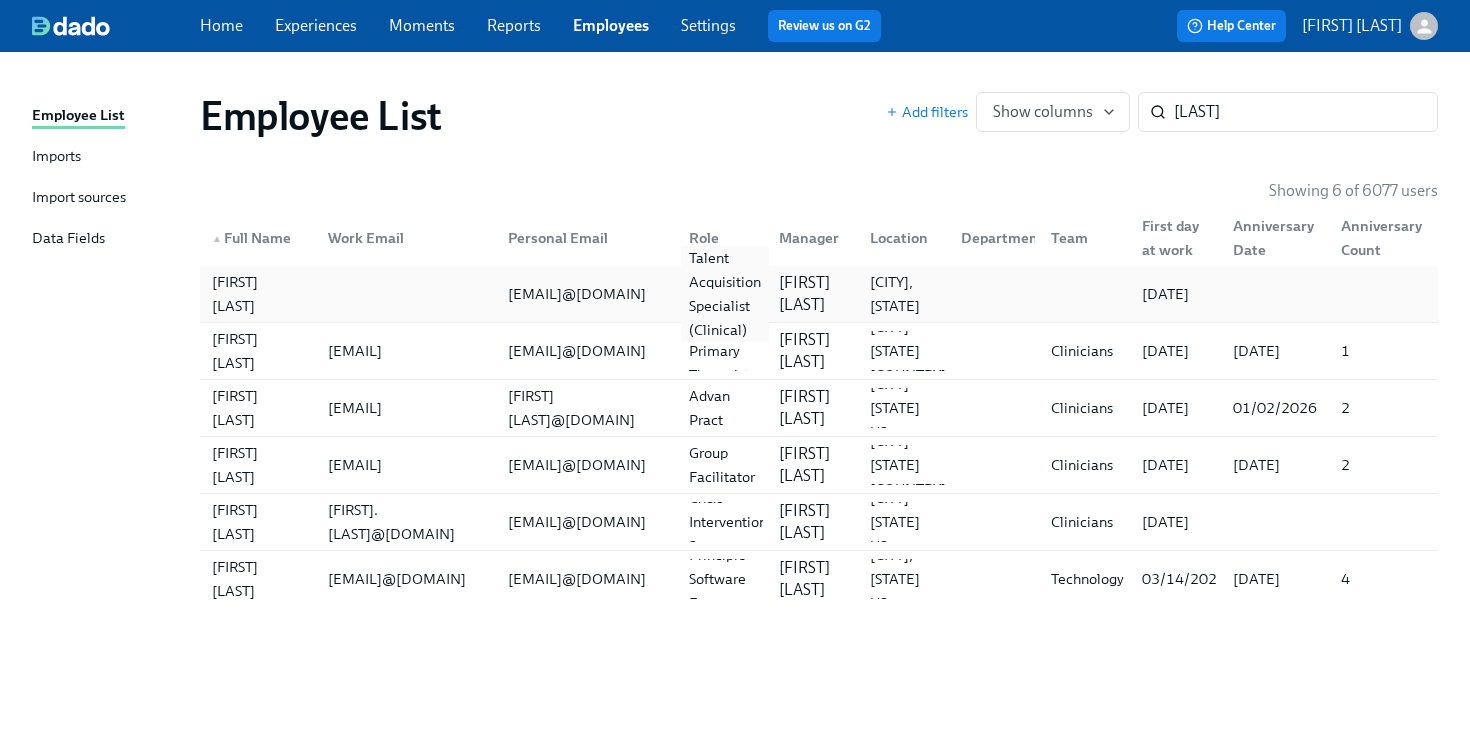 click on "Talent Acquisition Specialist (Clinical)" at bounding box center (725, 294) 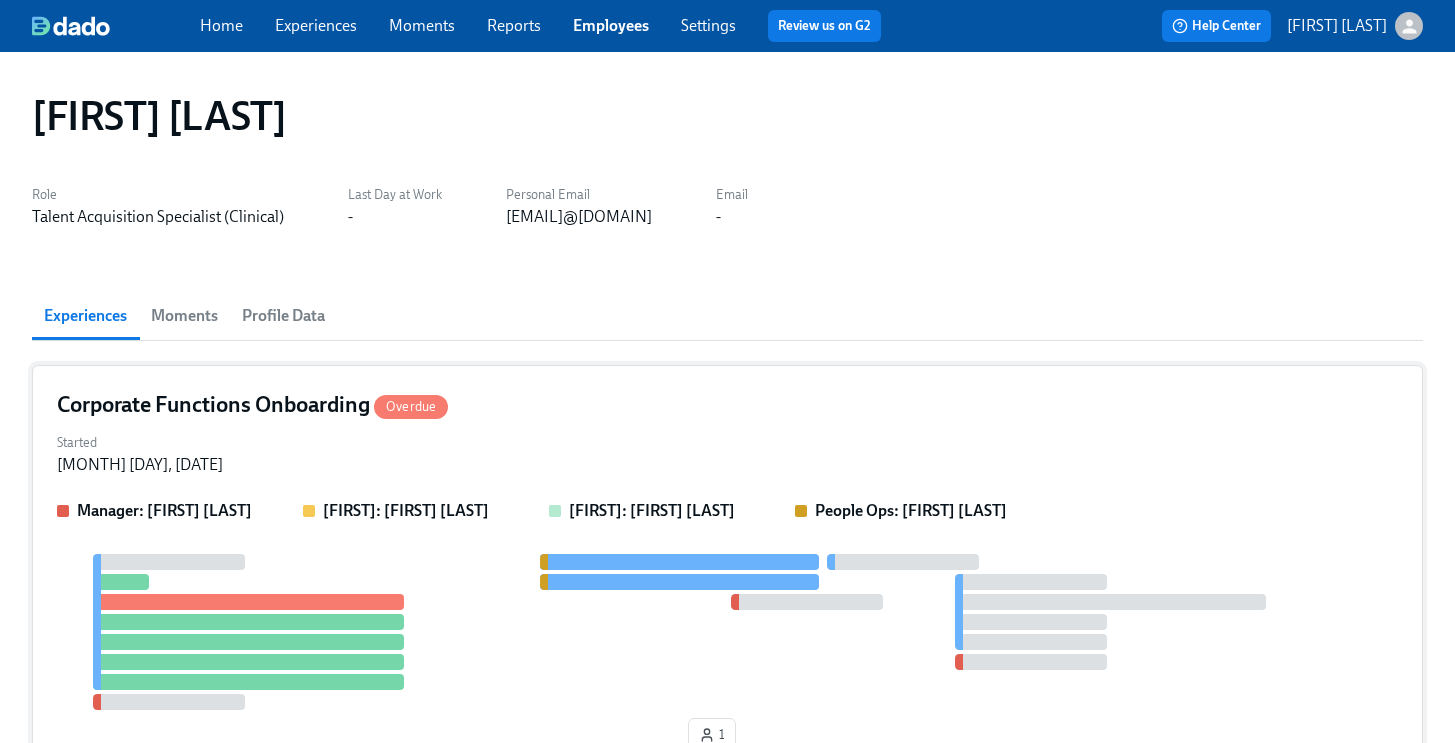 click on "Started [MONTH] [DAY], [YEAR]" at bounding box center (727, 452) 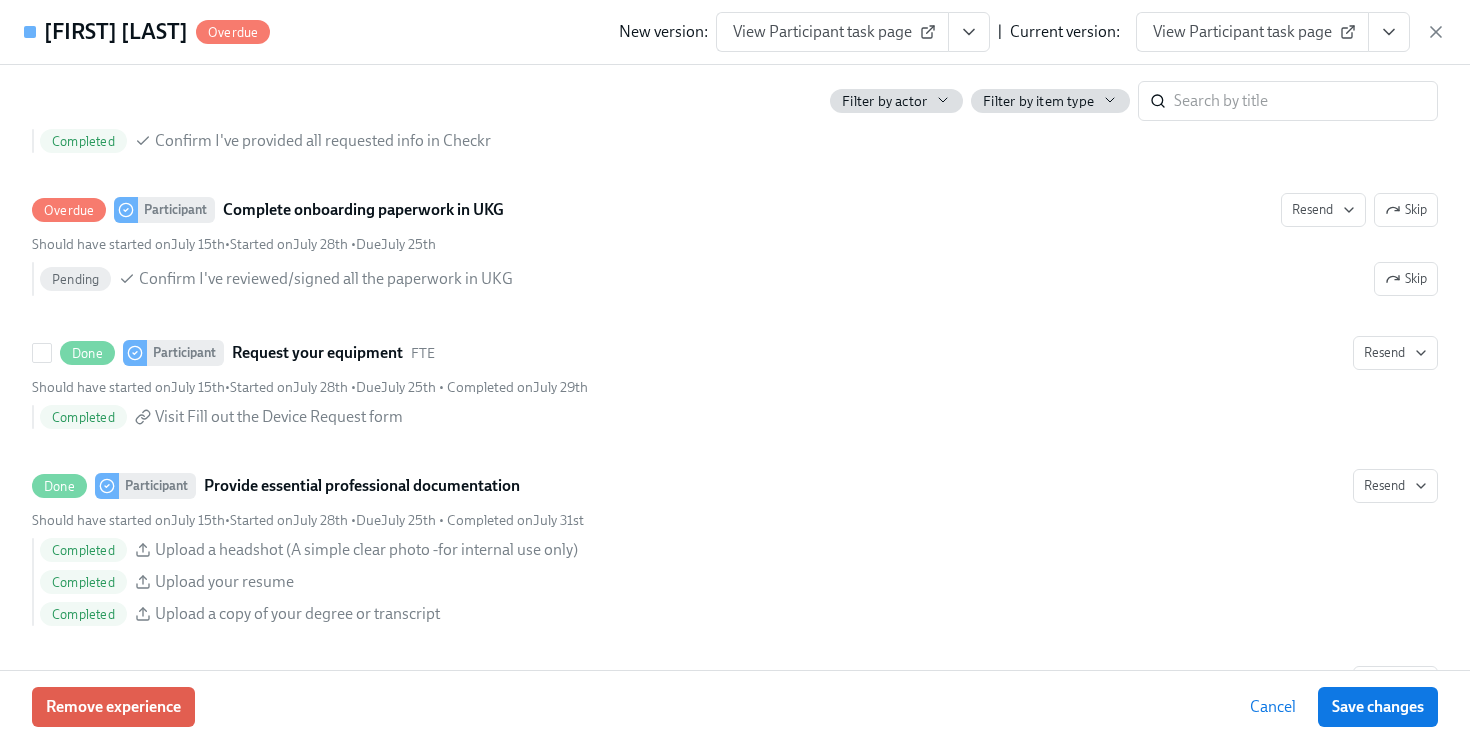 scroll, scrollTop: 847, scrollLeft: 0, axis: vertical 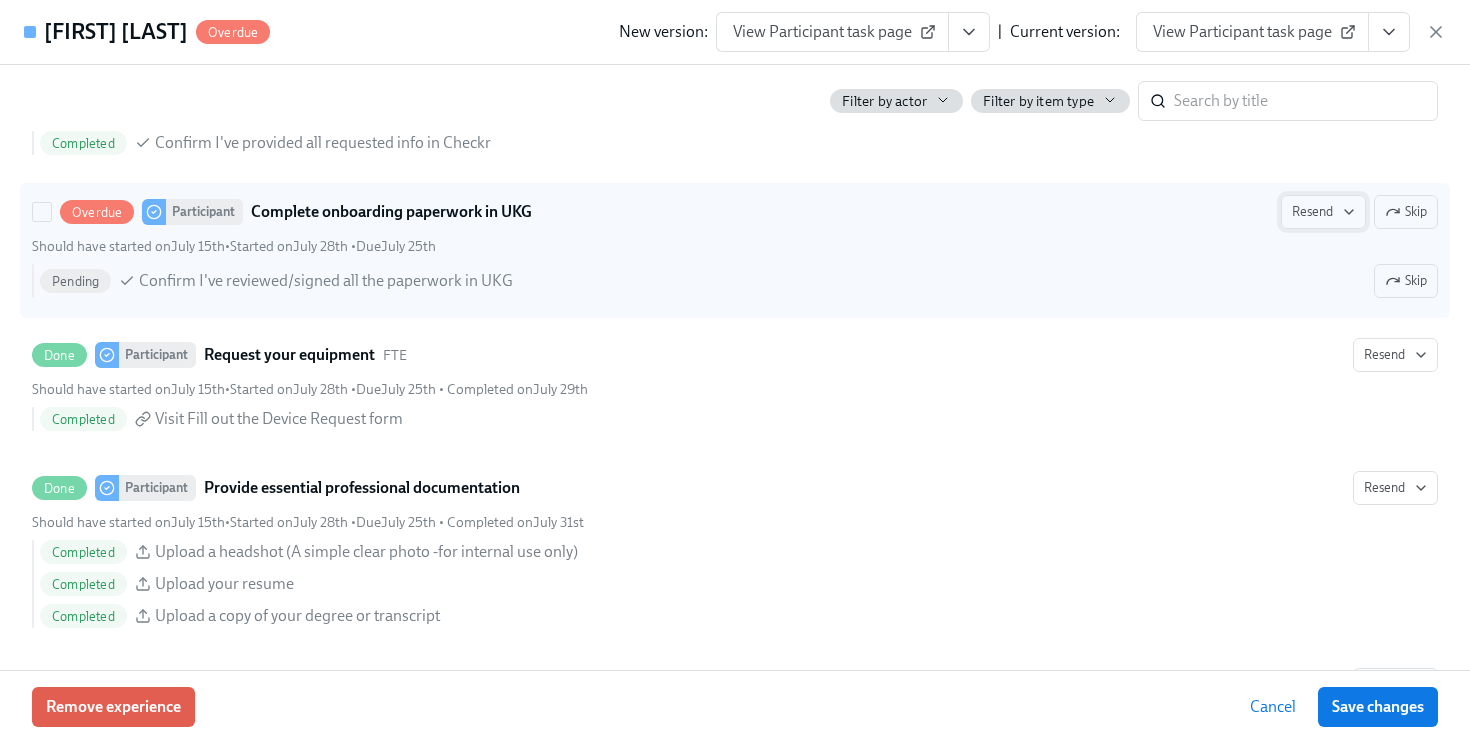 click on "Resend" at bounding box center [1323, 212] 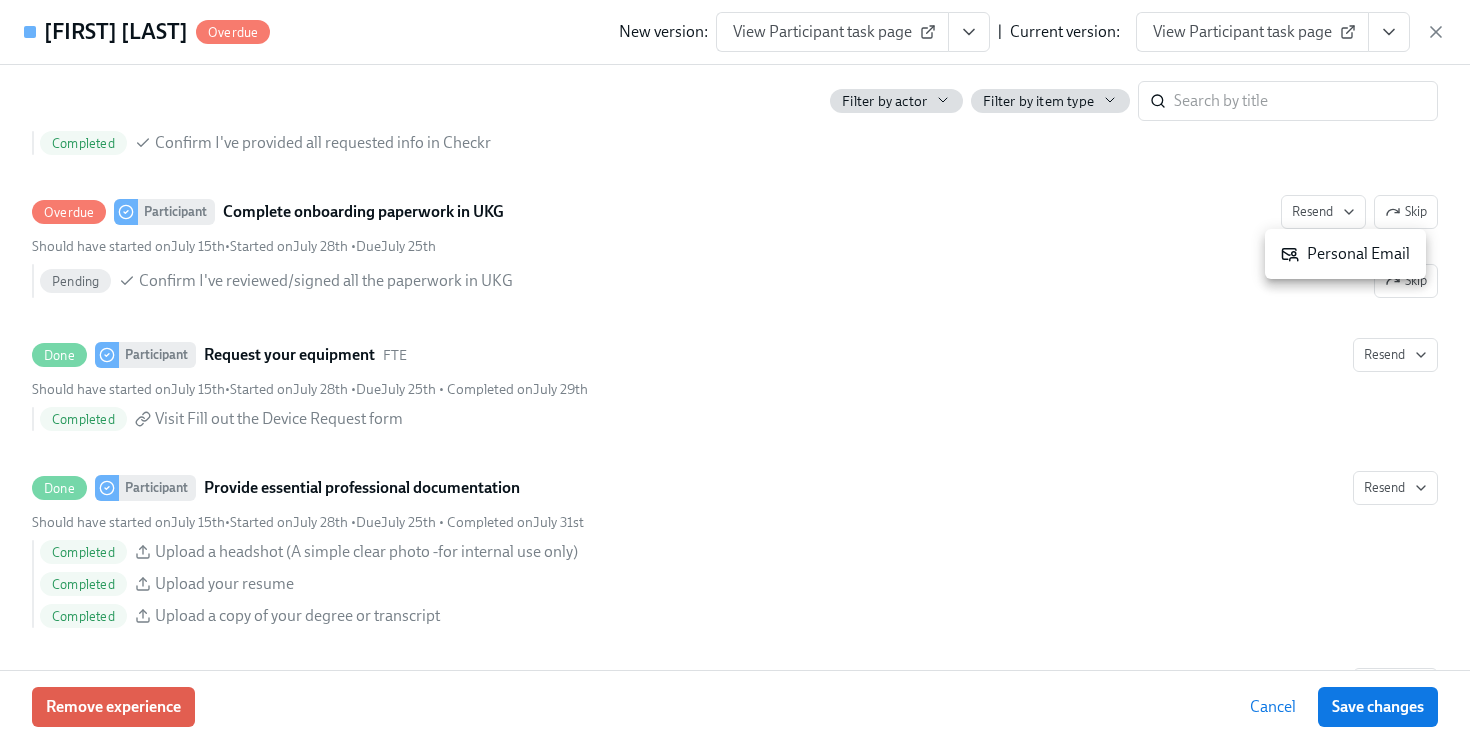 click 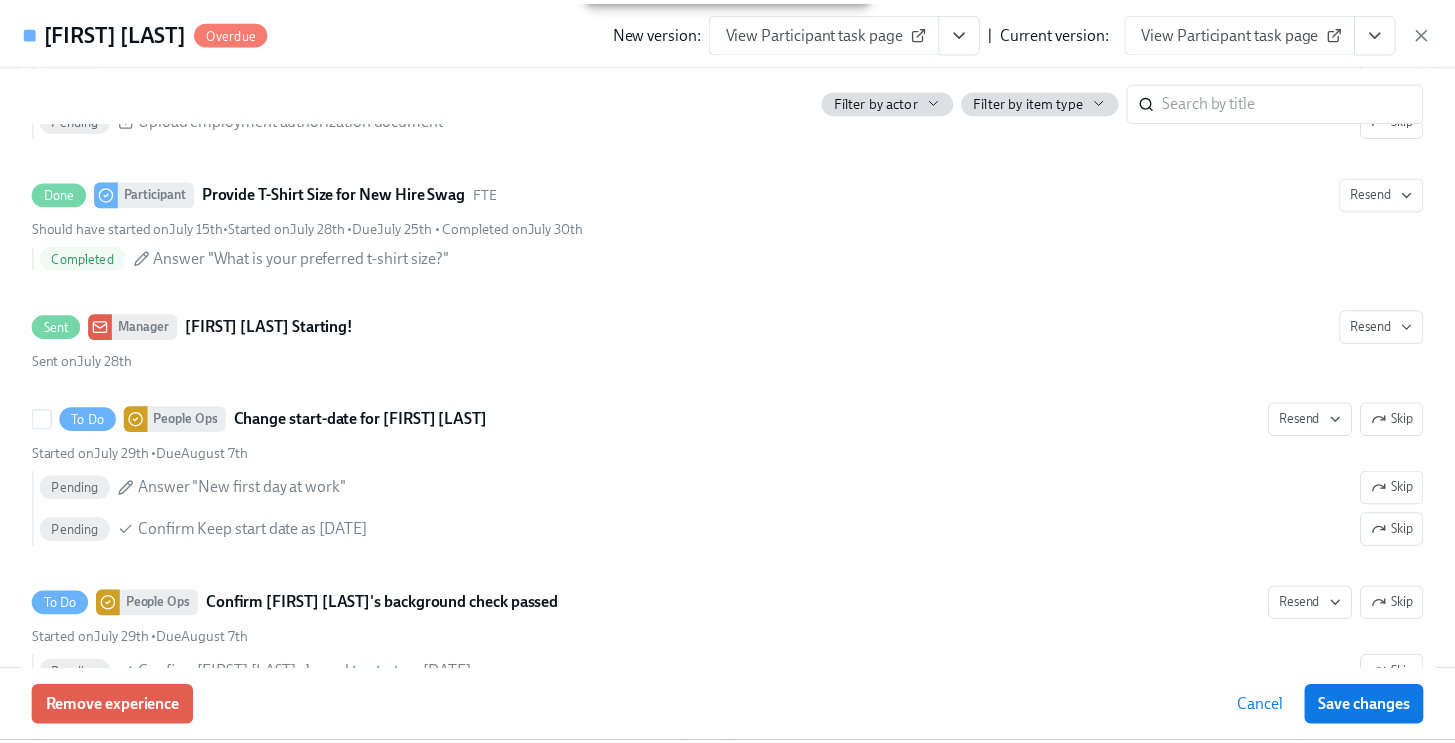 scroll, scrollTop: 1620, scrollLeft: 0, axis: vertical 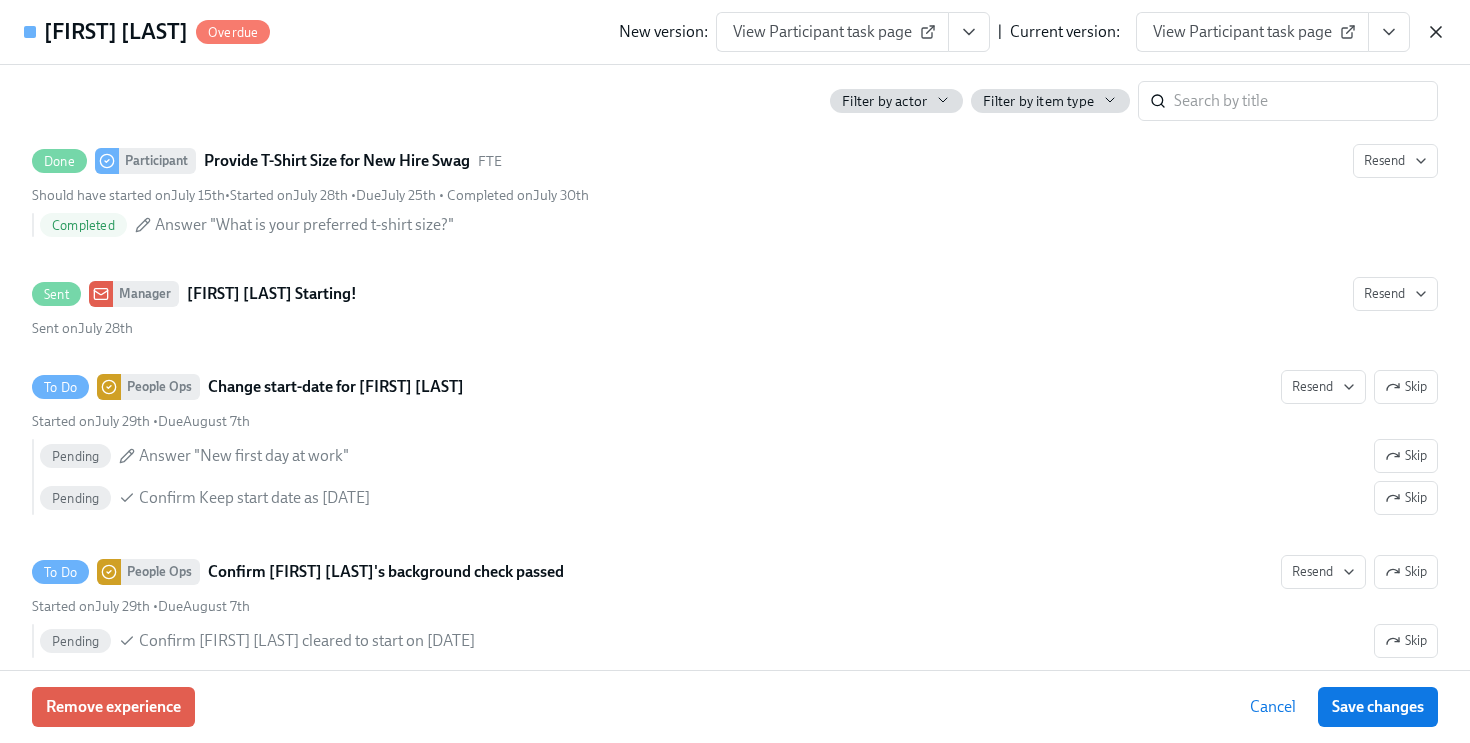 click 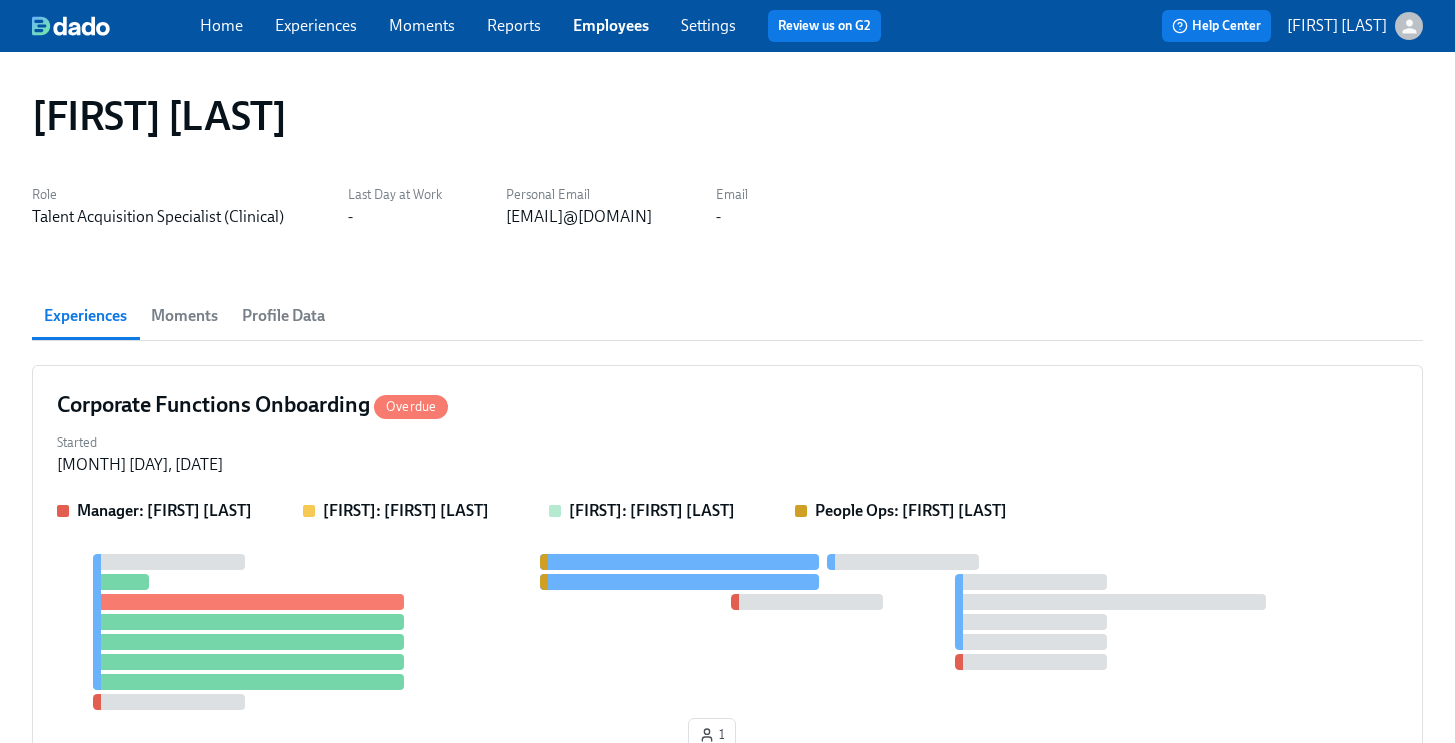 click on "Employees" at bounding box center [611, 25] 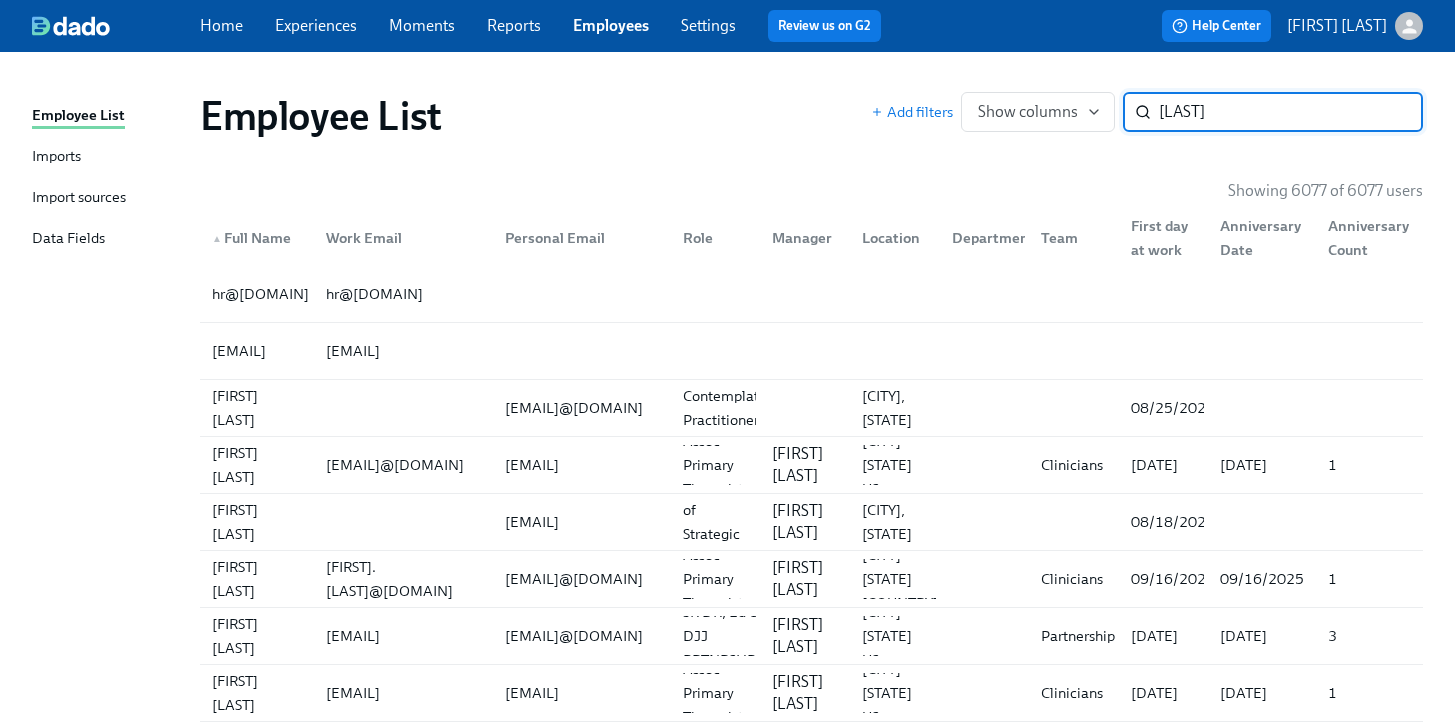type on "[LAST]" 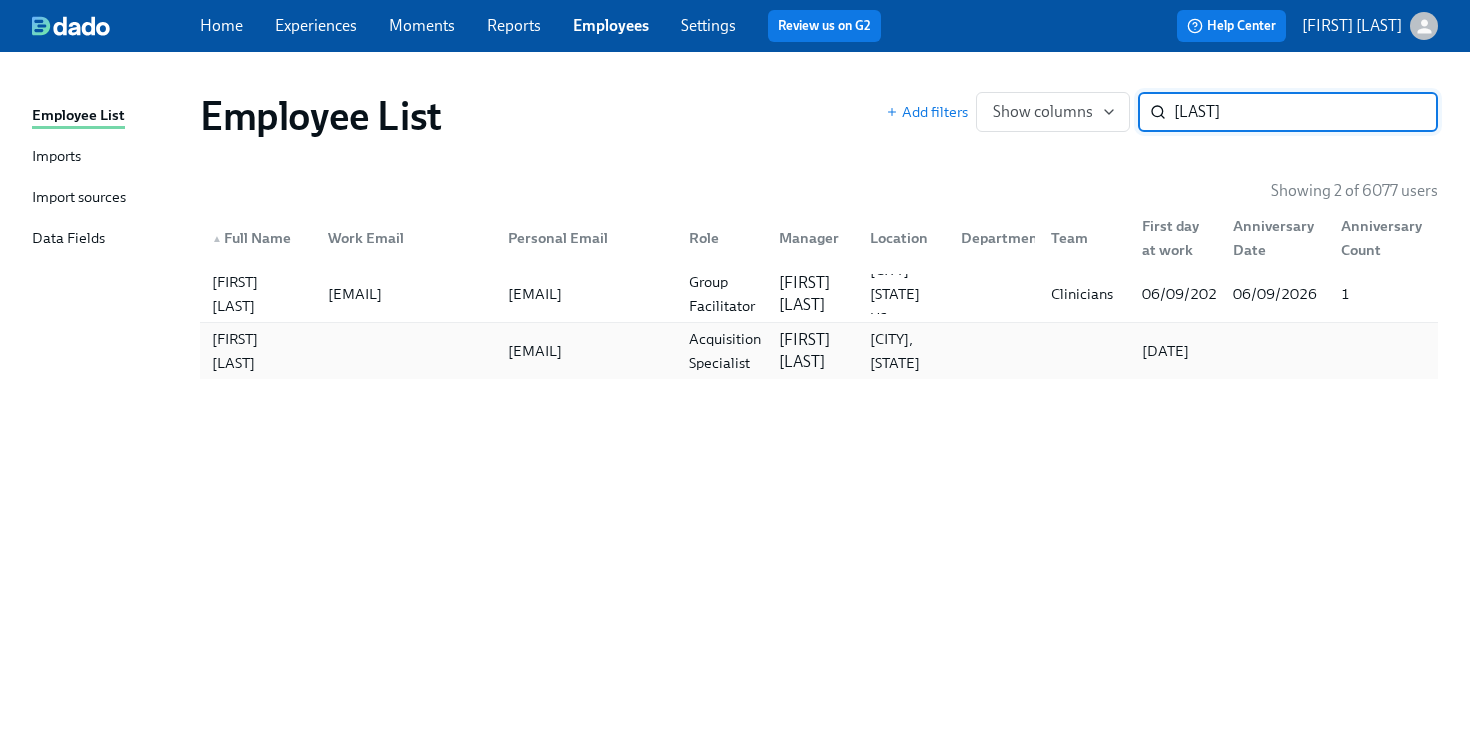click on "[FIRST] [LAST]" at bounding box center (812, 351) 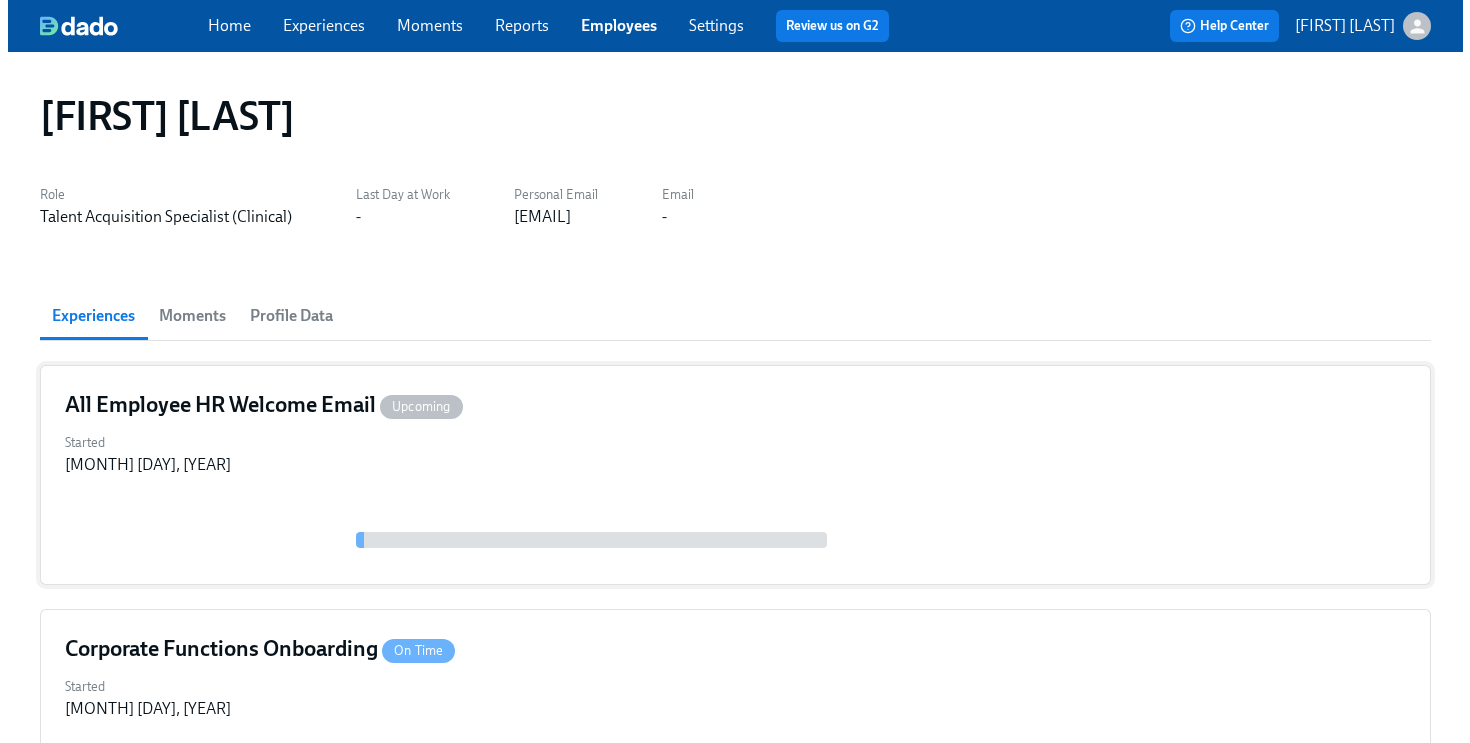 scroll, scrollTop: 175, scrollLeft: 0, axis: vertical 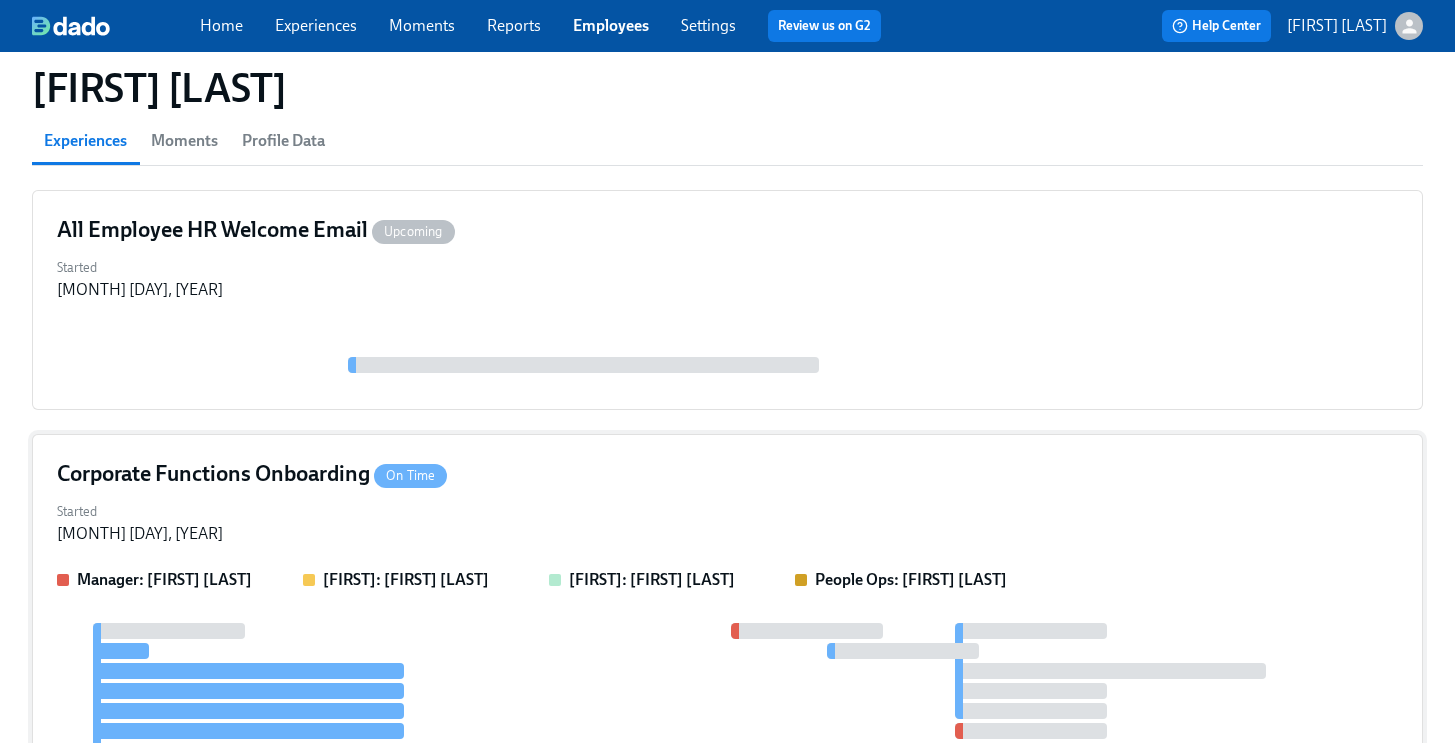 click on "Started [MONTH] [DAY], [YEAR]" at bounding box center (727, 521) 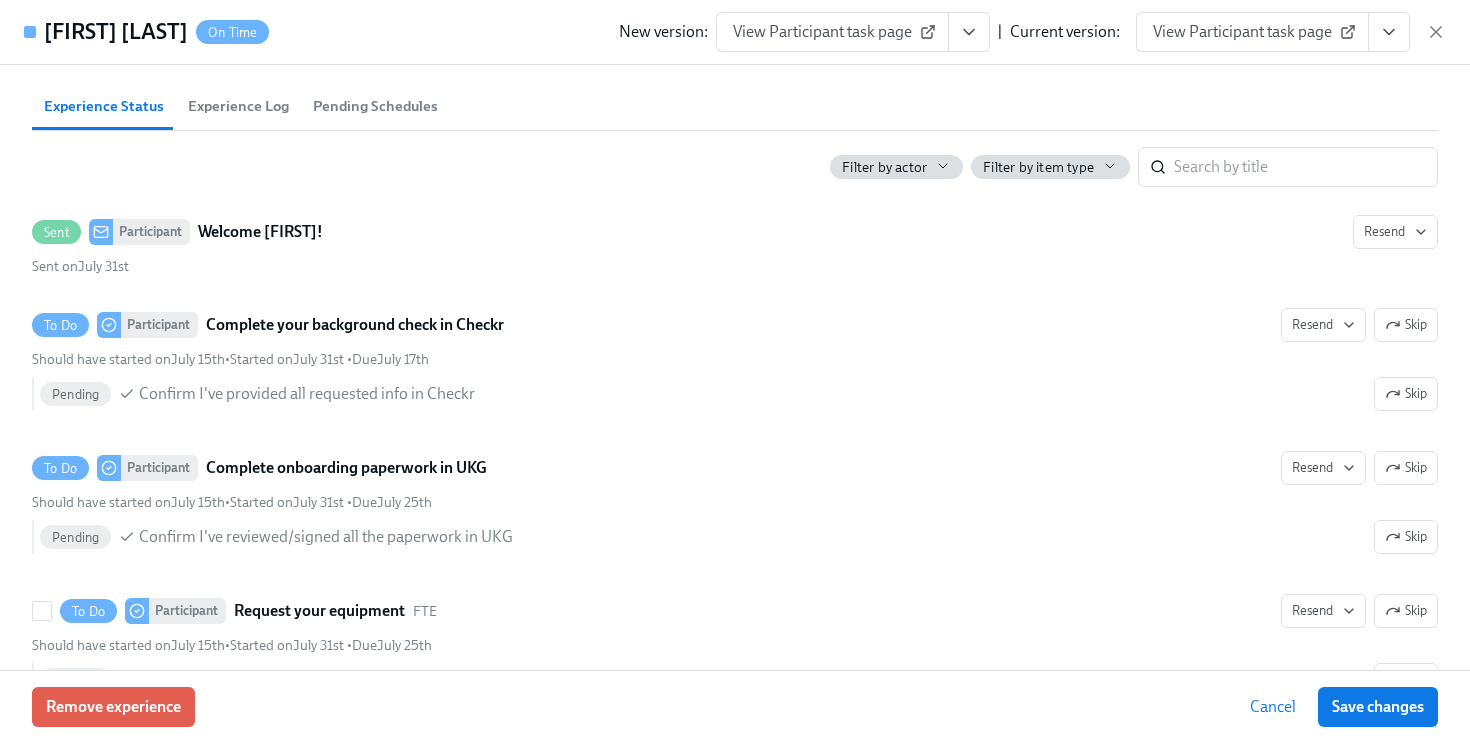 scroll, scrollTop: 559, scrollLeft: 0, axis: vertical 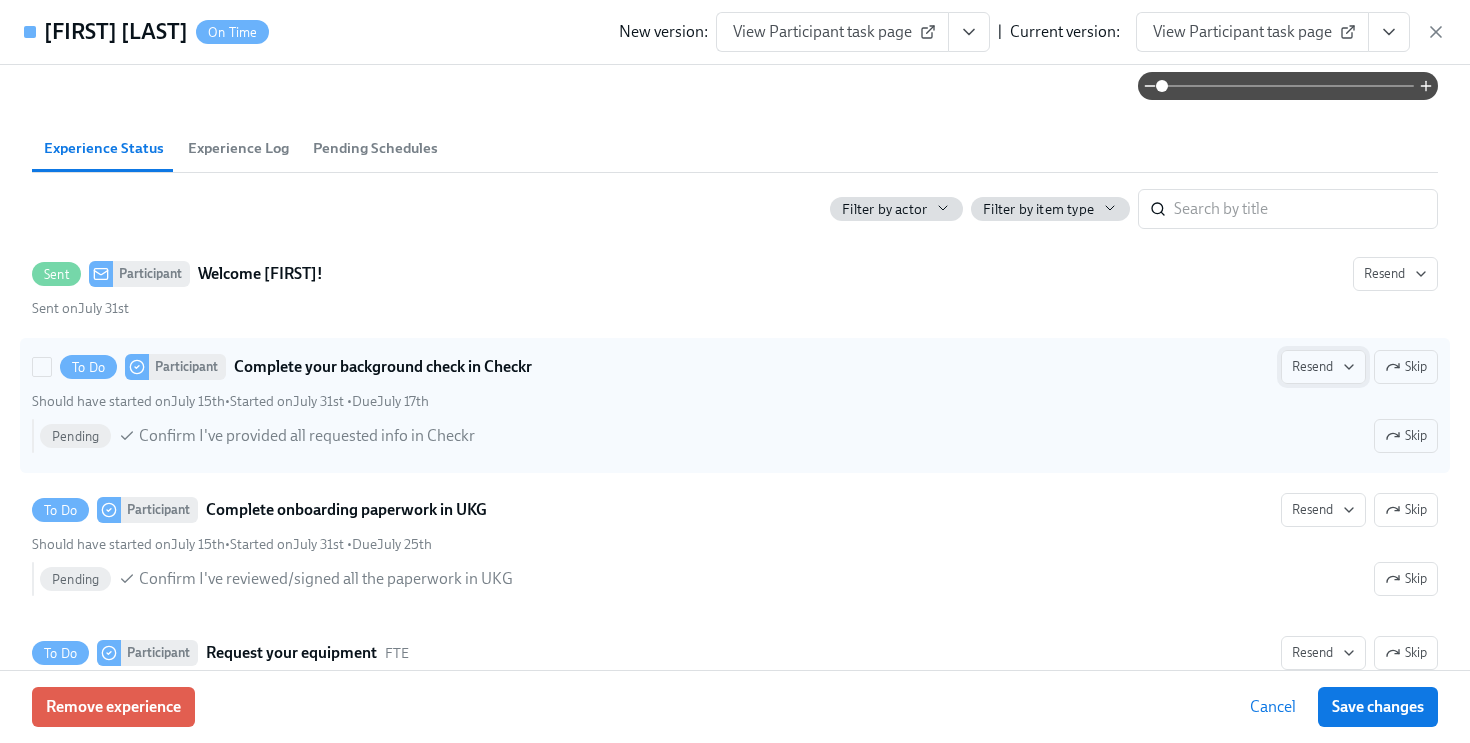 click on "Resend" at bounding box center [1323, 367] 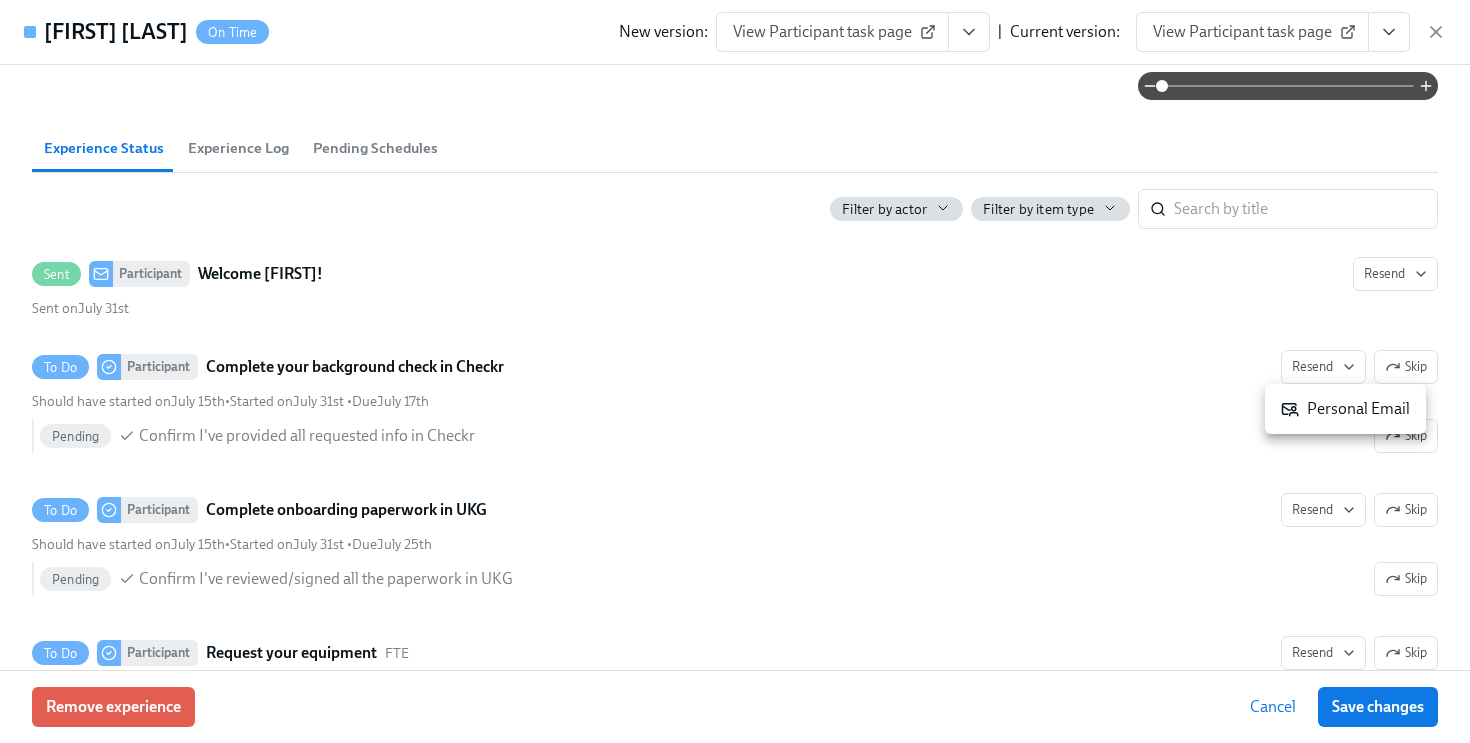 click 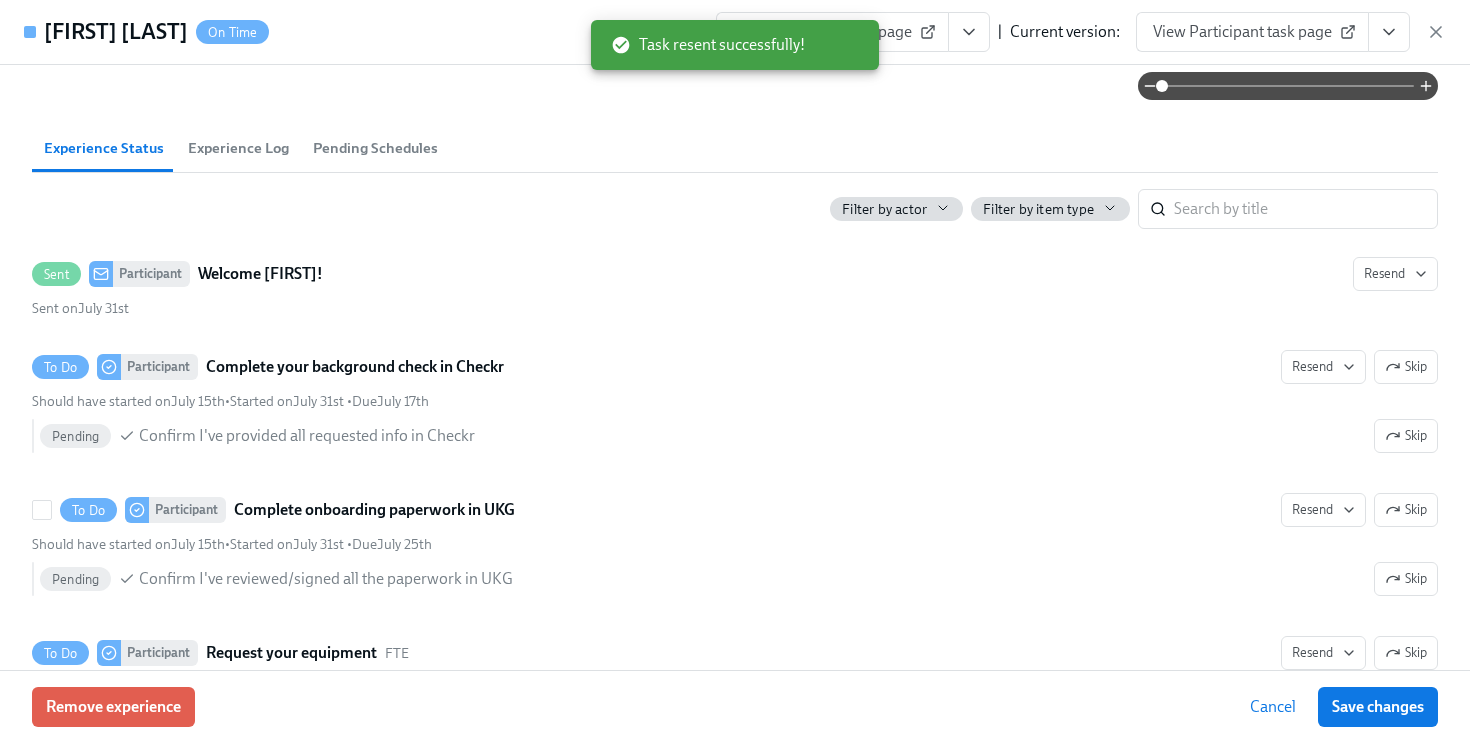 click on "Resend" at bounding box center [1323, 510] 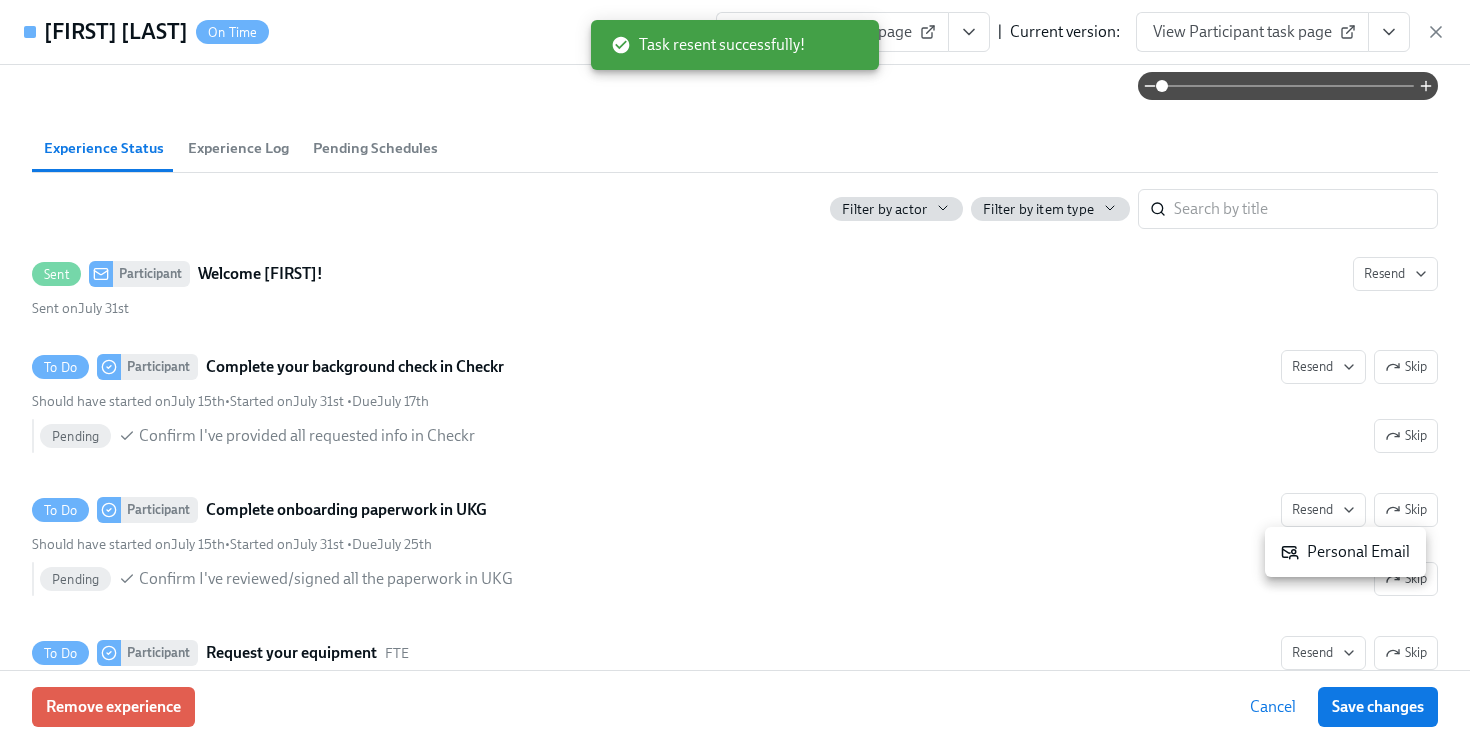 click 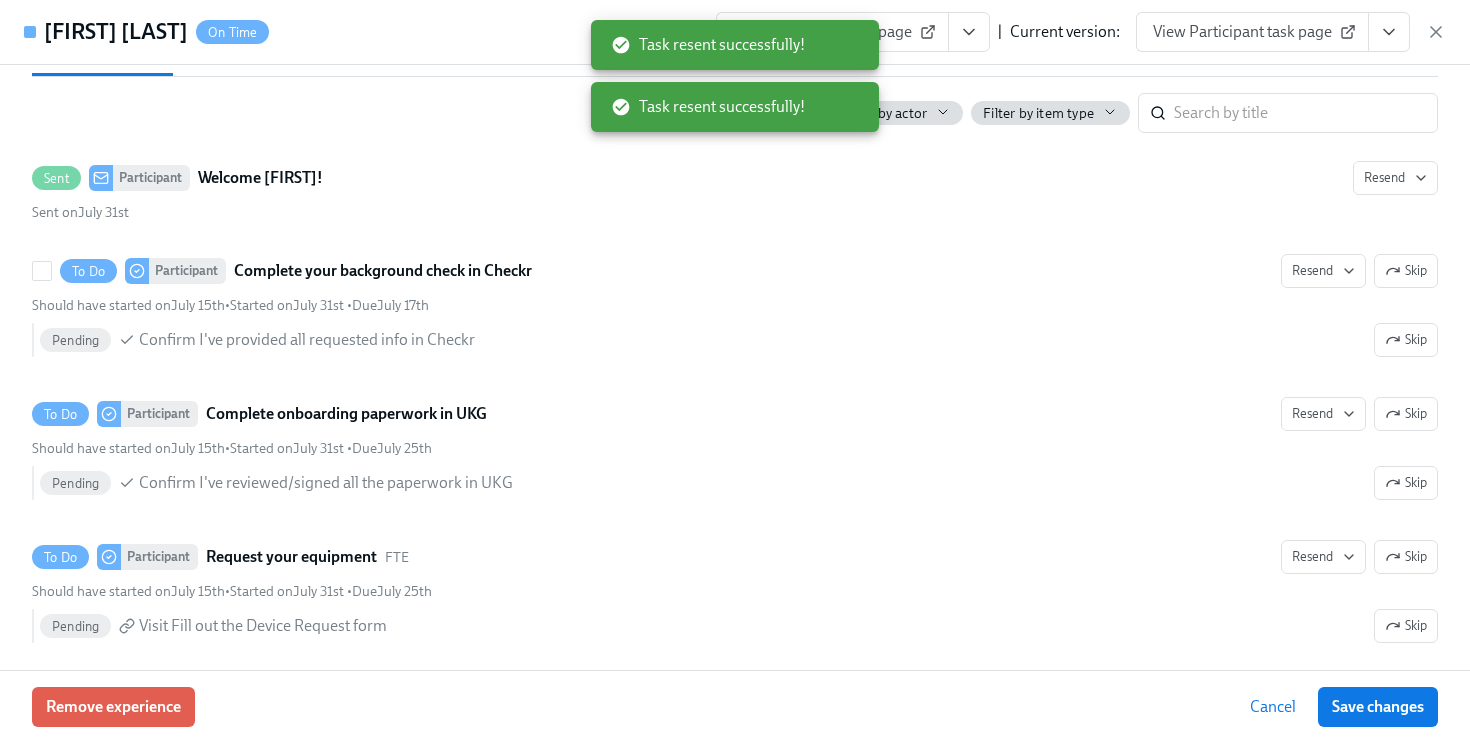 scroll, scrollTop: 701, scrollLeft: 0, axis: vertical 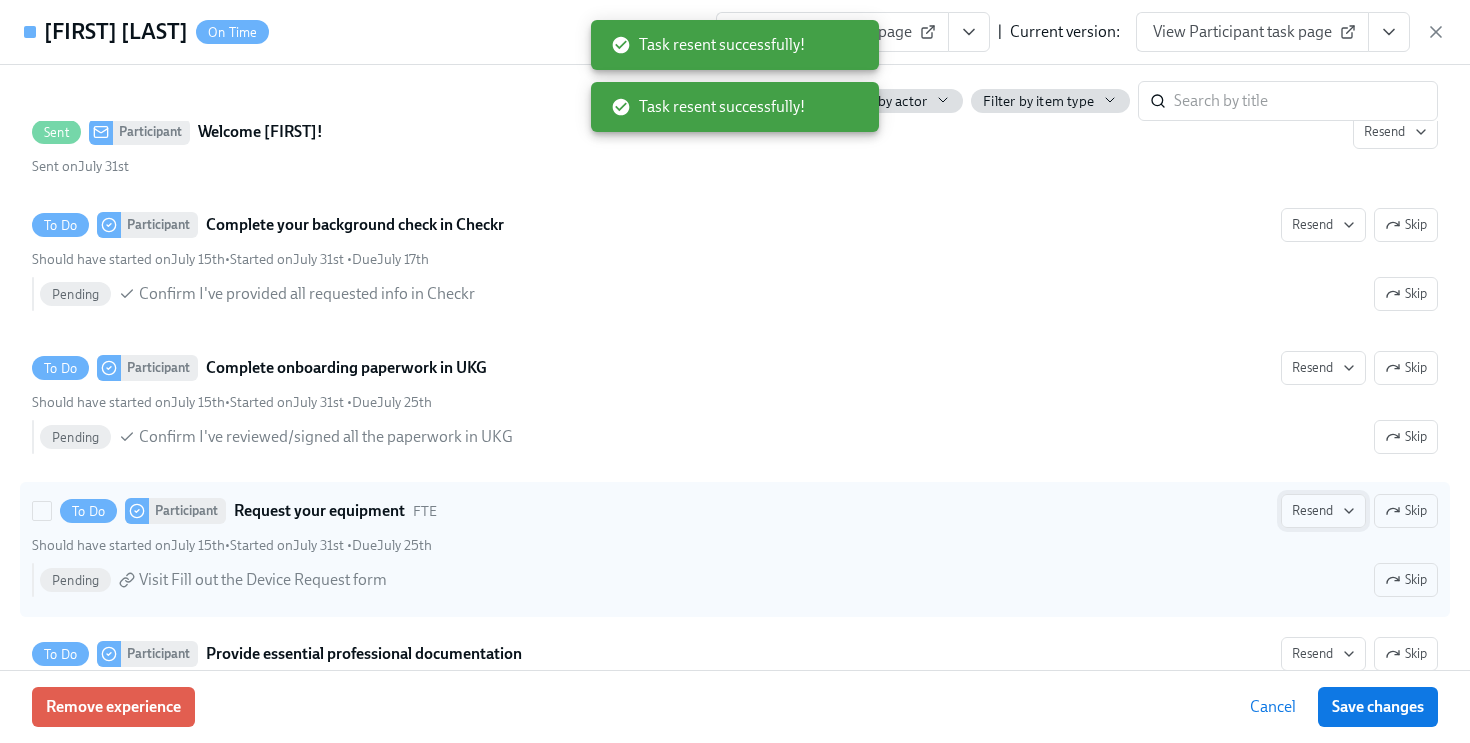 click on "Resend" at bounding box center (1323, 511) 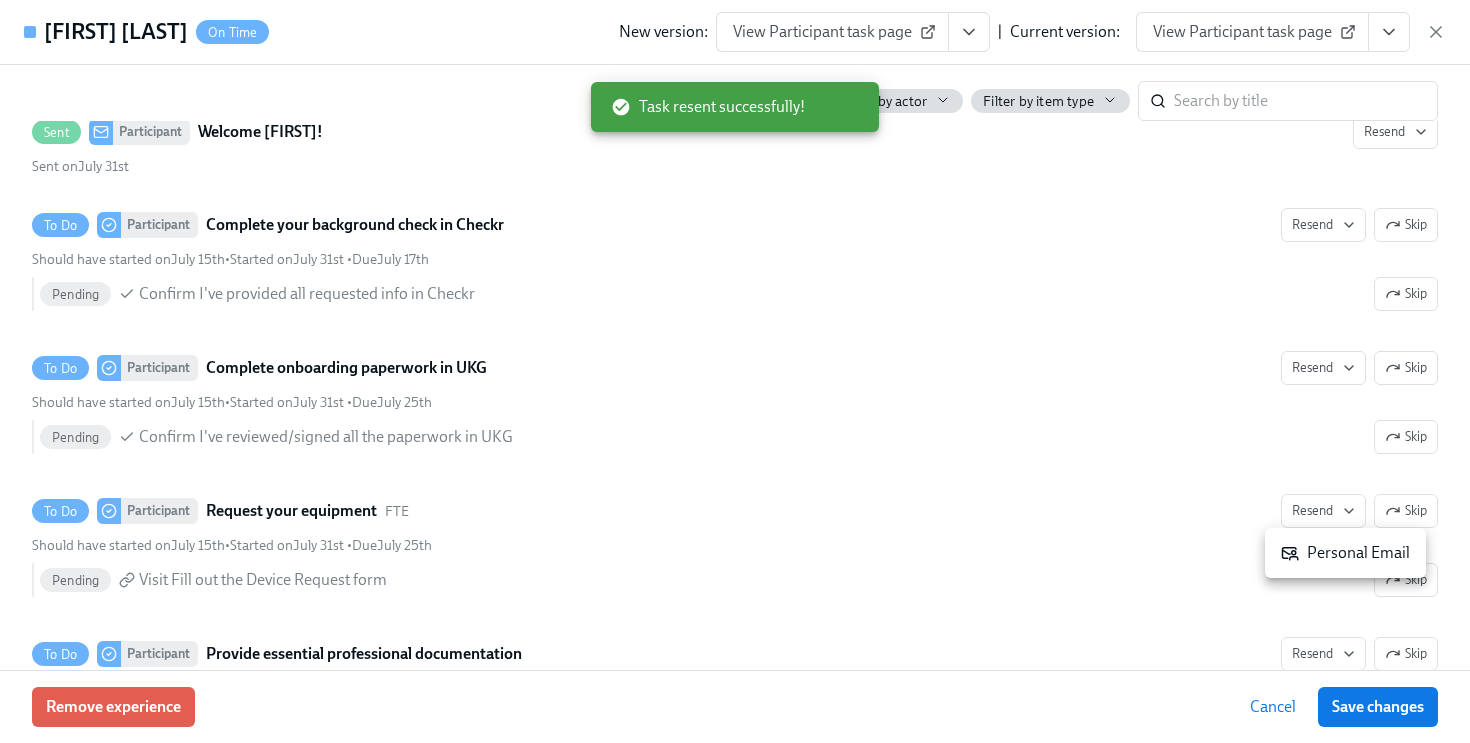 click on "Personal Email" at bounding box center (1345, 553) 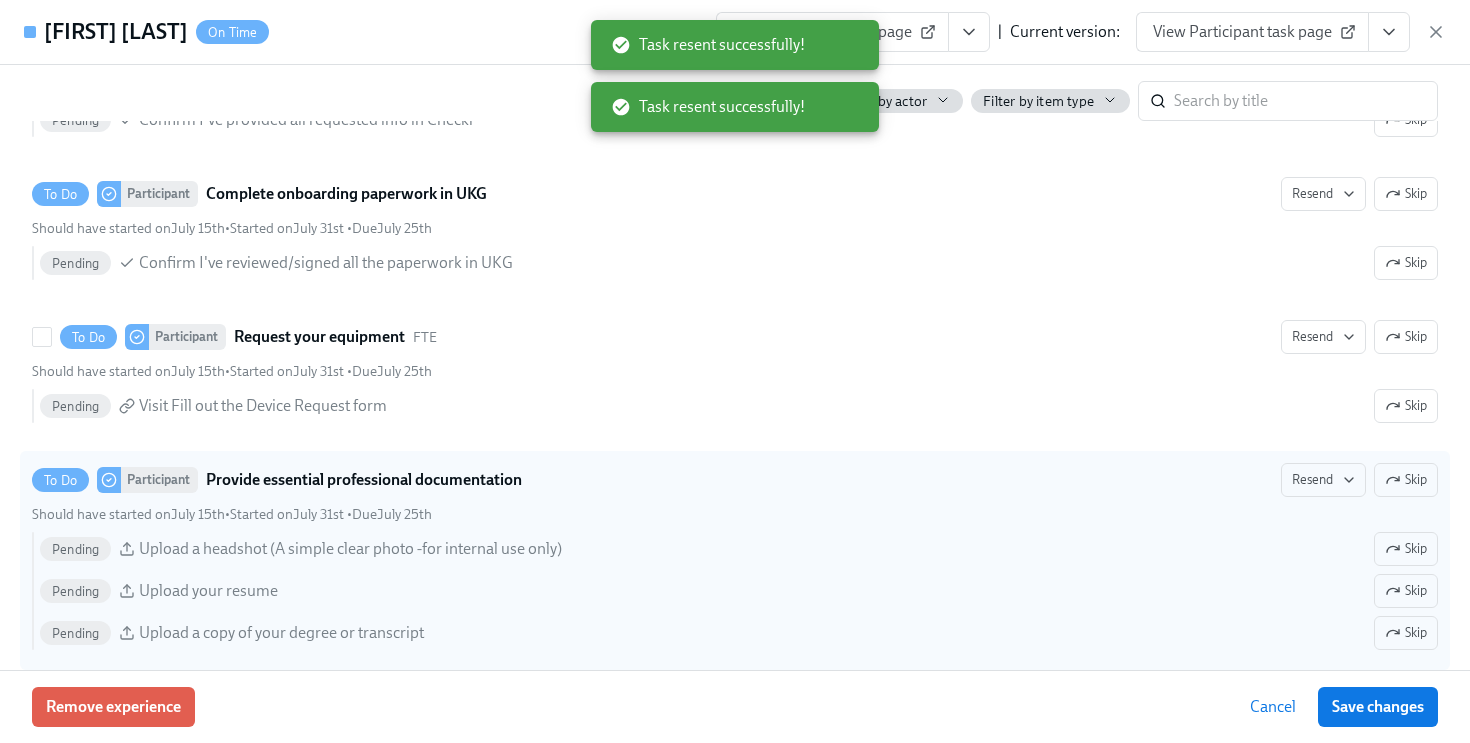 scroll, scrollTop: 922, scrollLeft: 0, axis: vertical 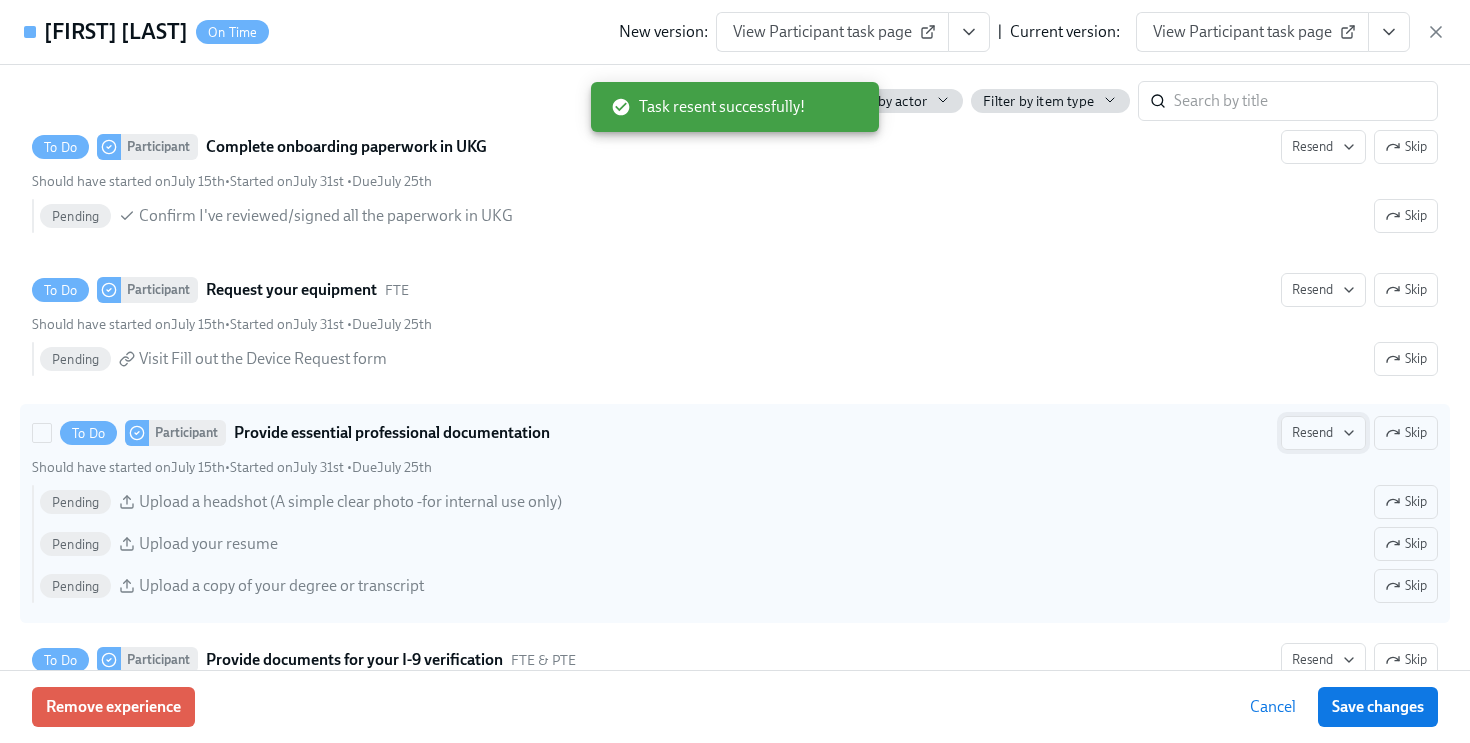 click on "Resend" at bounding box center (1323, 433) 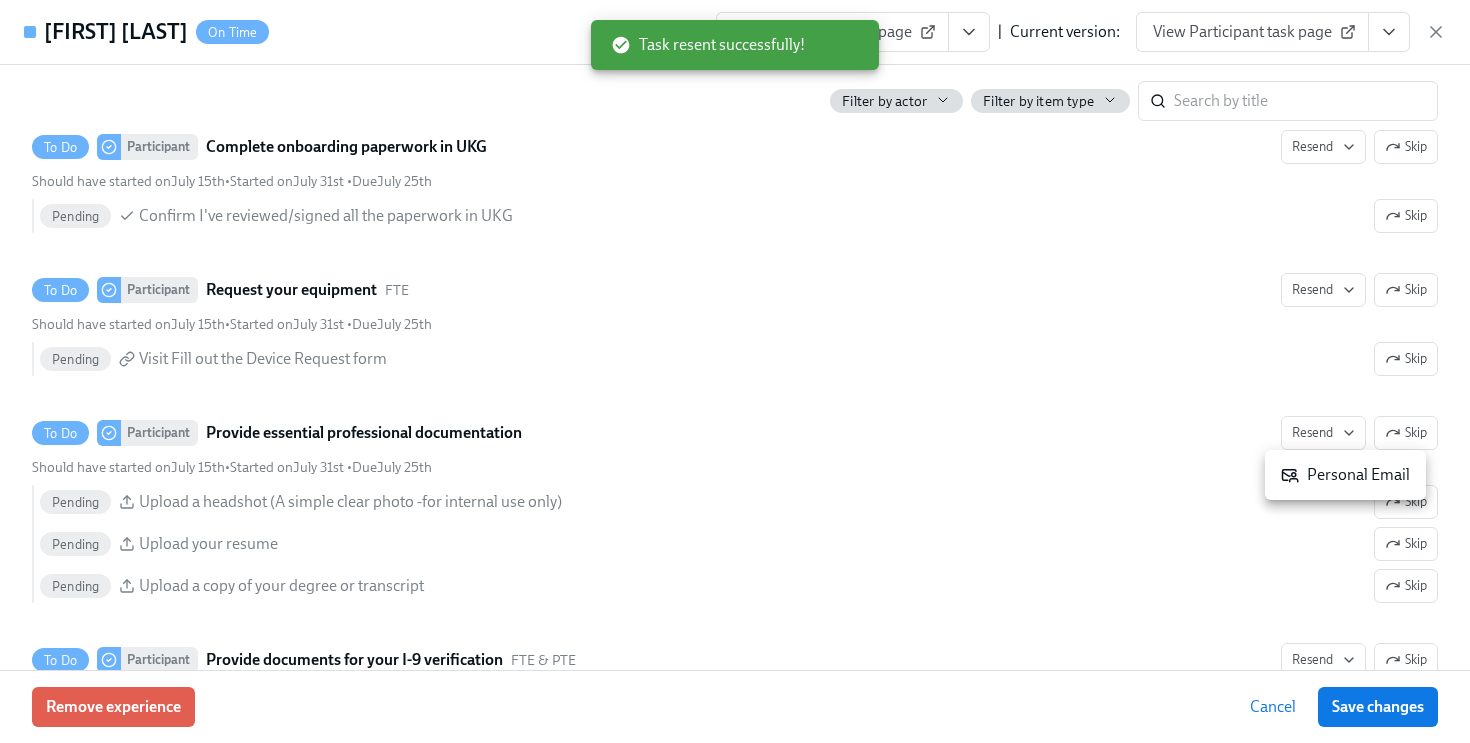 click 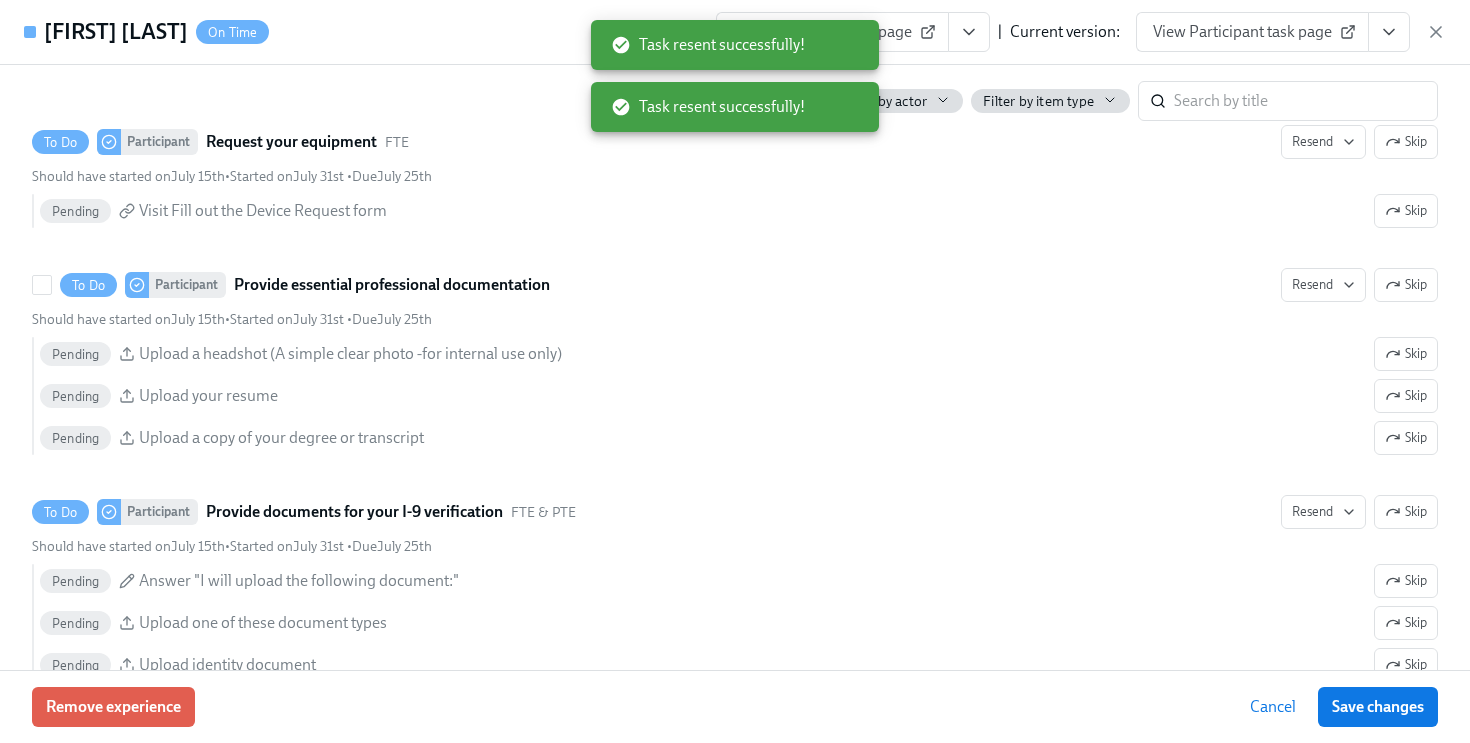 scroll, scrollTop: 1167, scrollLeft: 0, axis: vertical 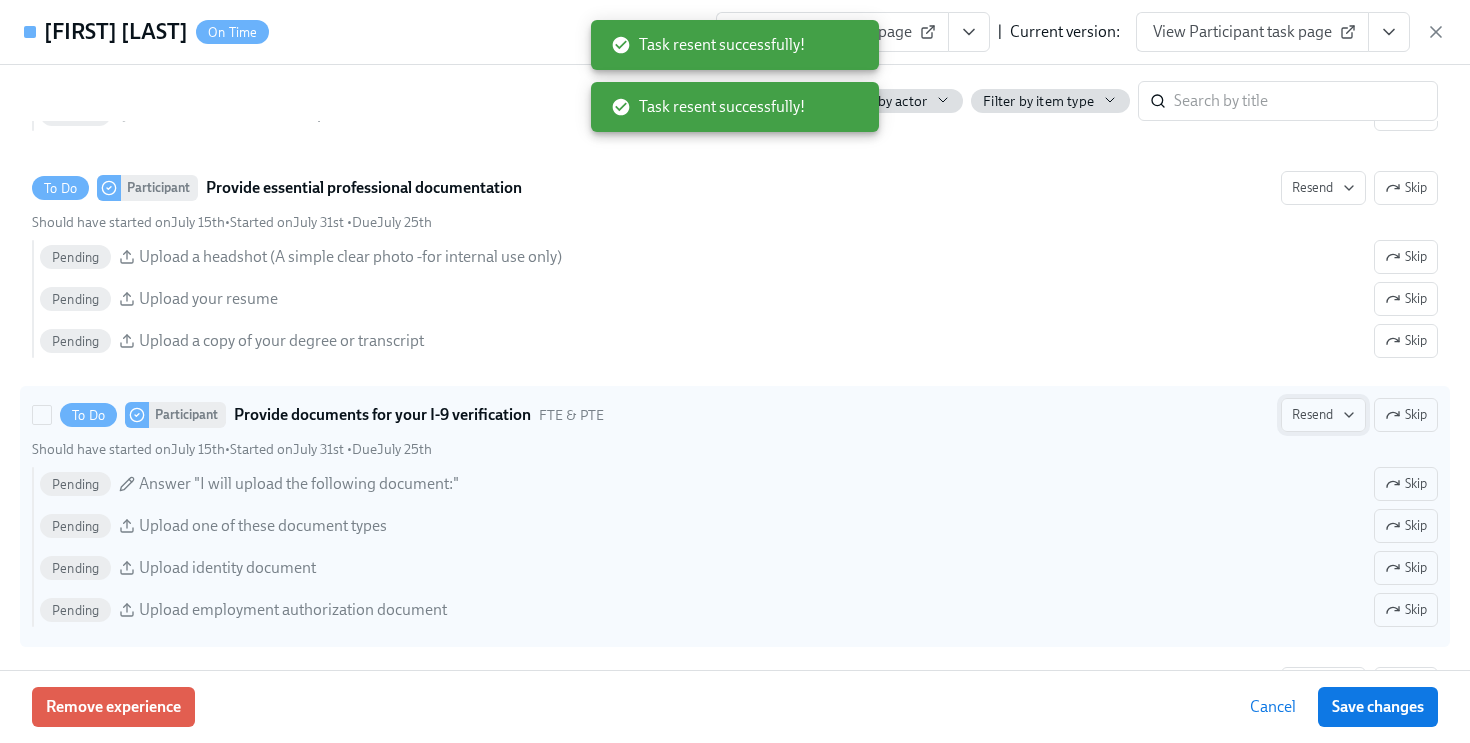 click on "Resend" at bounding box center (1323, 415) 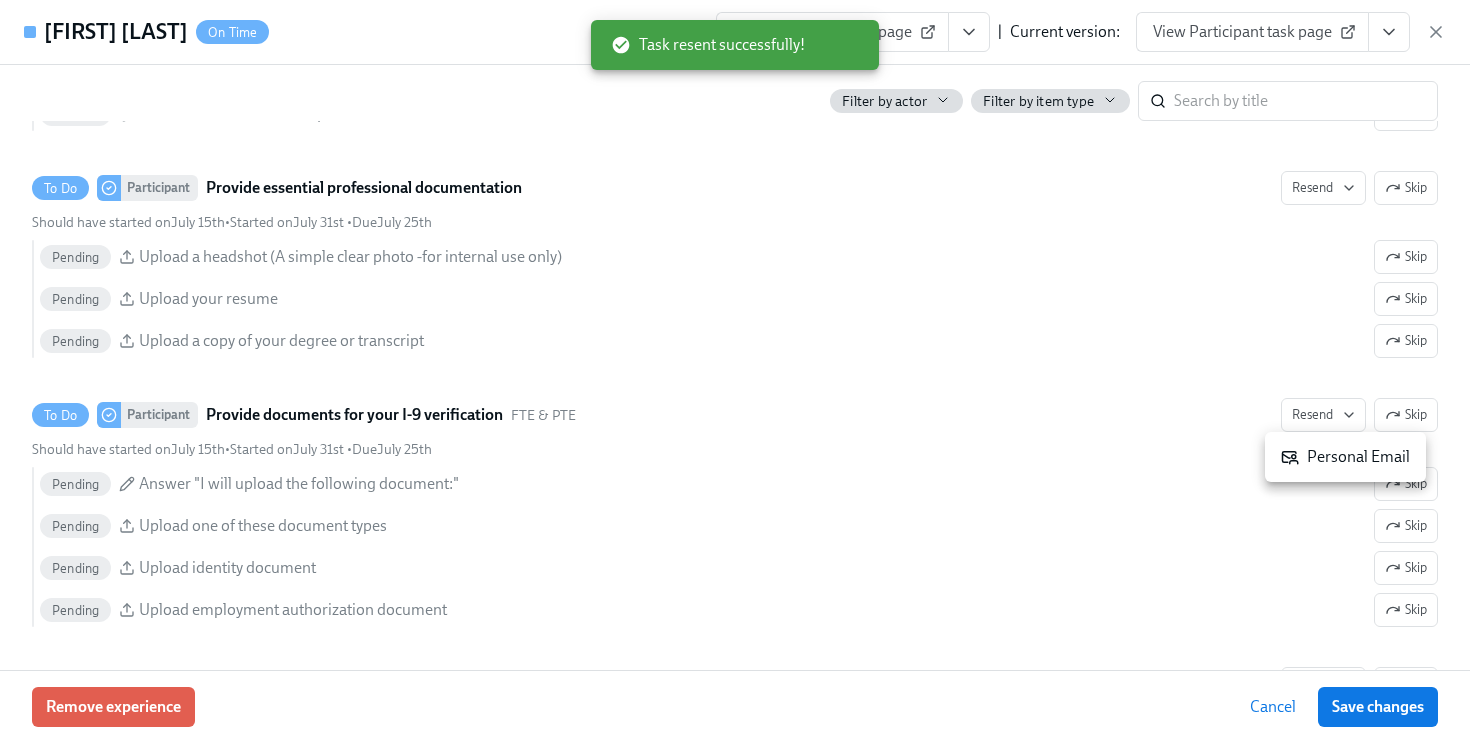 click on "Personal Email" at bounding box center [1345, 457] 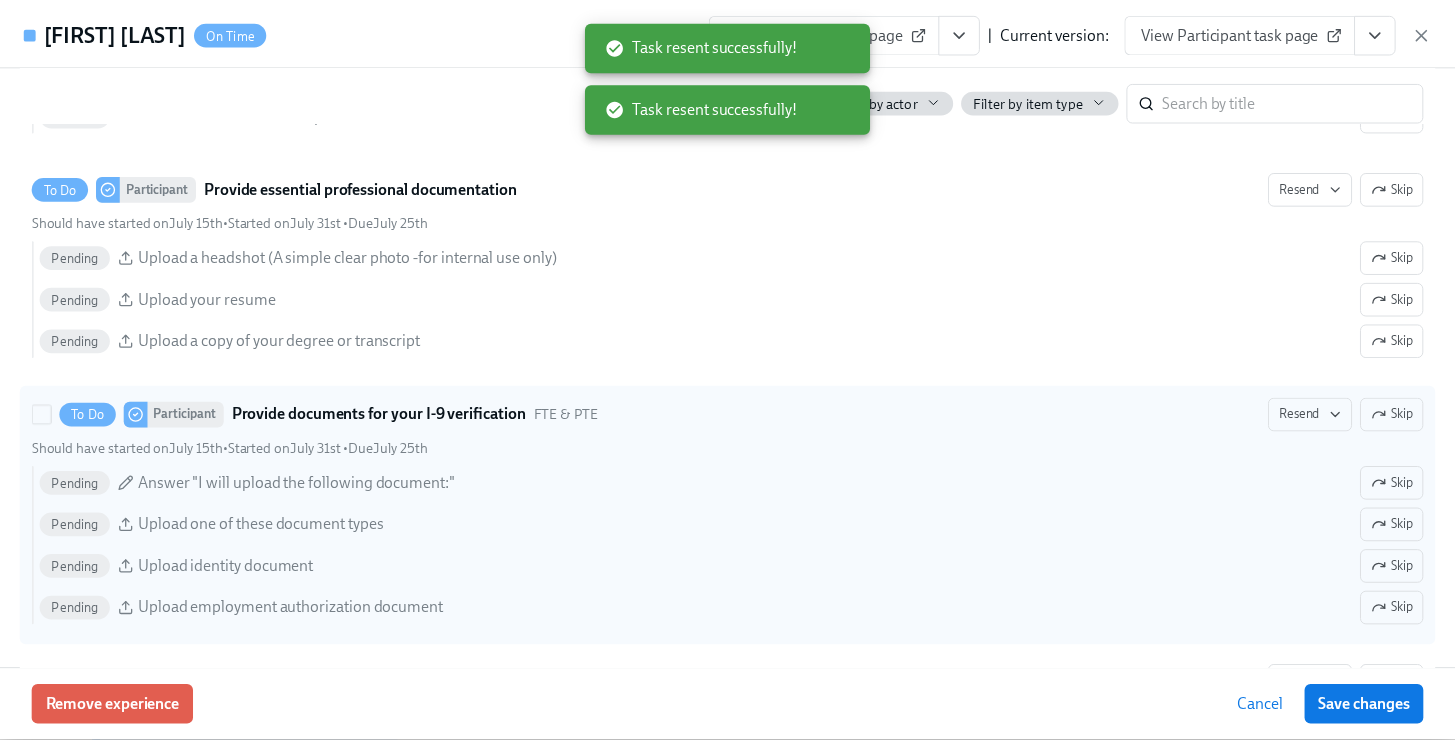 scroll, scrollTop: 1313, scrollLeft: 0, axis: vertical 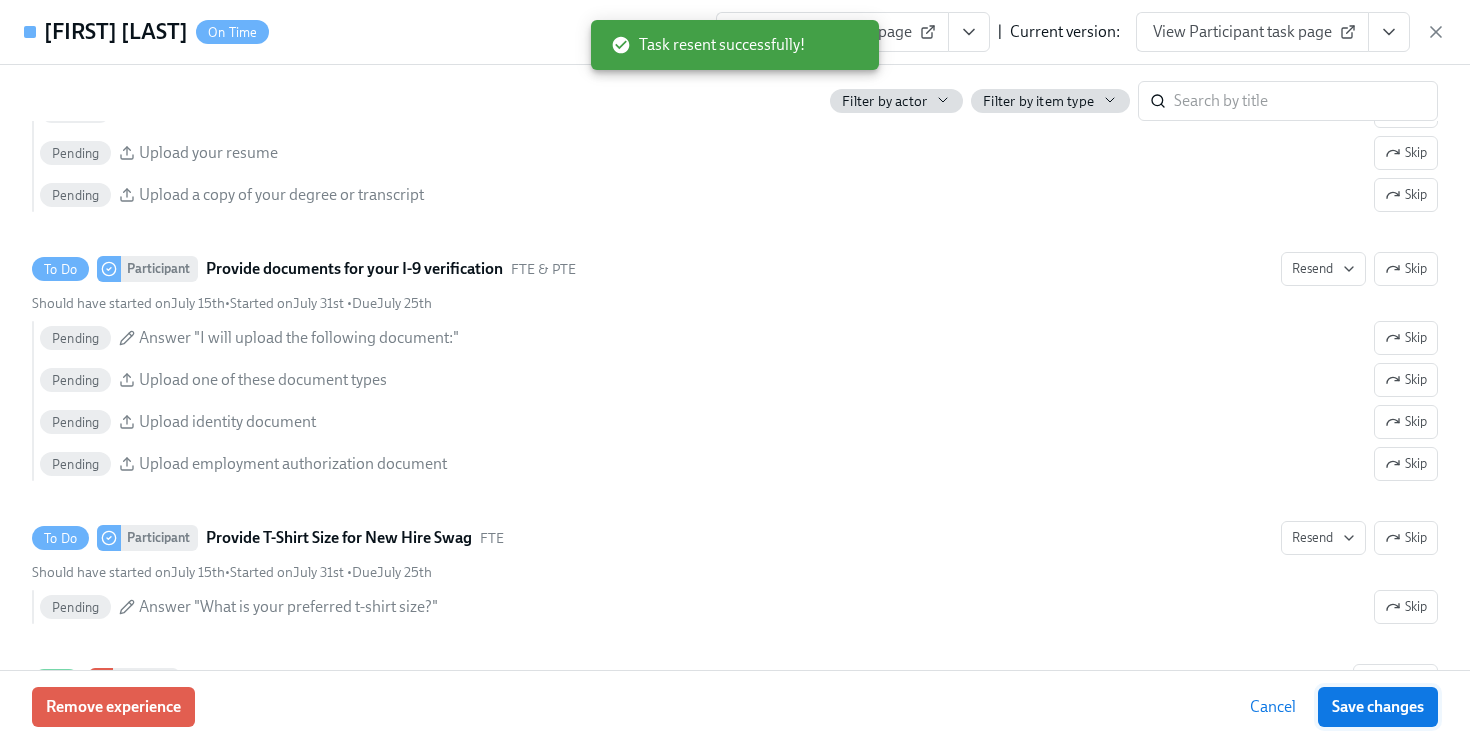 click on "Save changes" at bounding box center (1378, 707) 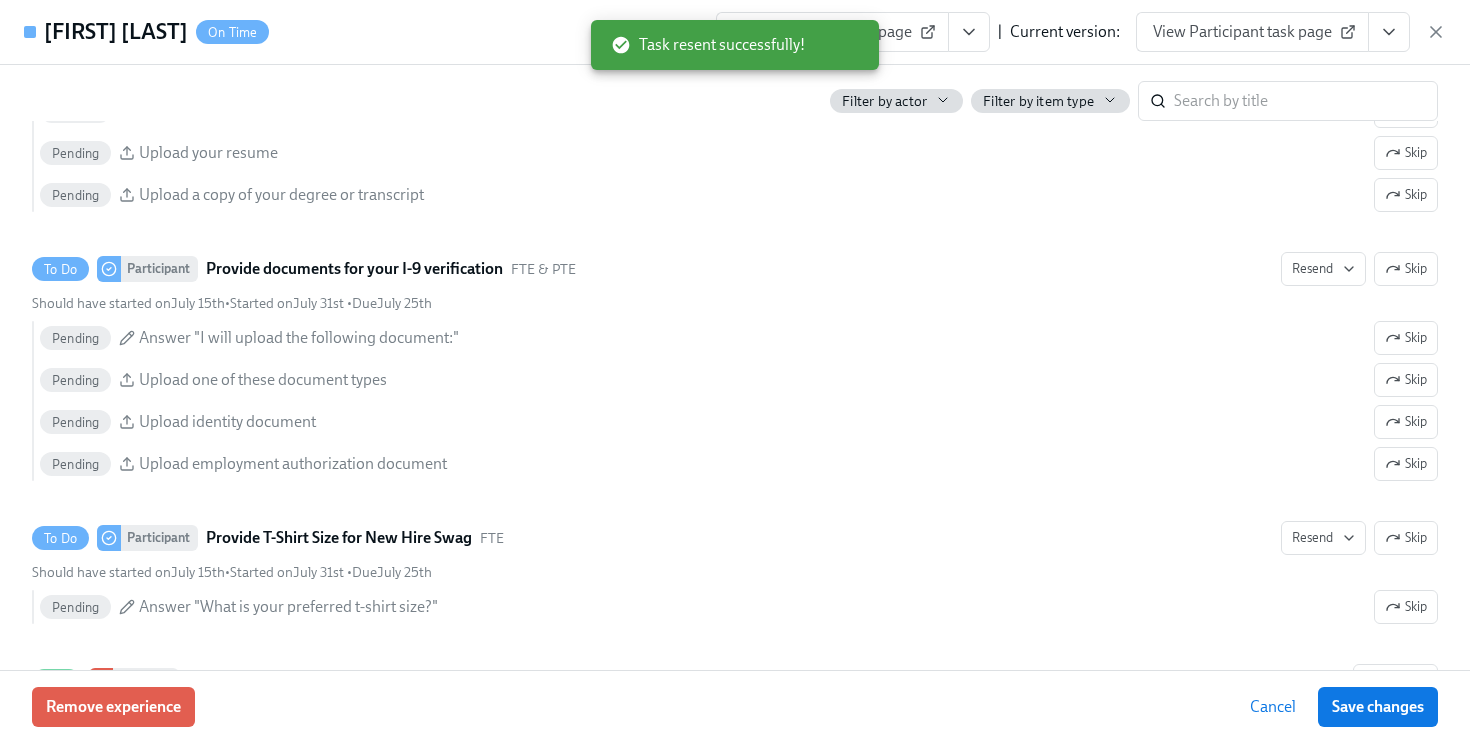 click on "[FIRST] [LAST] On Time New version: View Participant task page | Current version: View Participant task page" at bounding box center (735, 32) 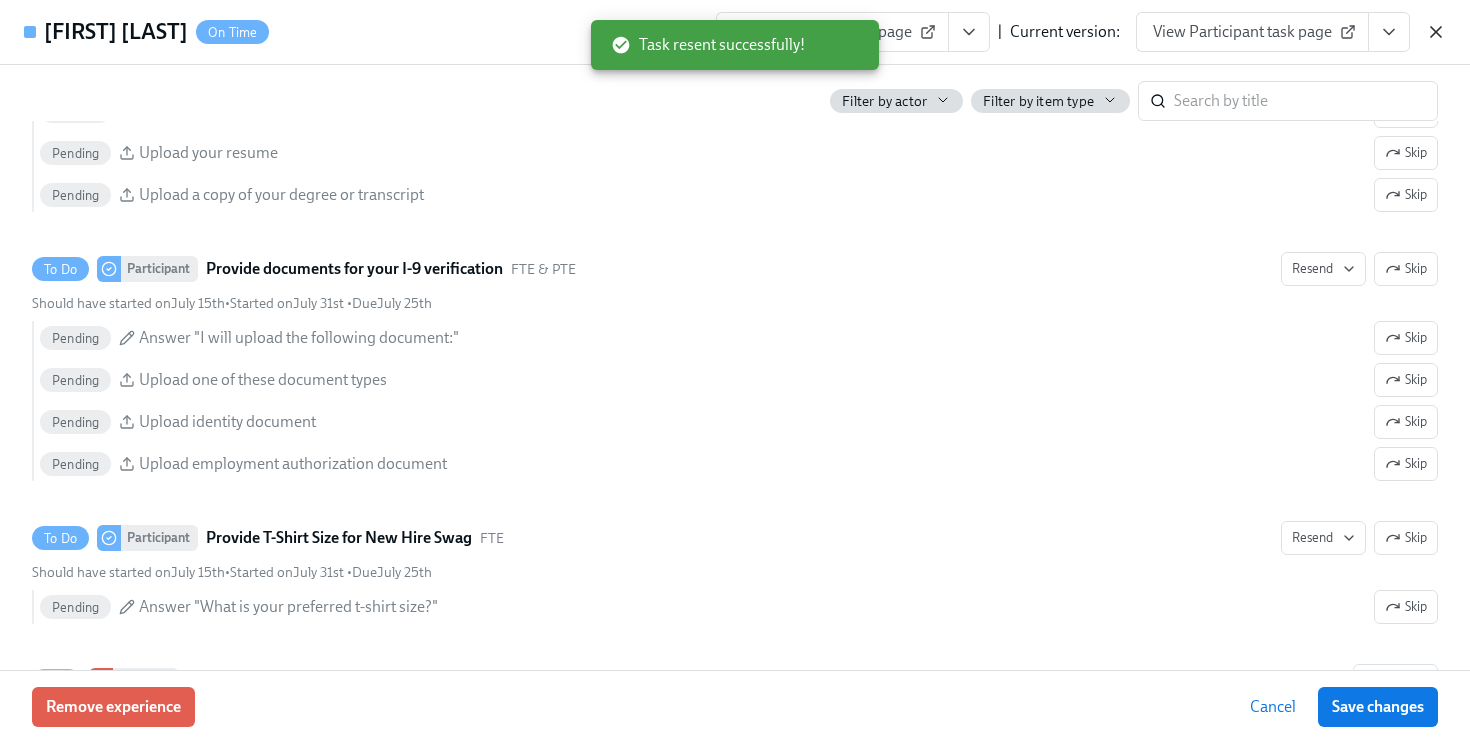 click 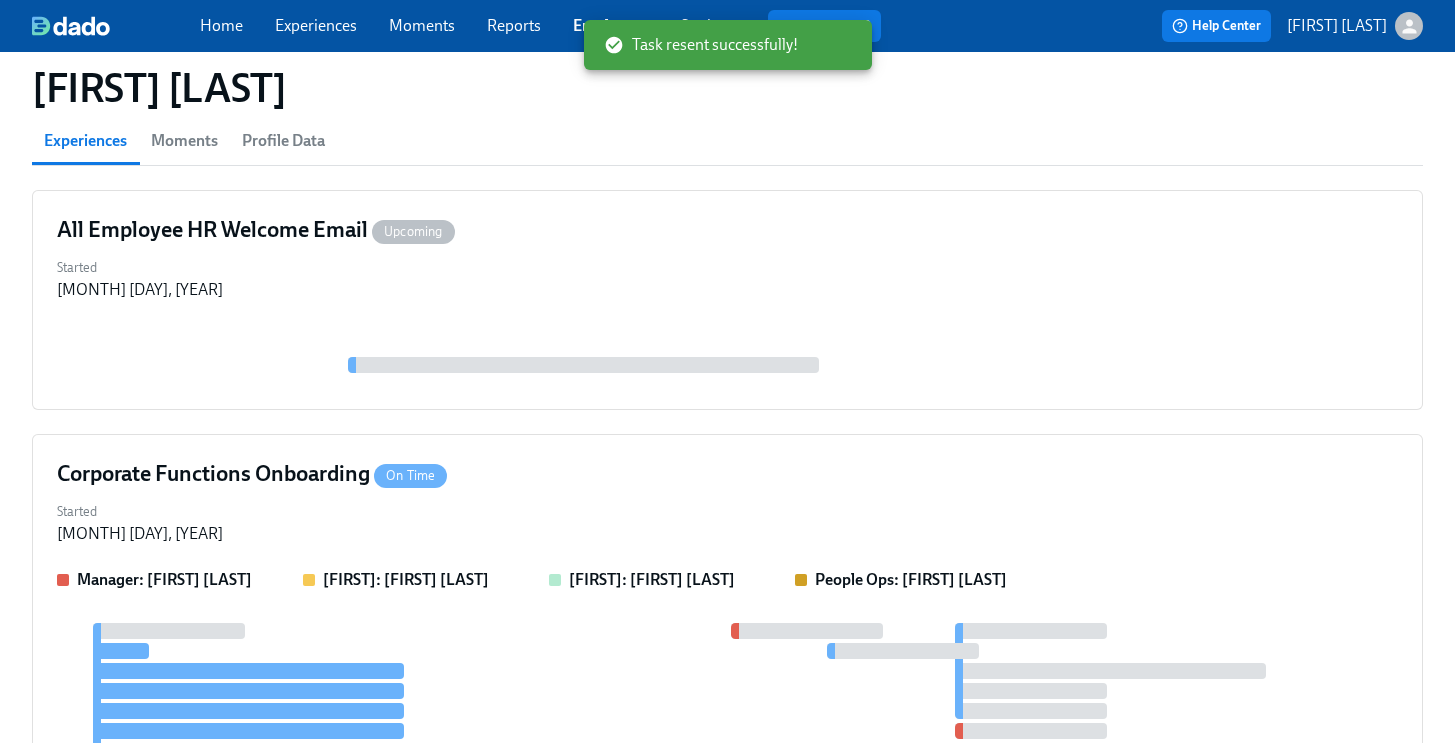 click on "Employees" at bounding box center (611, 25) 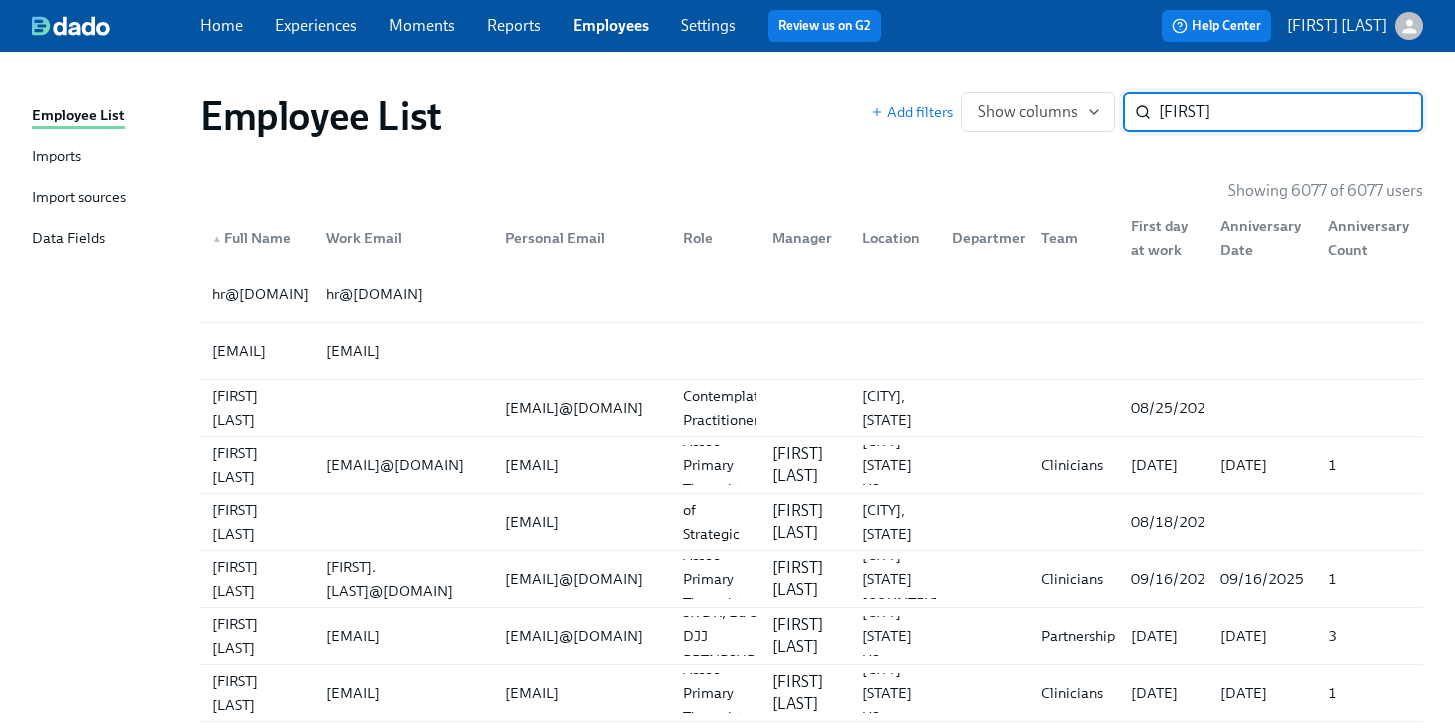 type on "[FIRST]" 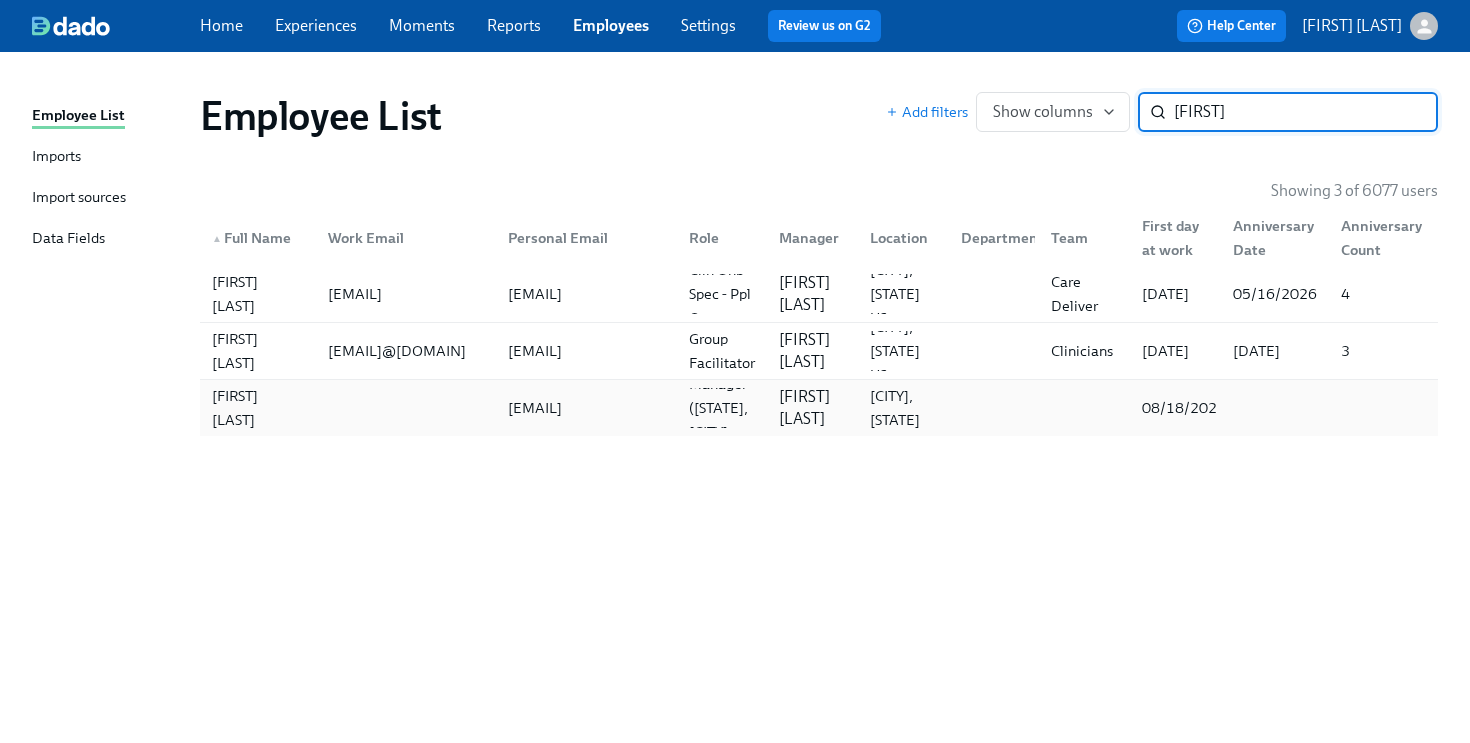 click on "[FIRST] [LAST]" at bounding box center [812, 408] 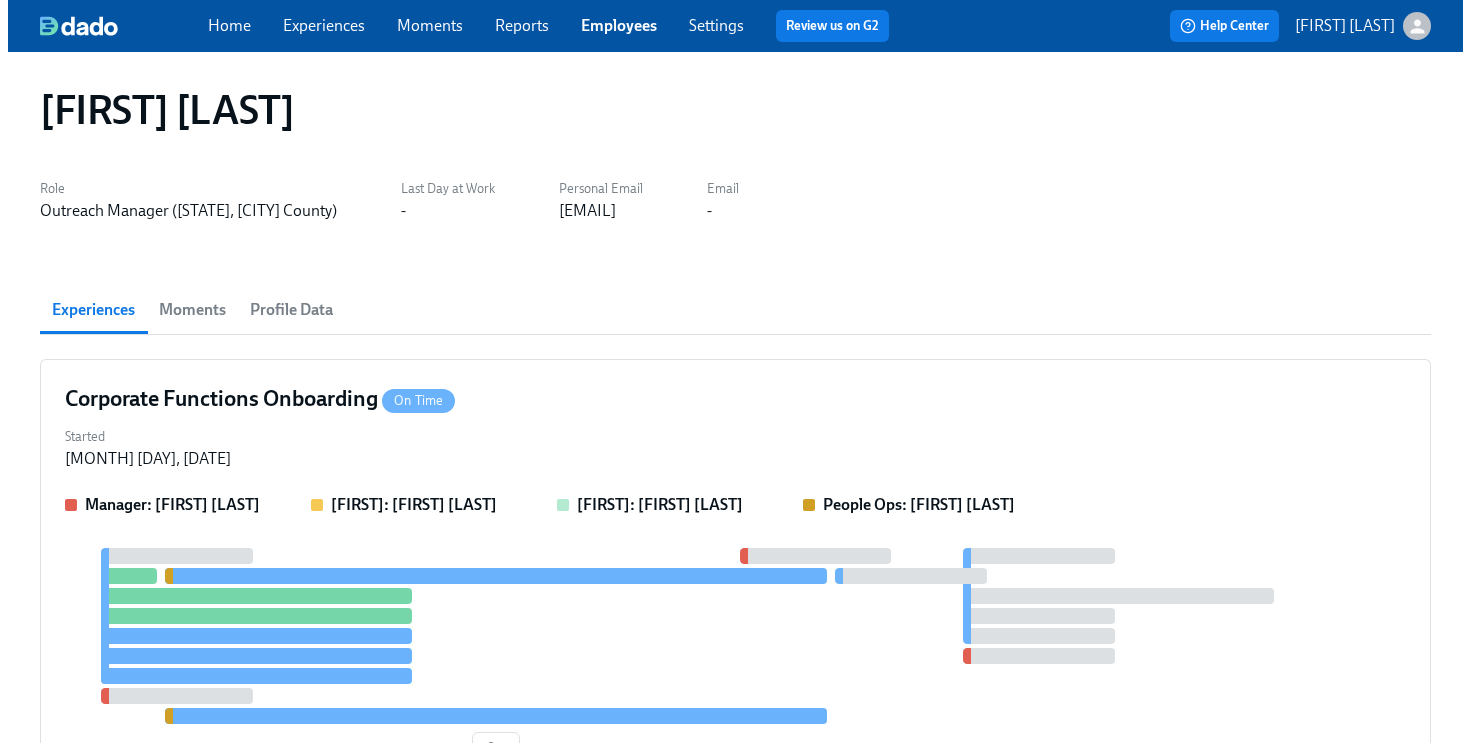 scroll, scrollTop: 8, scrollLeft: 0, axis: vertical 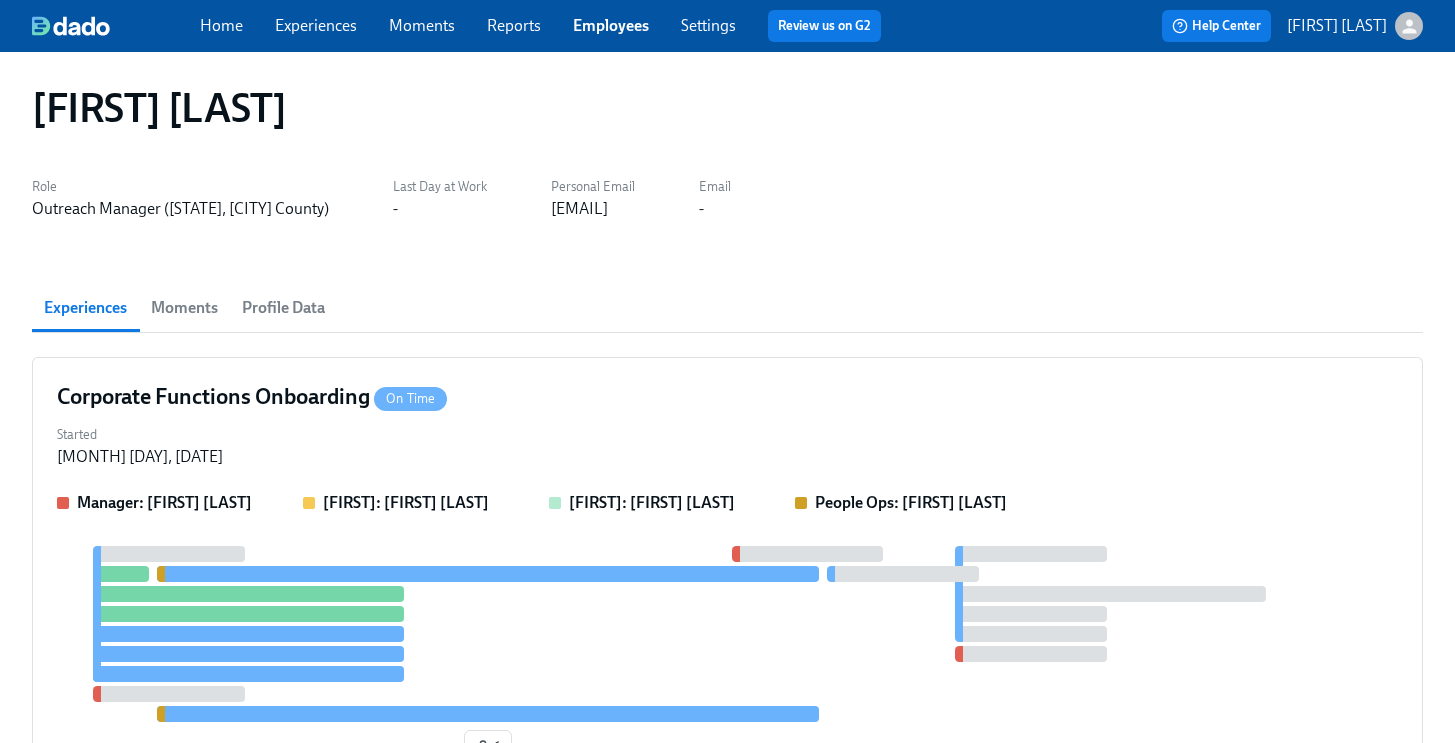 click on "Corporate Functions Onboarding   On Time Started [DATE] Manager: [FIRST] [LAST] [FIRST]: [FIRST] [LAST] [FIRST]: [FIRST] [LAST] People Ops: [FIRST] [LAST] 1" at bounding box center [727, 577] 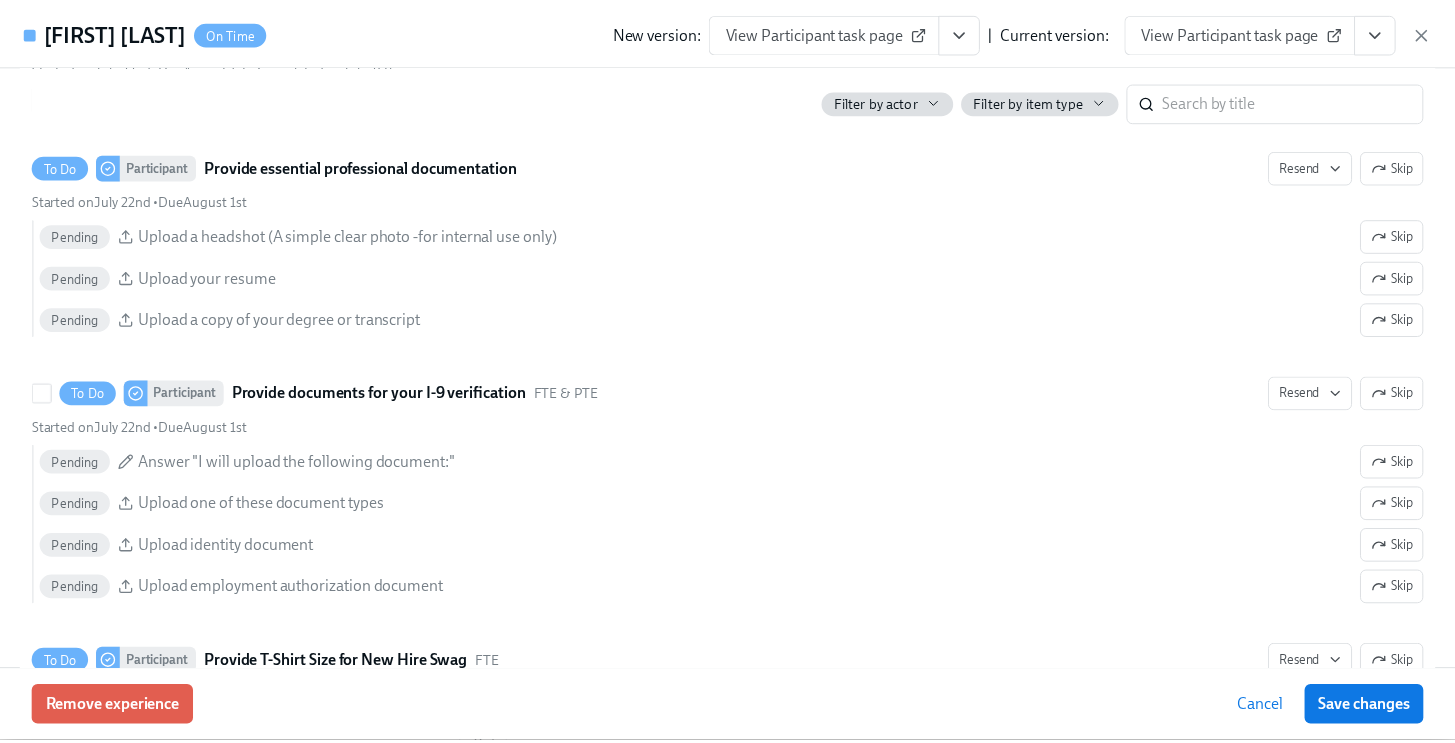 scroll, scrollTop: 1100, scrollLeft: 0, axis: vertical 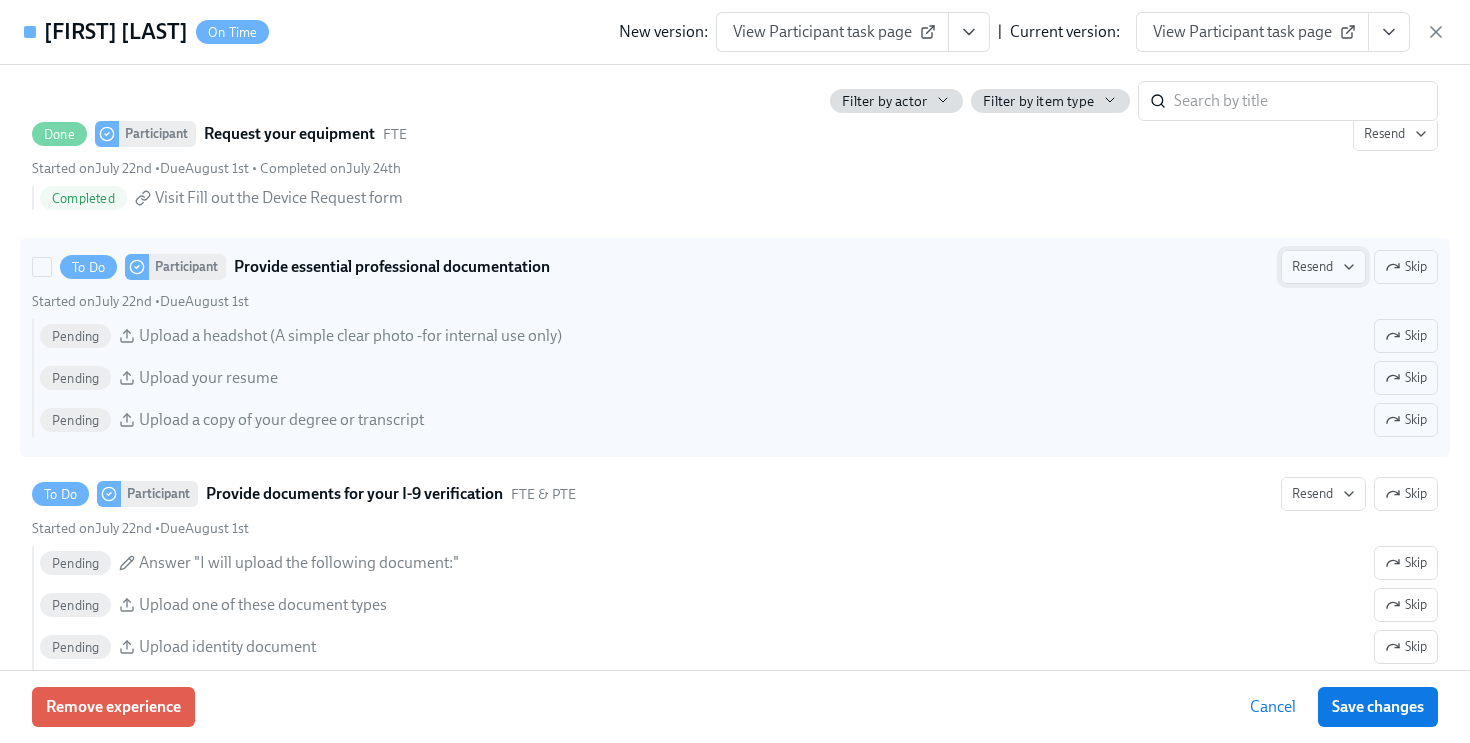 click on "Resend" at bounding box center (1323, 267) 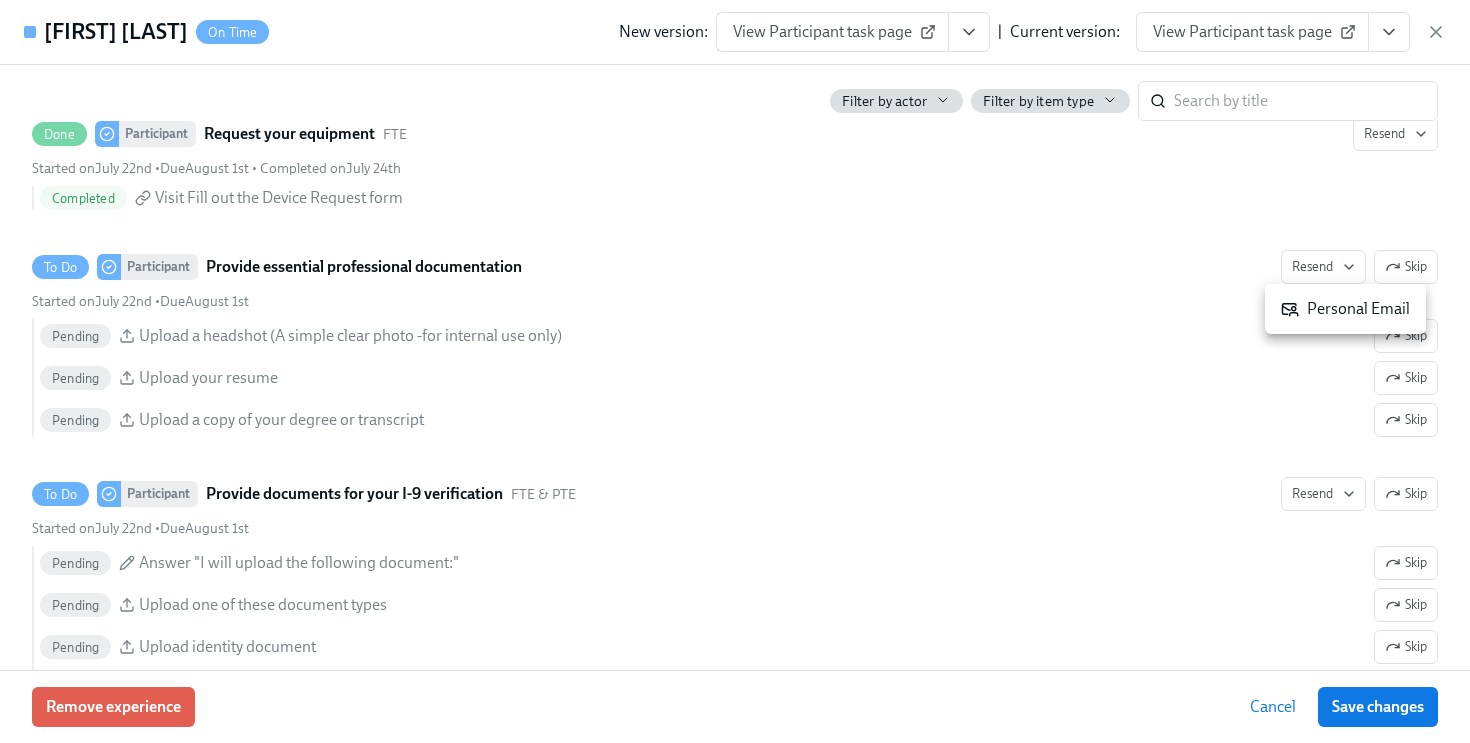 click 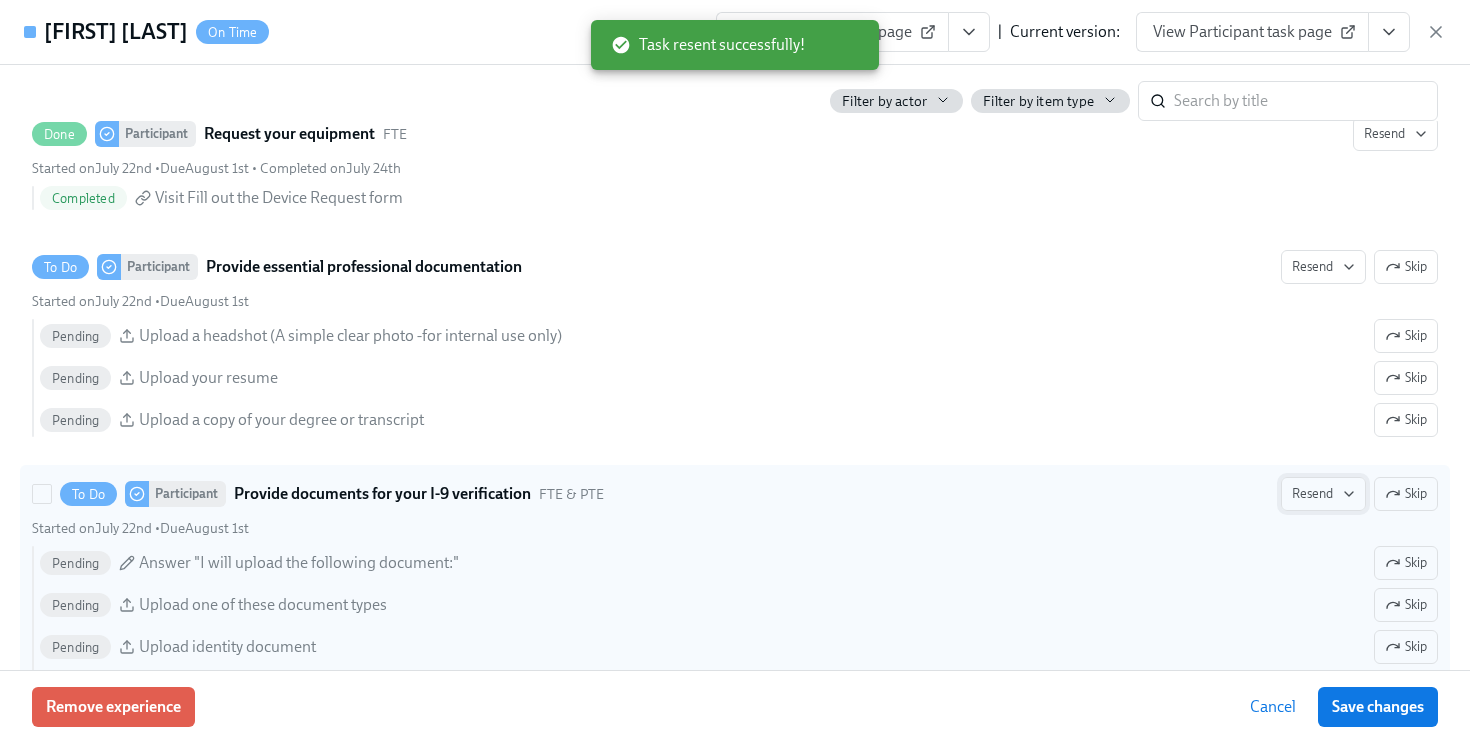 click on "Resend" at bounding box center [1323, 494] 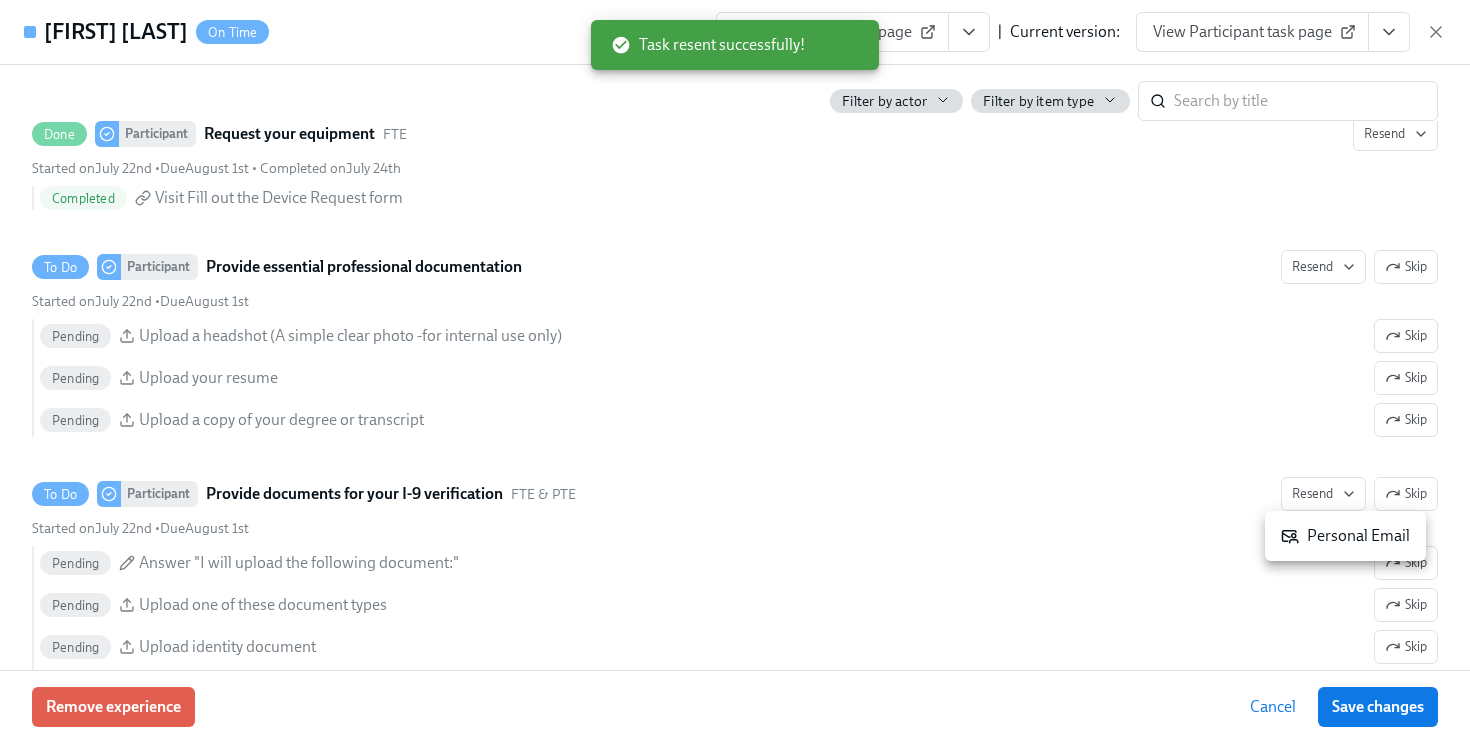 click on "Personal Email" at bounding box center (1345, 536) 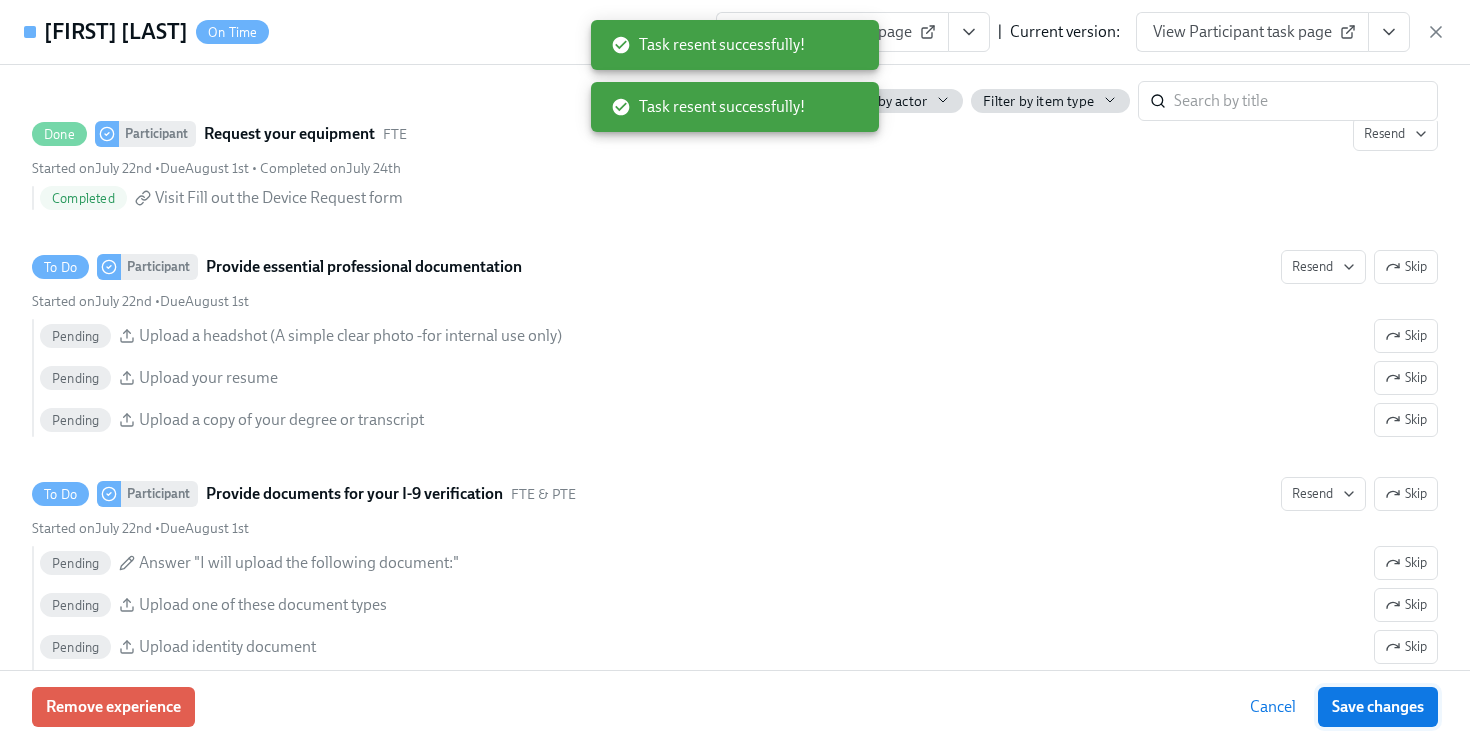 click on "Save changes" at bounding box center [1378, 707] 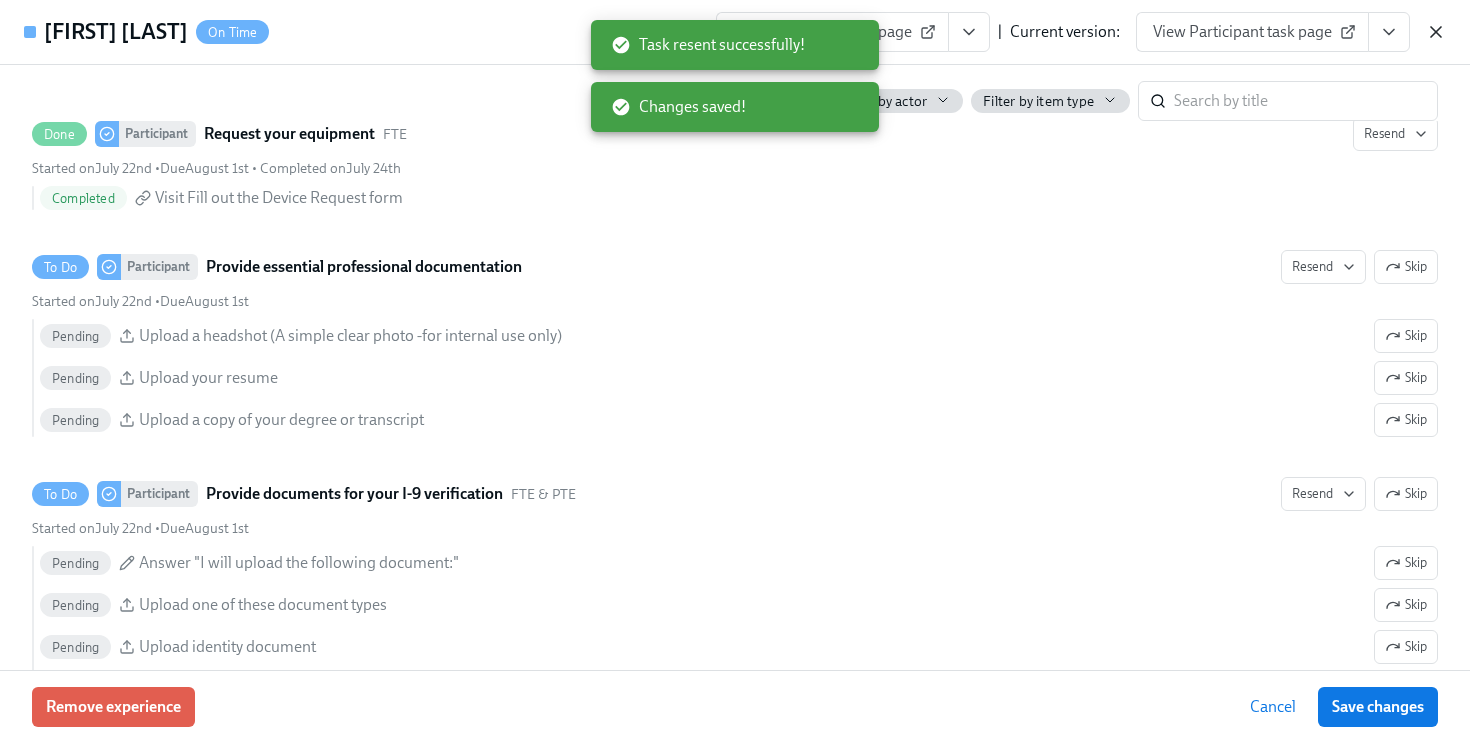 click 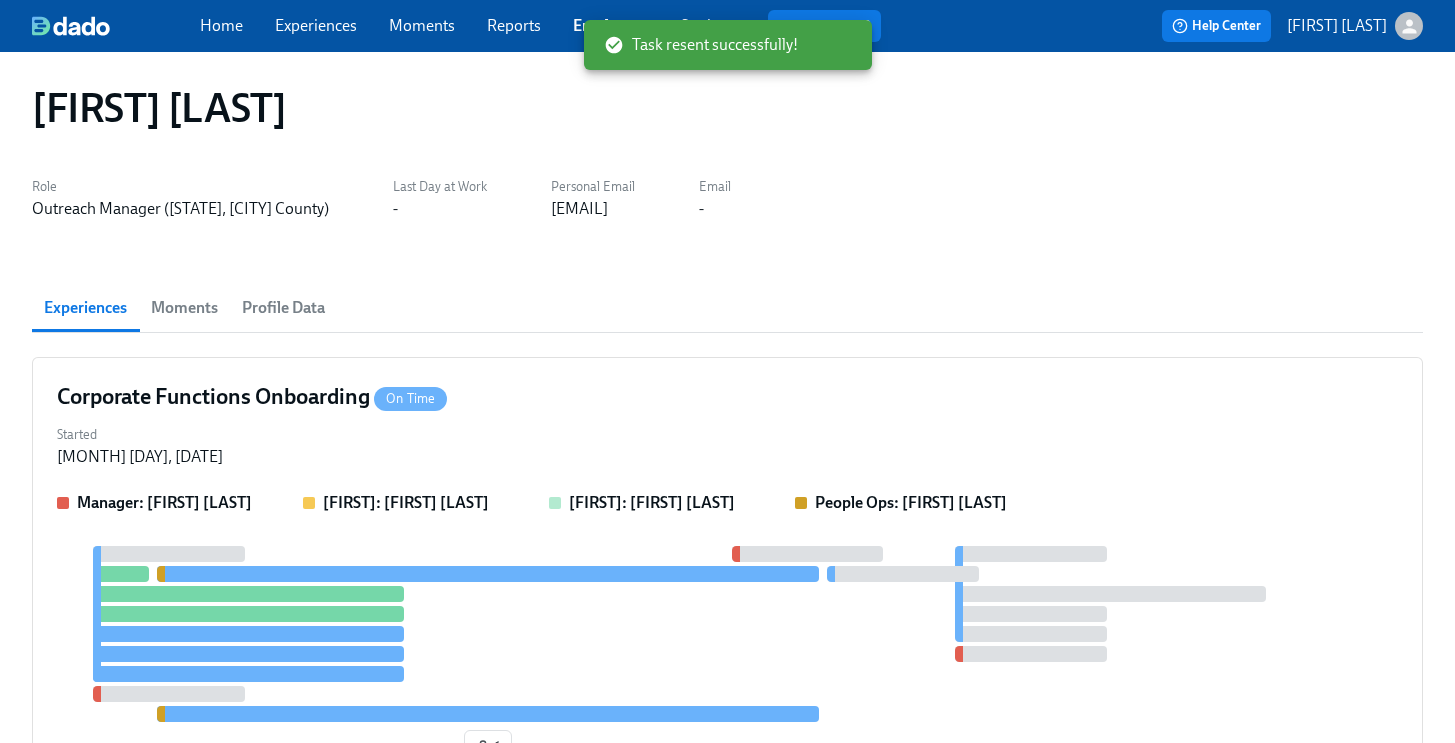 click on "Employees" at bounding box center (611, 25) 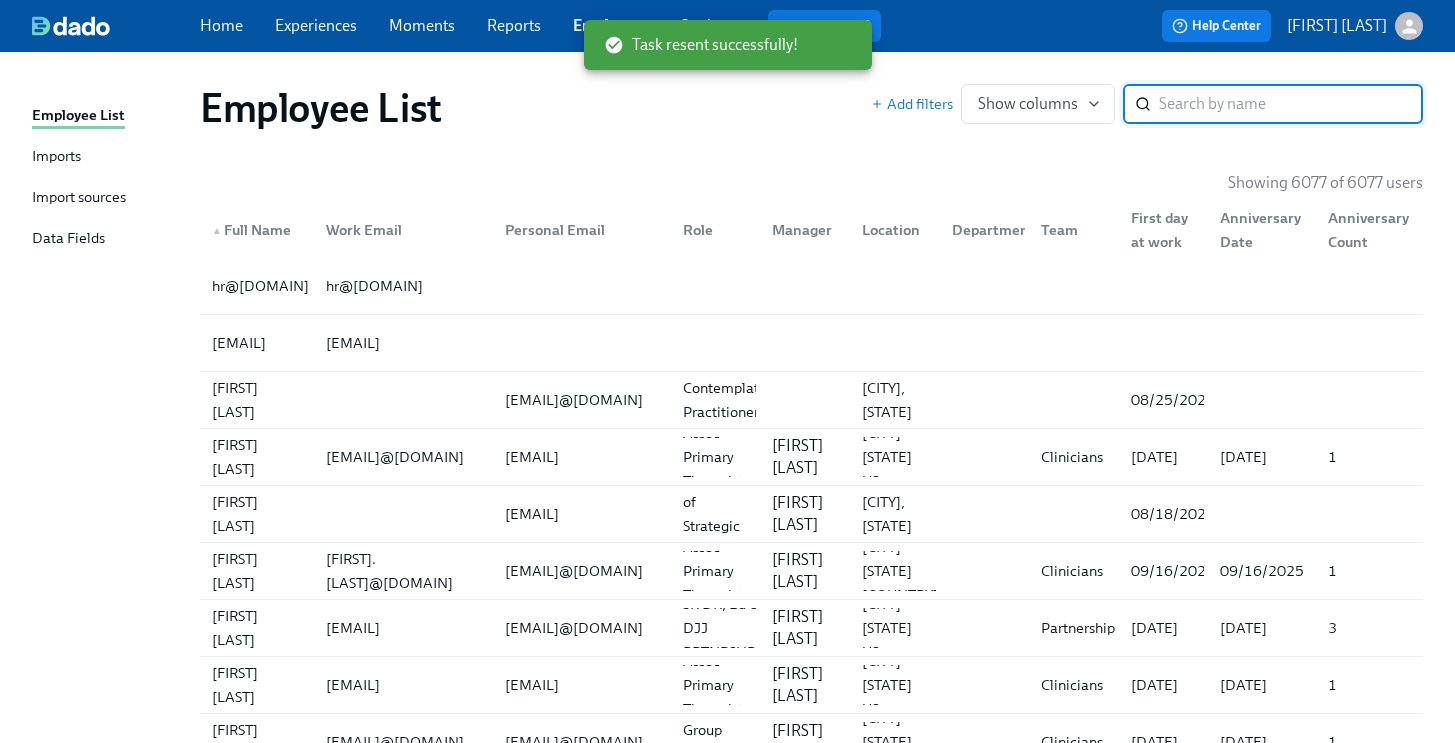 scroll, scrollTop: 0, scrollLeft: 0, axis: both 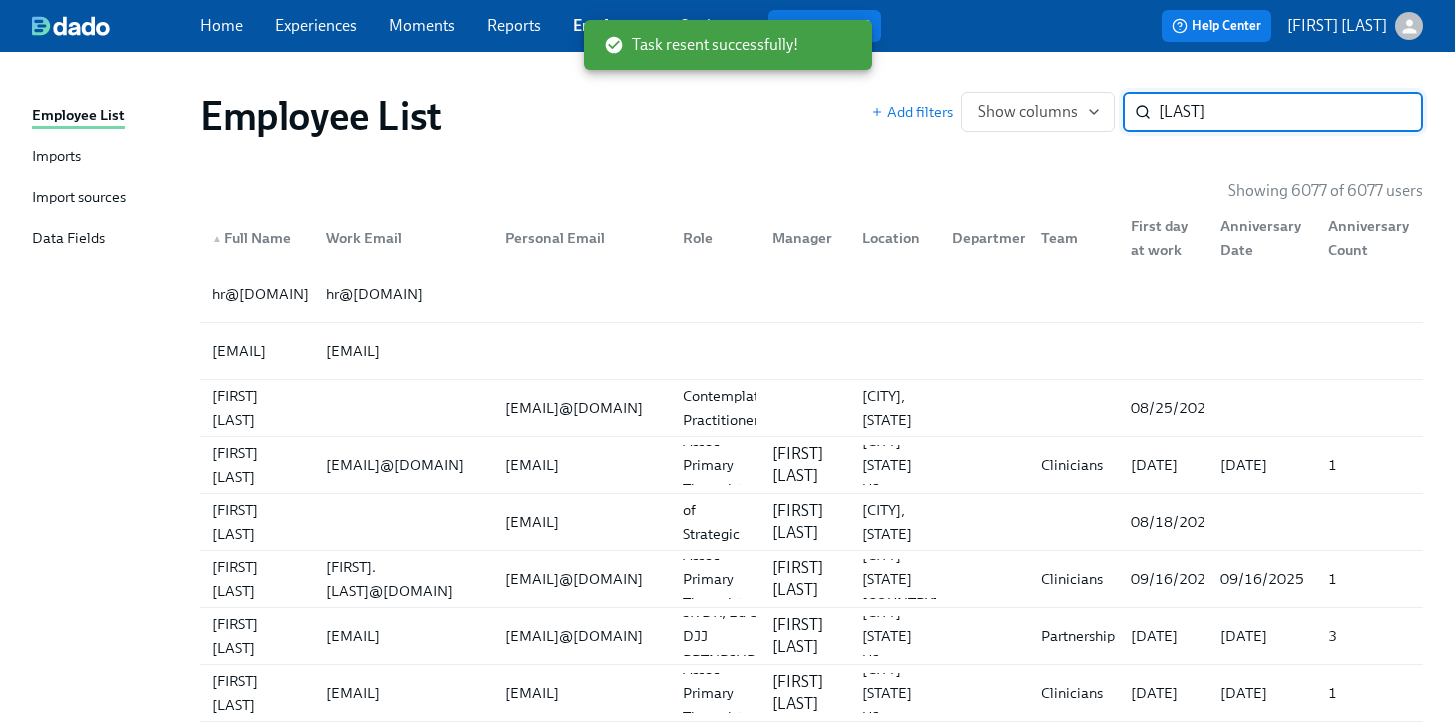 type on "[LAST]" 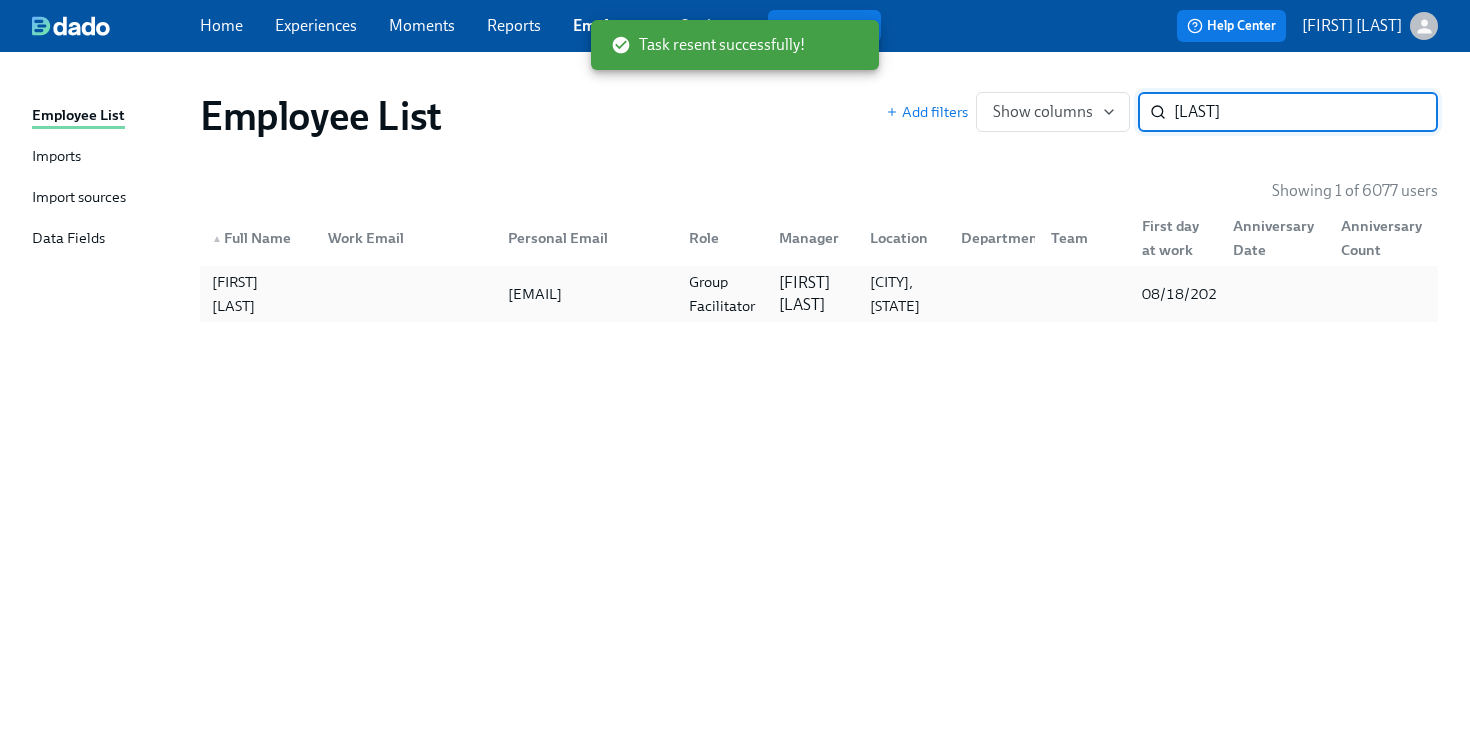 click on "[CITY], [STATE]" at bounding box center (903, 294) 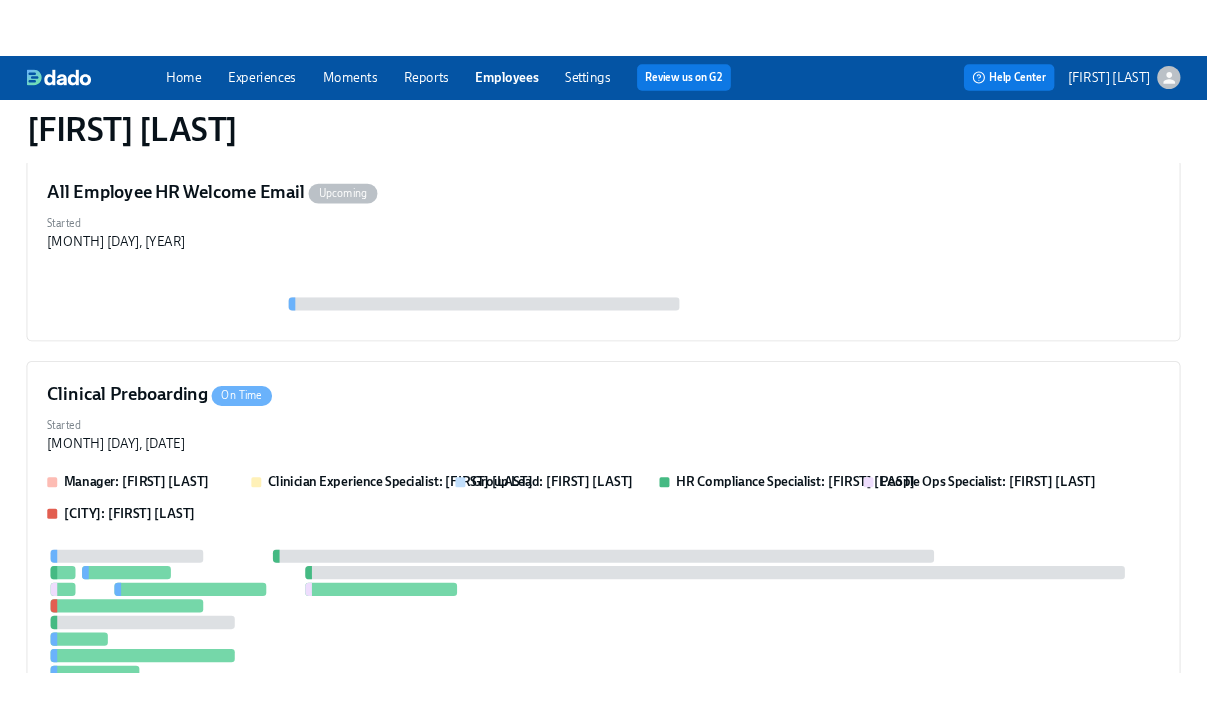 scroll, scrollTop: 342, scrollLeft: 0, axis: vertical 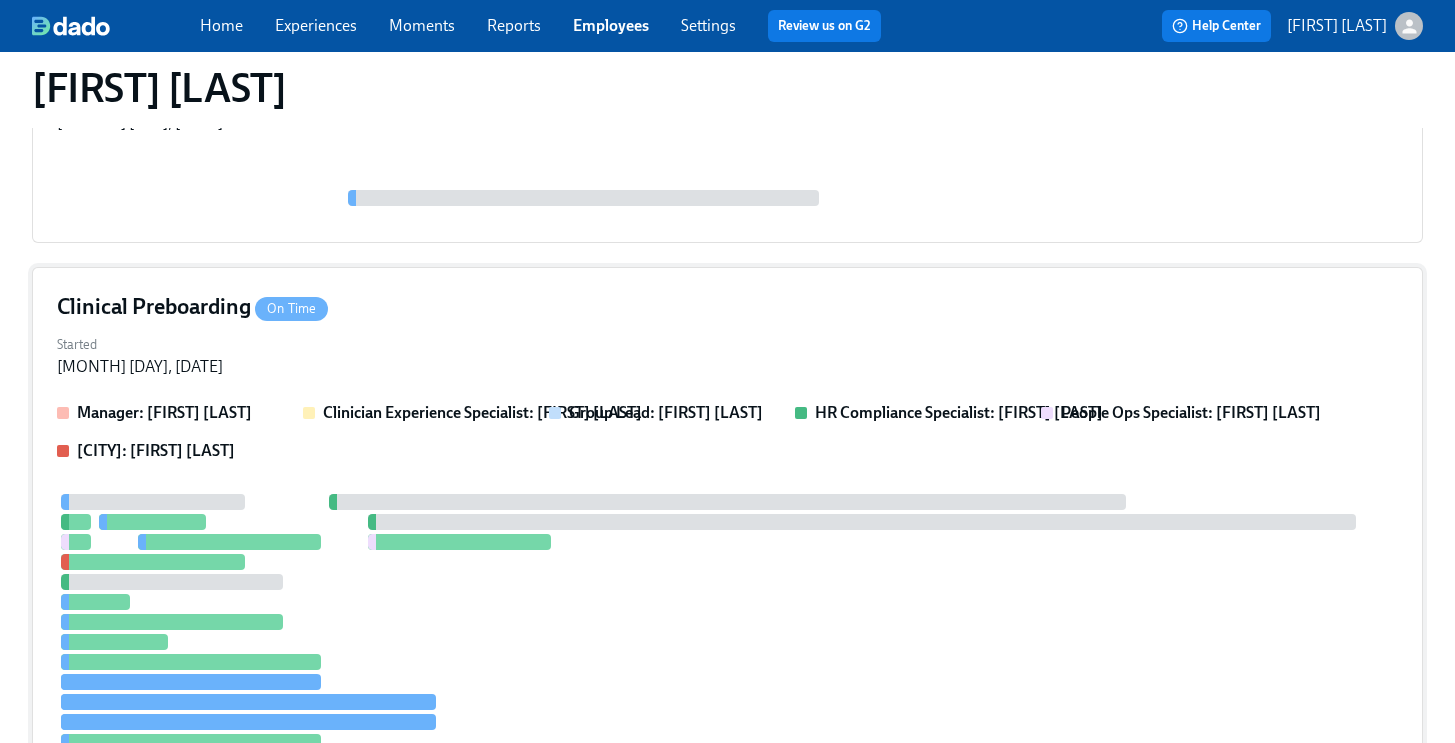 click on "Started [MONTH] [DAY], [YEAR]" at bounding box center (727, 354) 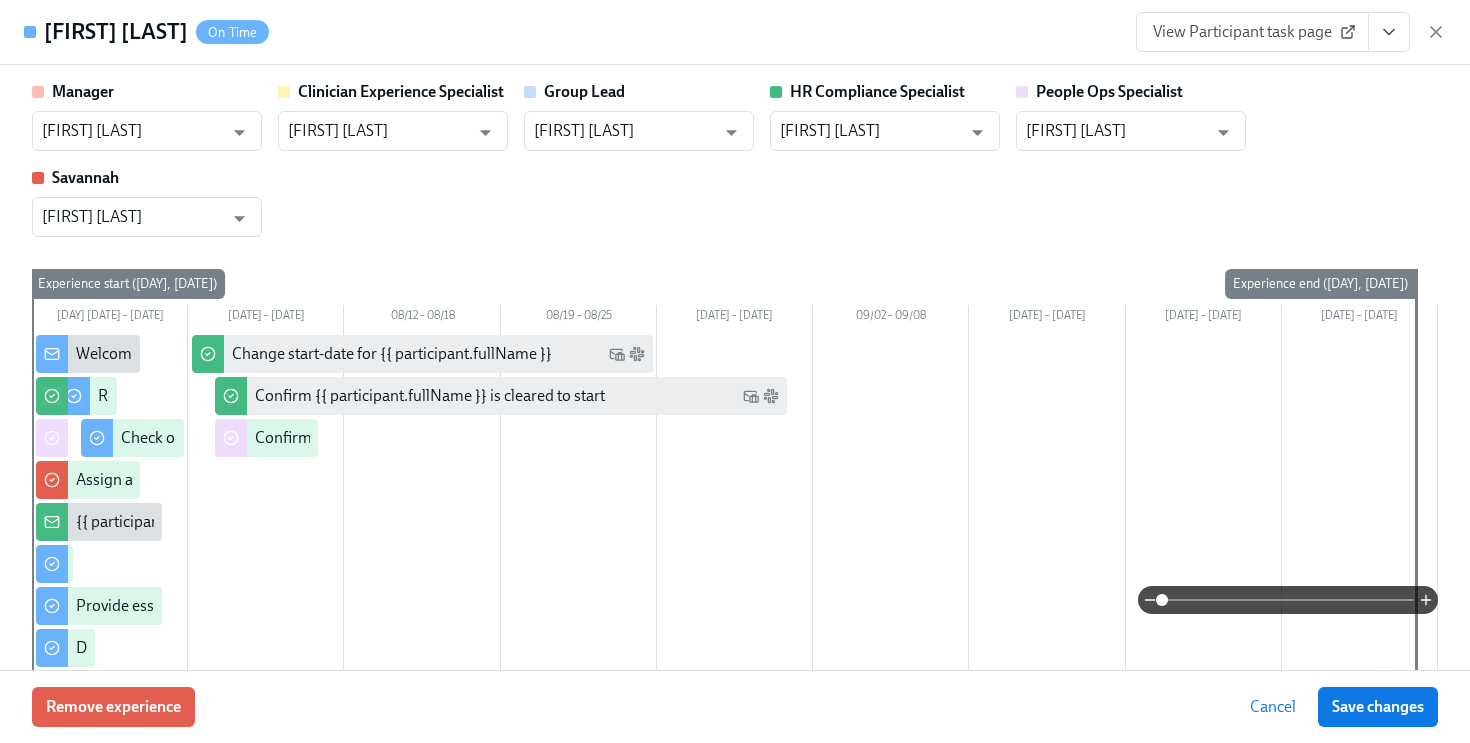 click 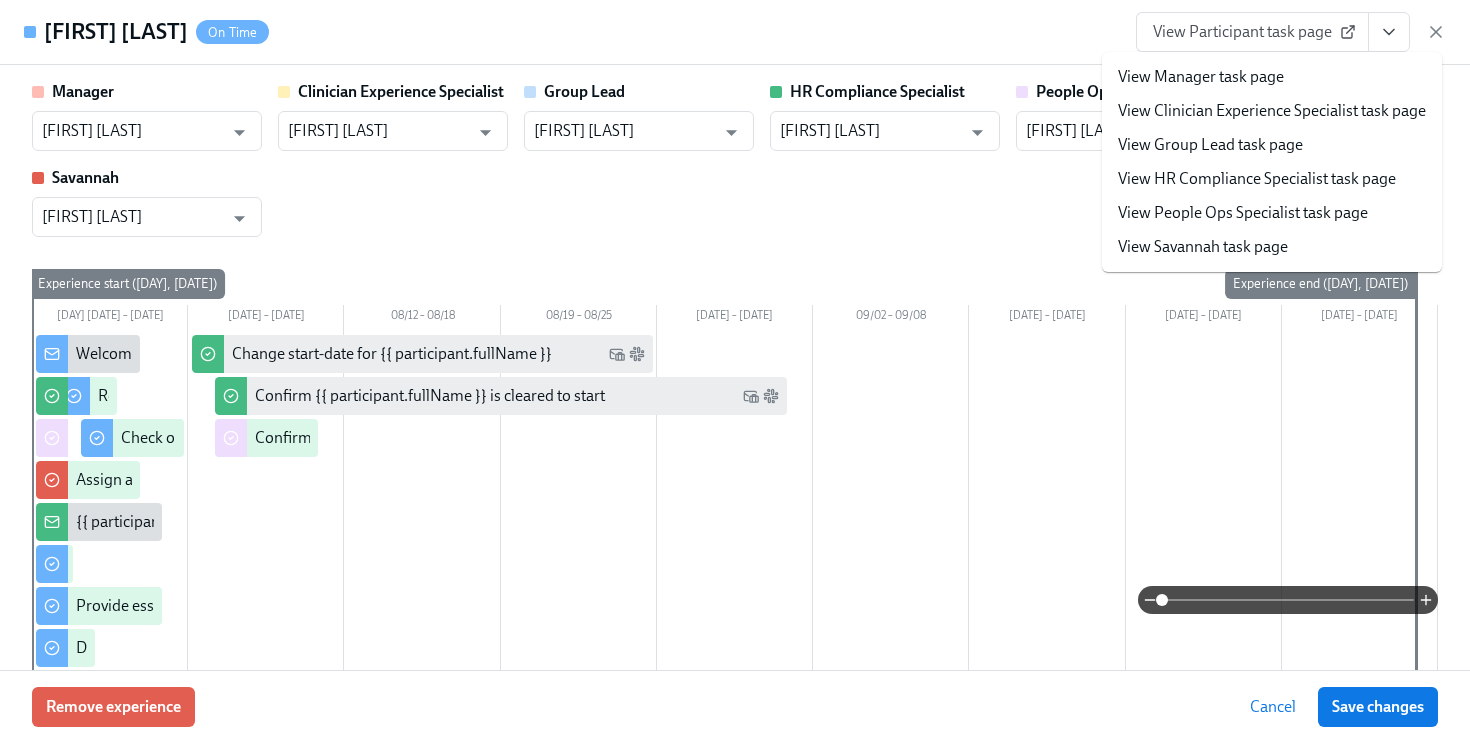click on "View People Ops Specialist task page" at bounding box center [1243, 213] 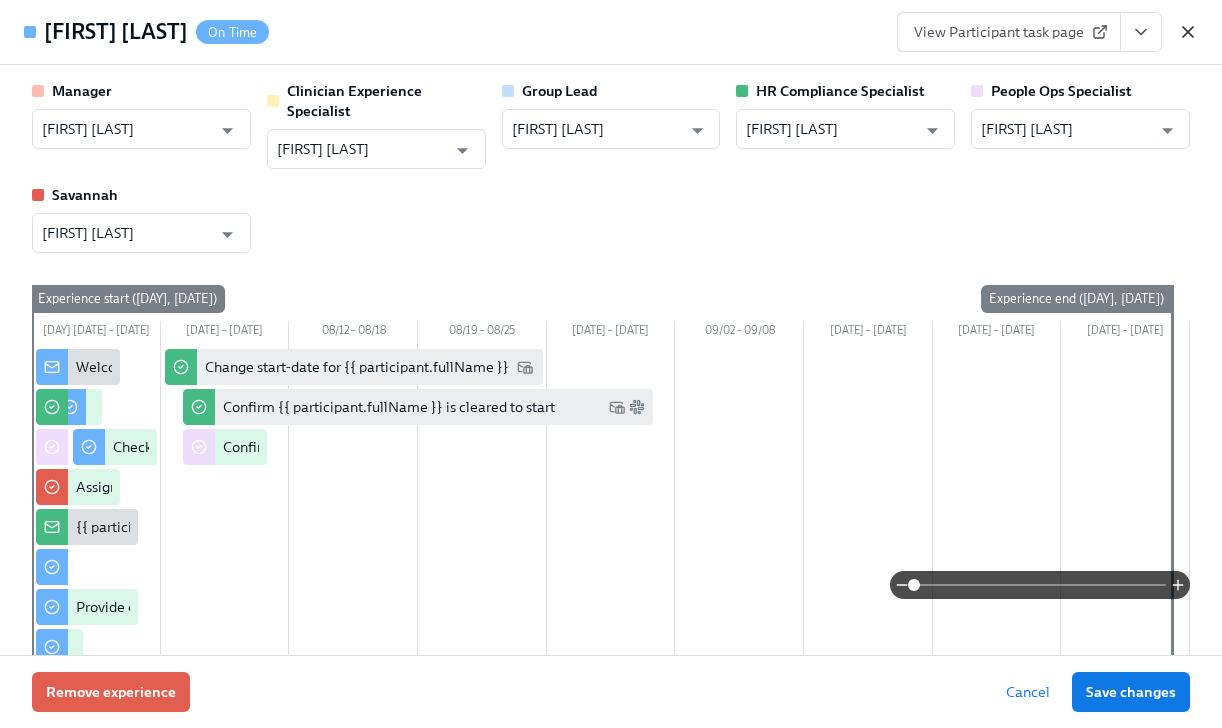 click 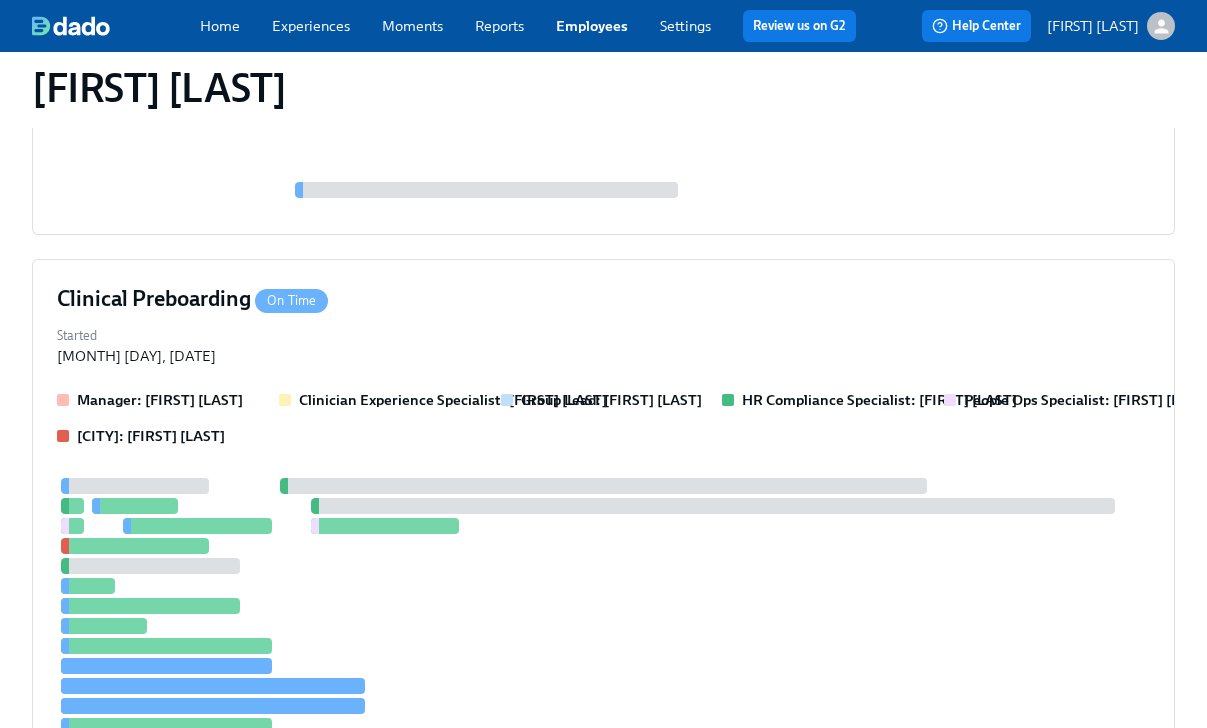 click on "Employees" at bounding box center (592, 26) 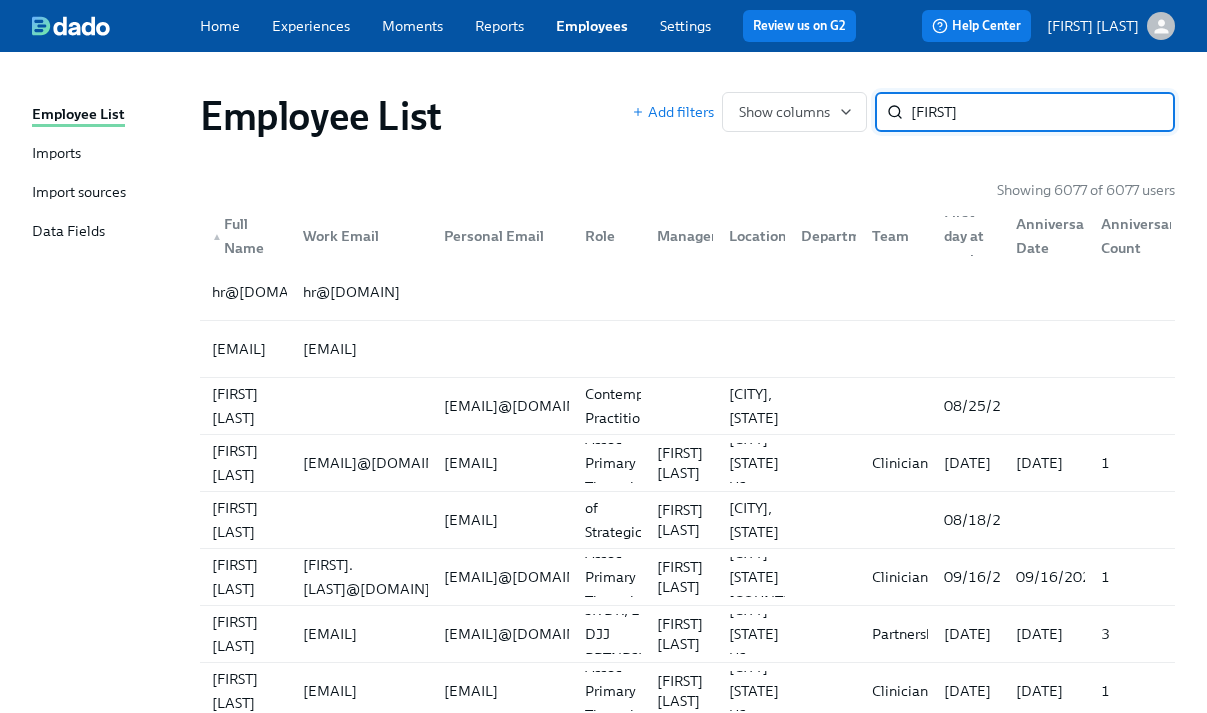 type on "[FIRST]" 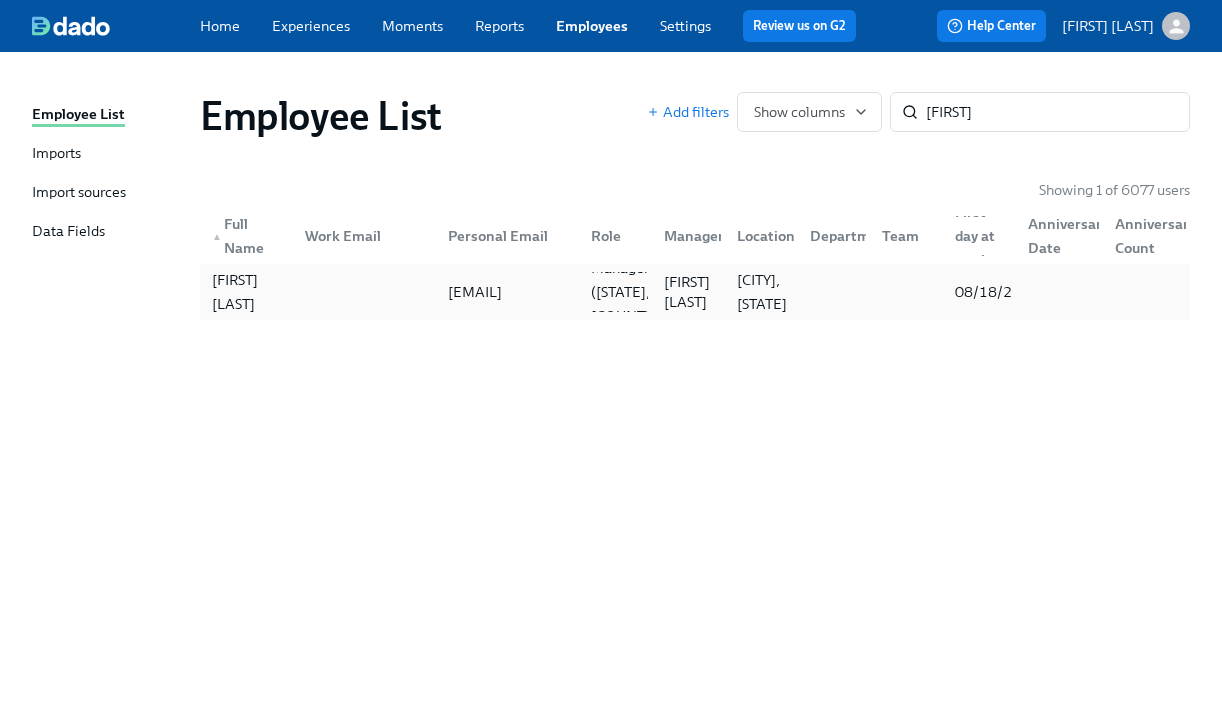 click on "[CITY], [STATE]" at bounding box center (762, 292) 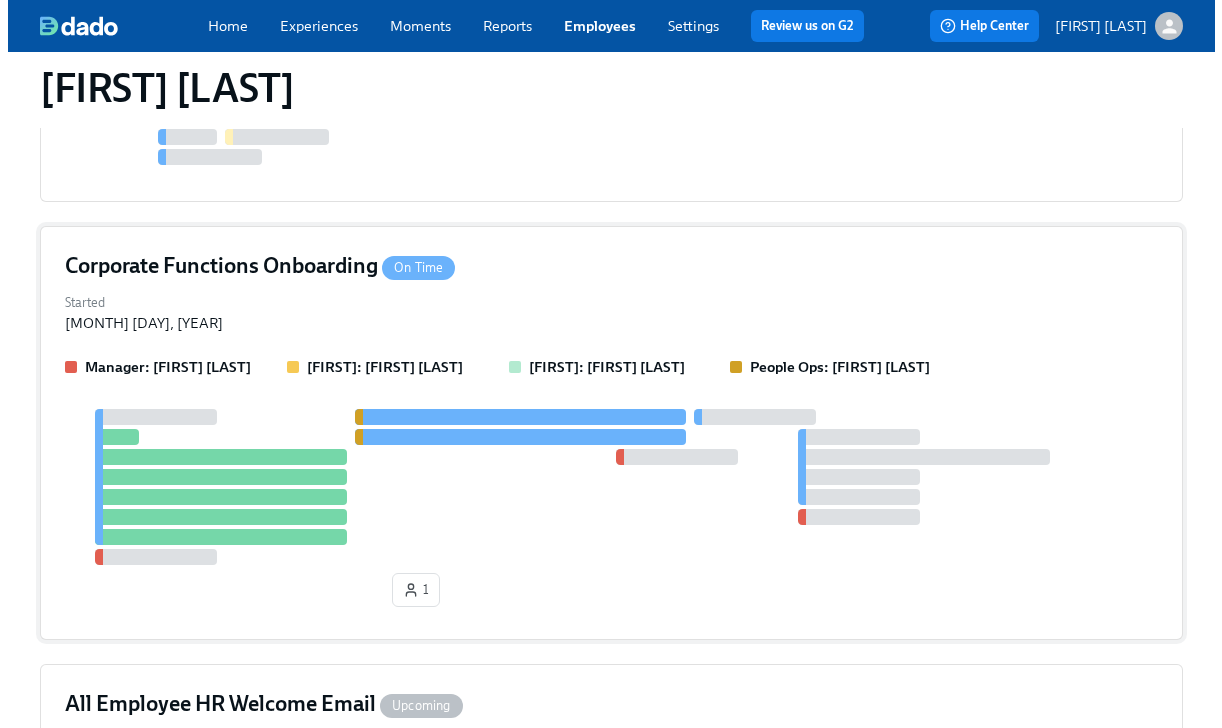 scroll, scrollTop: 977, scrollLeft: 0, axis: vertical 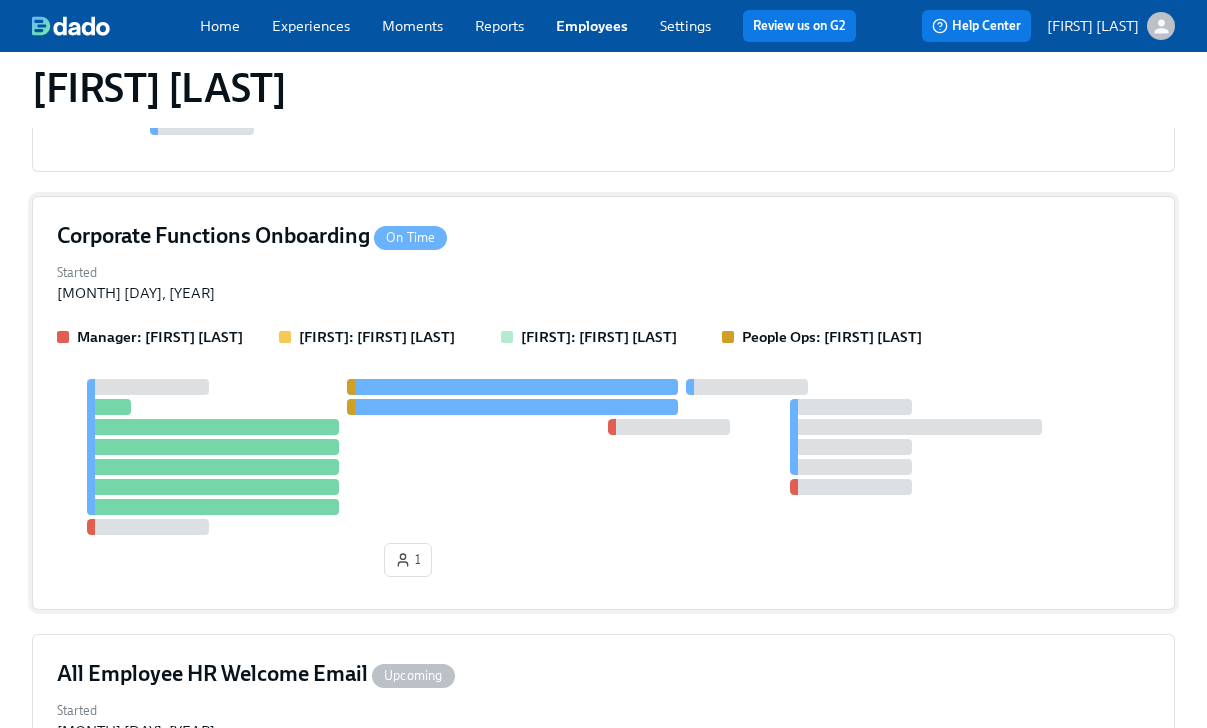 click on "Corporate Functions Onboarding   On Time" at bounding box center (603, 236) 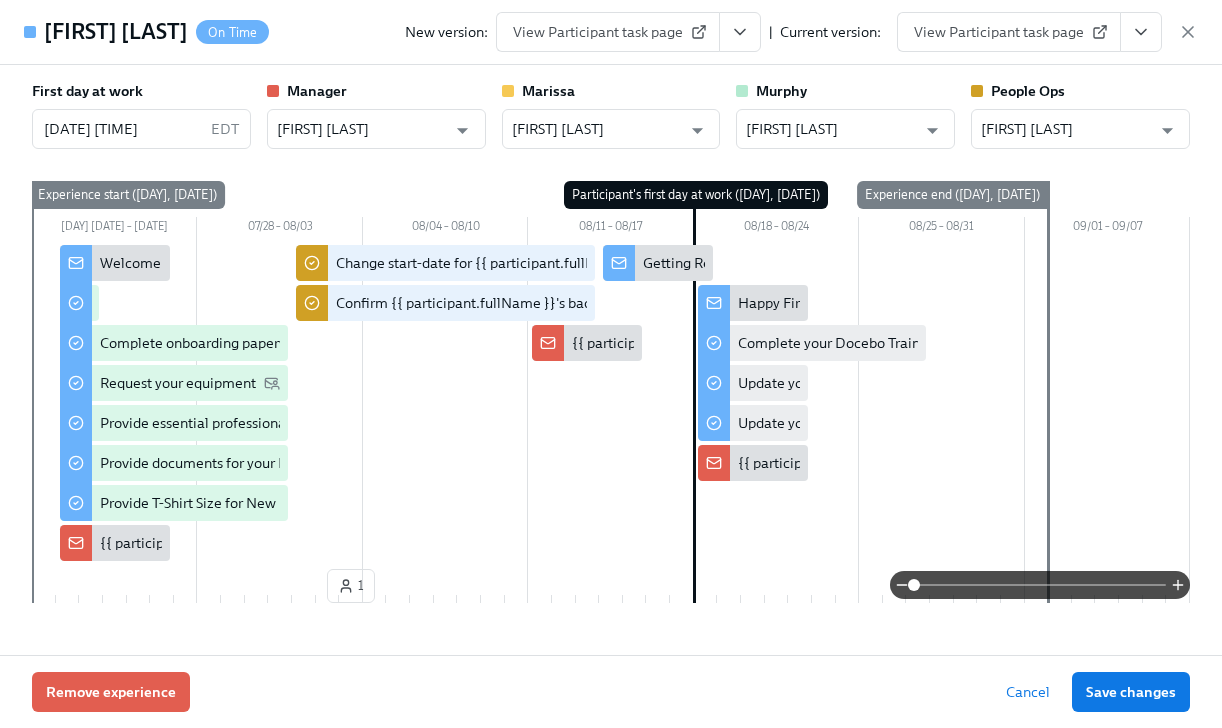 click 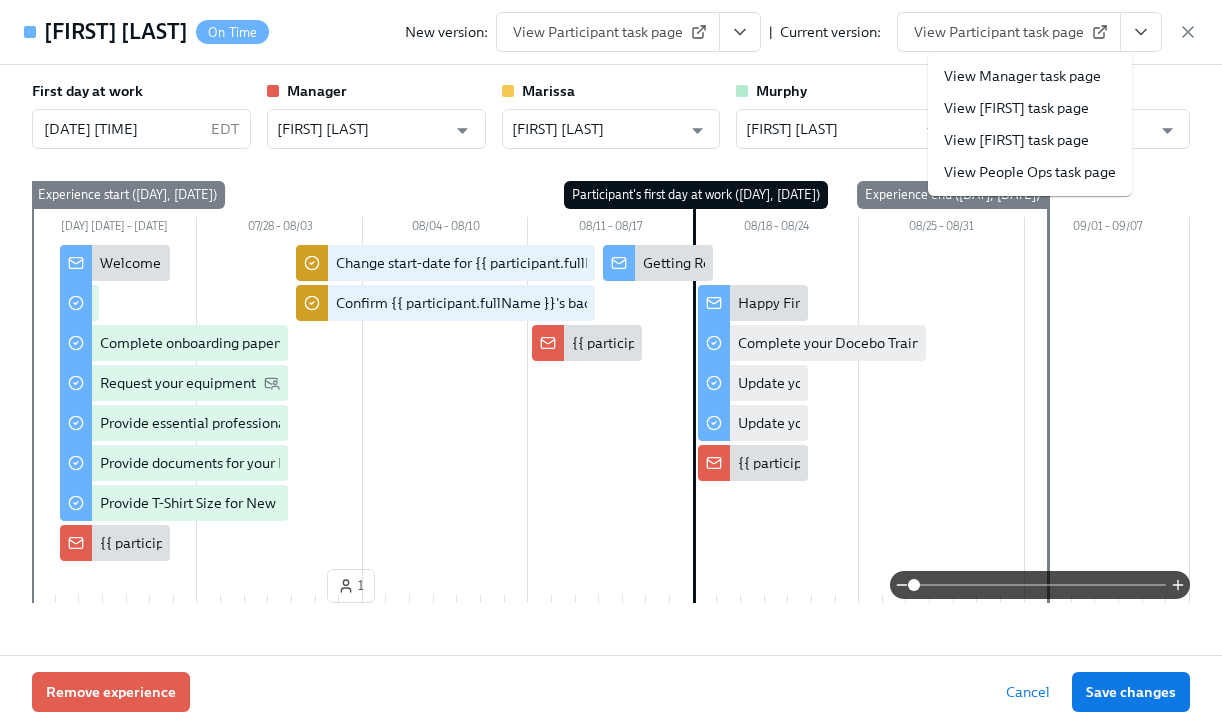 click on "View People Ops task page" at bounding box center [1030, 172] 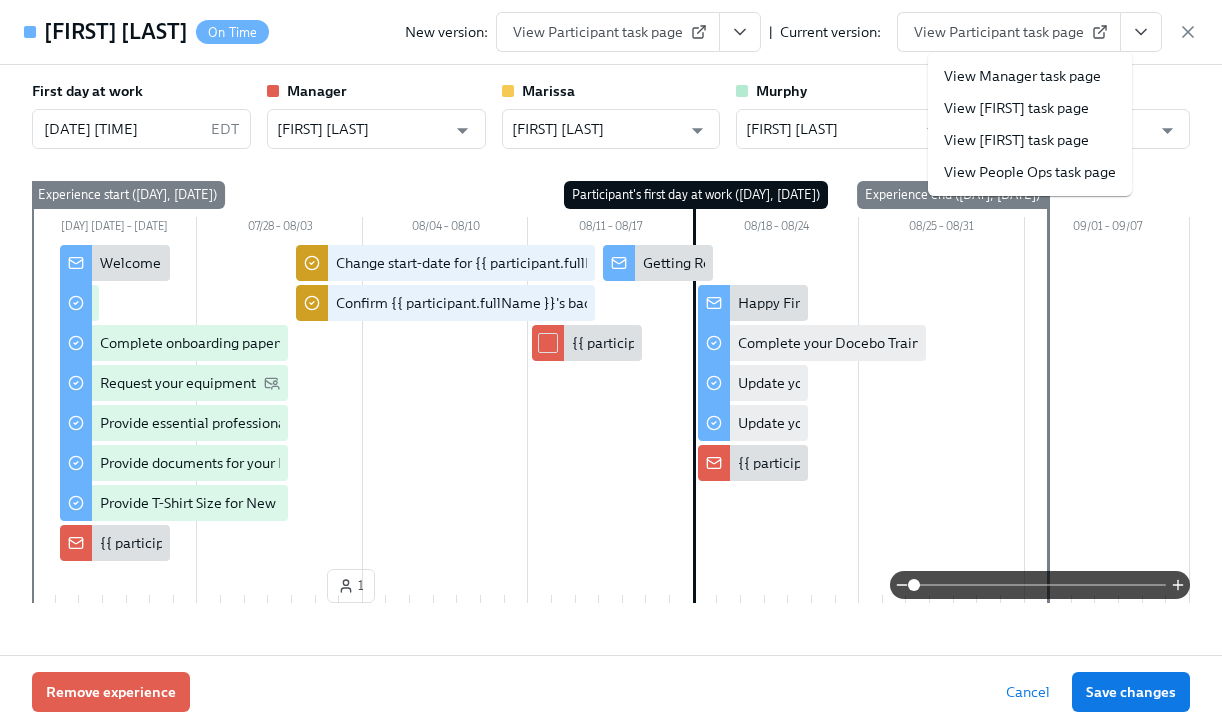 click on "View People Ops task page" at bounding box center (1030, 172) 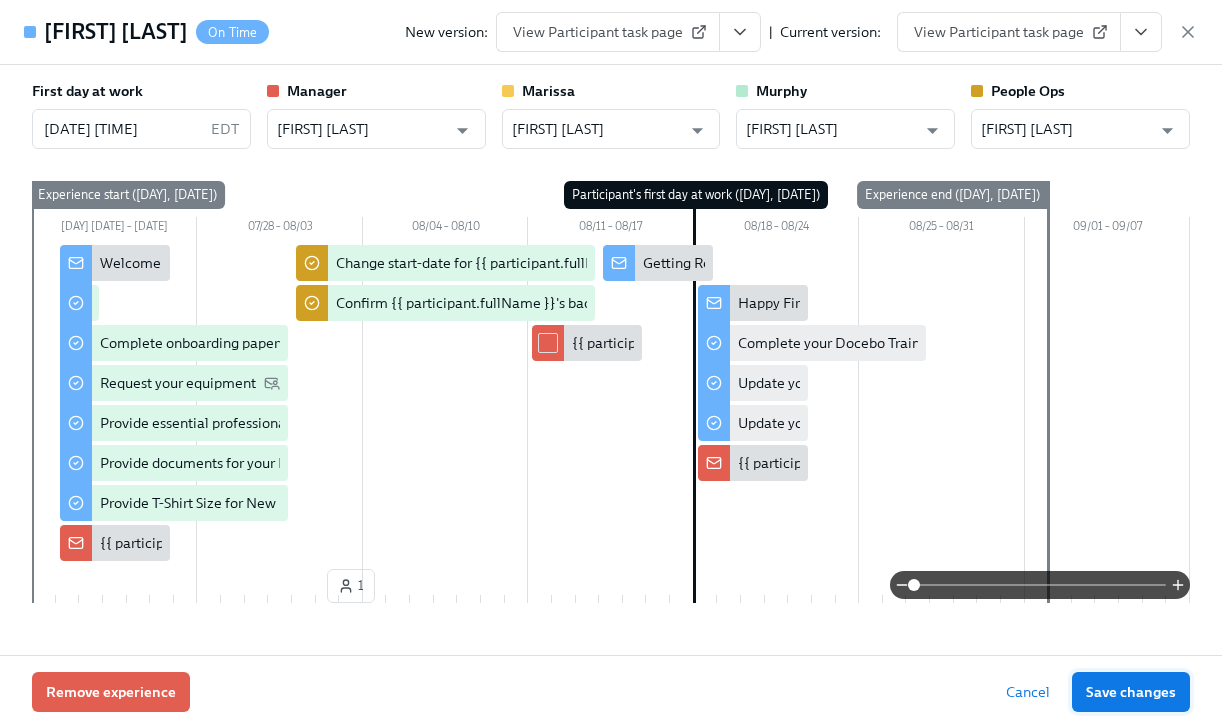 click on "Save changes" at bounding box center [1131, 692] 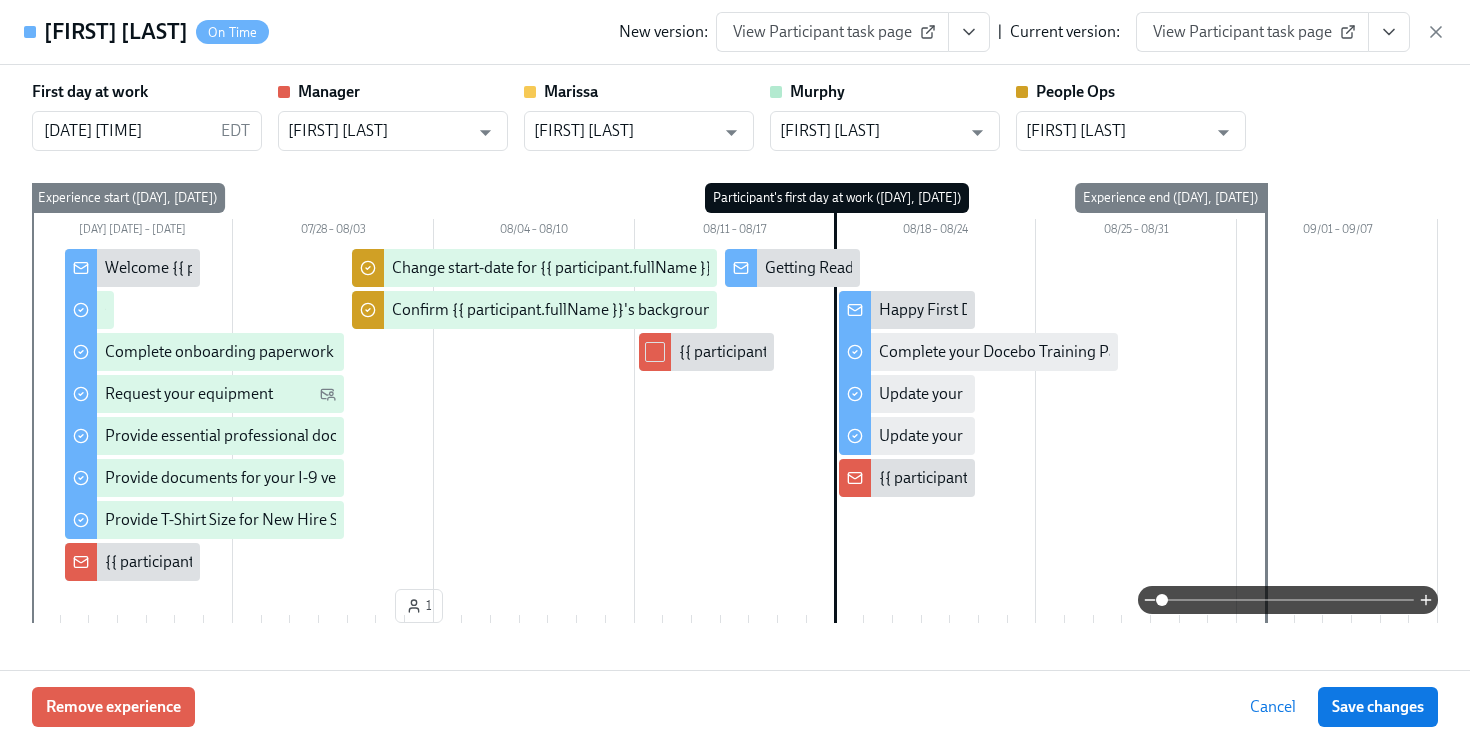 scroll, scrollTop: 981, scrollLeft: 0, axis: vertical 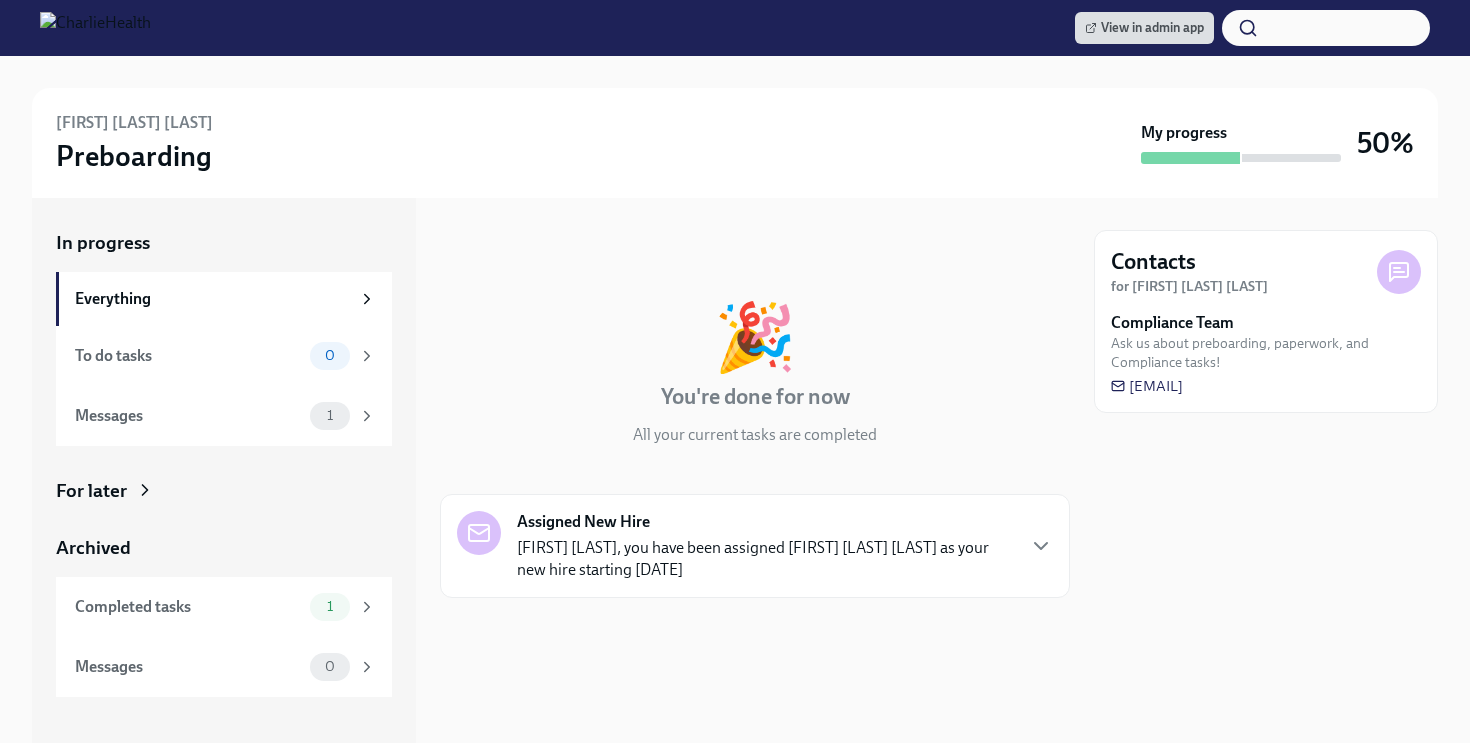 click on "For later" at bounding box center [224, 491] 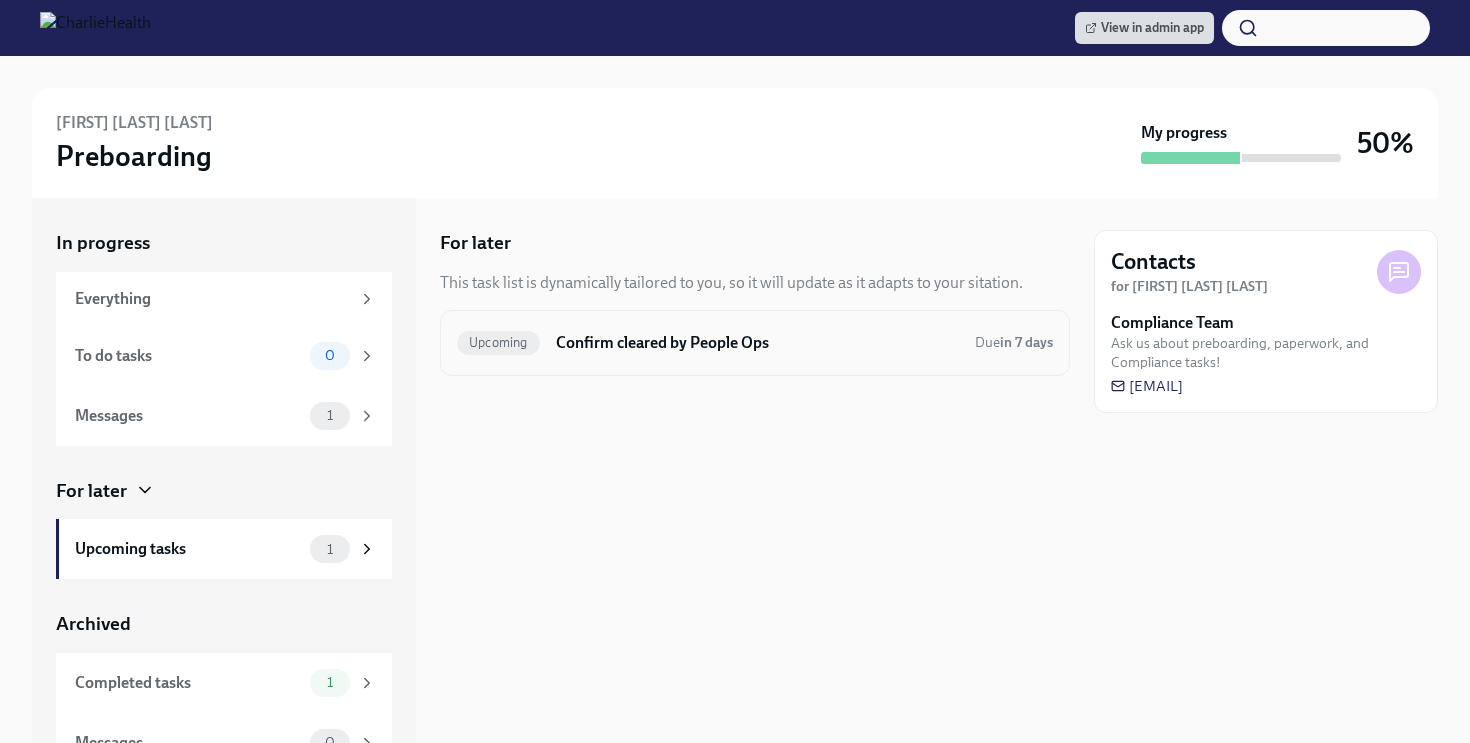 click on "Confirm cleared by People Ops" at bounding box center (757, 343) 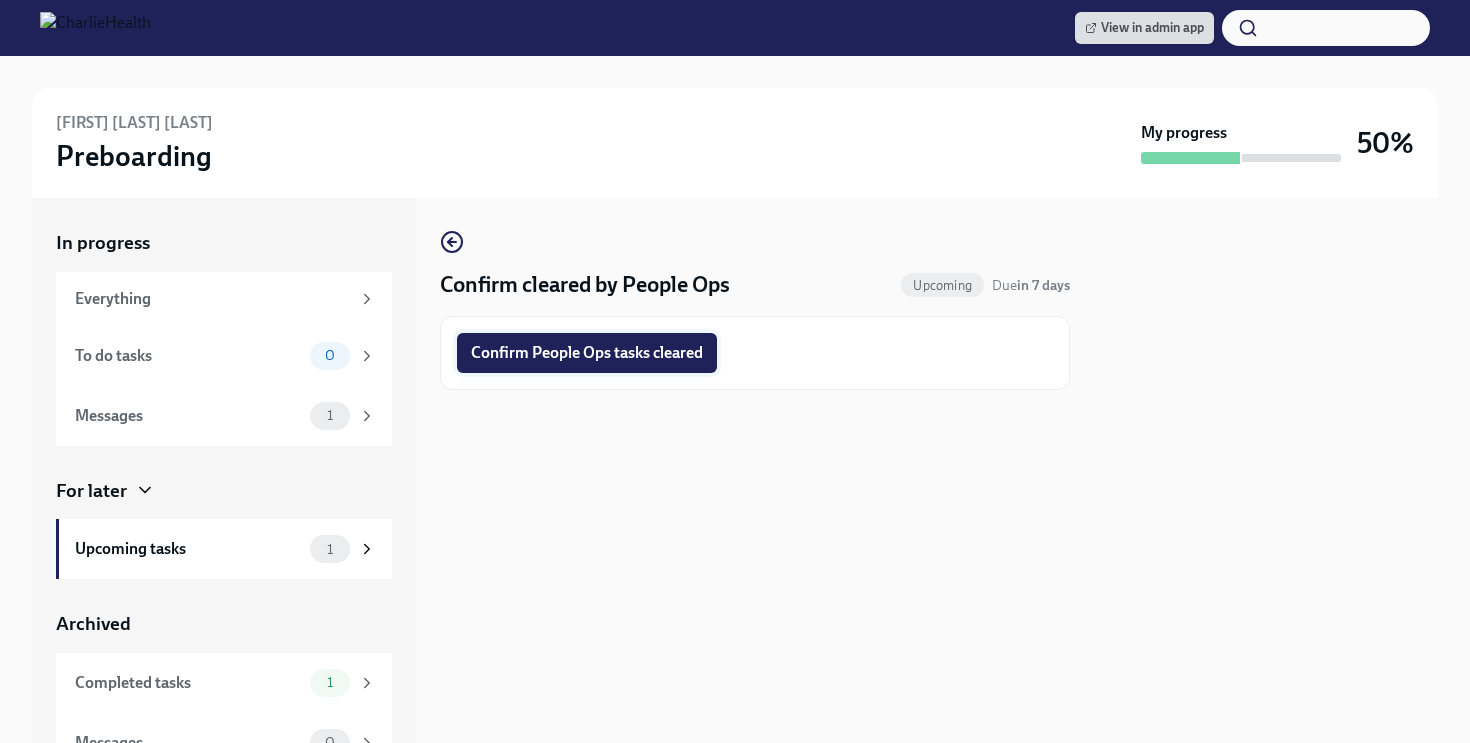 click on "Confirm People Ops tasks cleared" at bounding box center [587, 353] 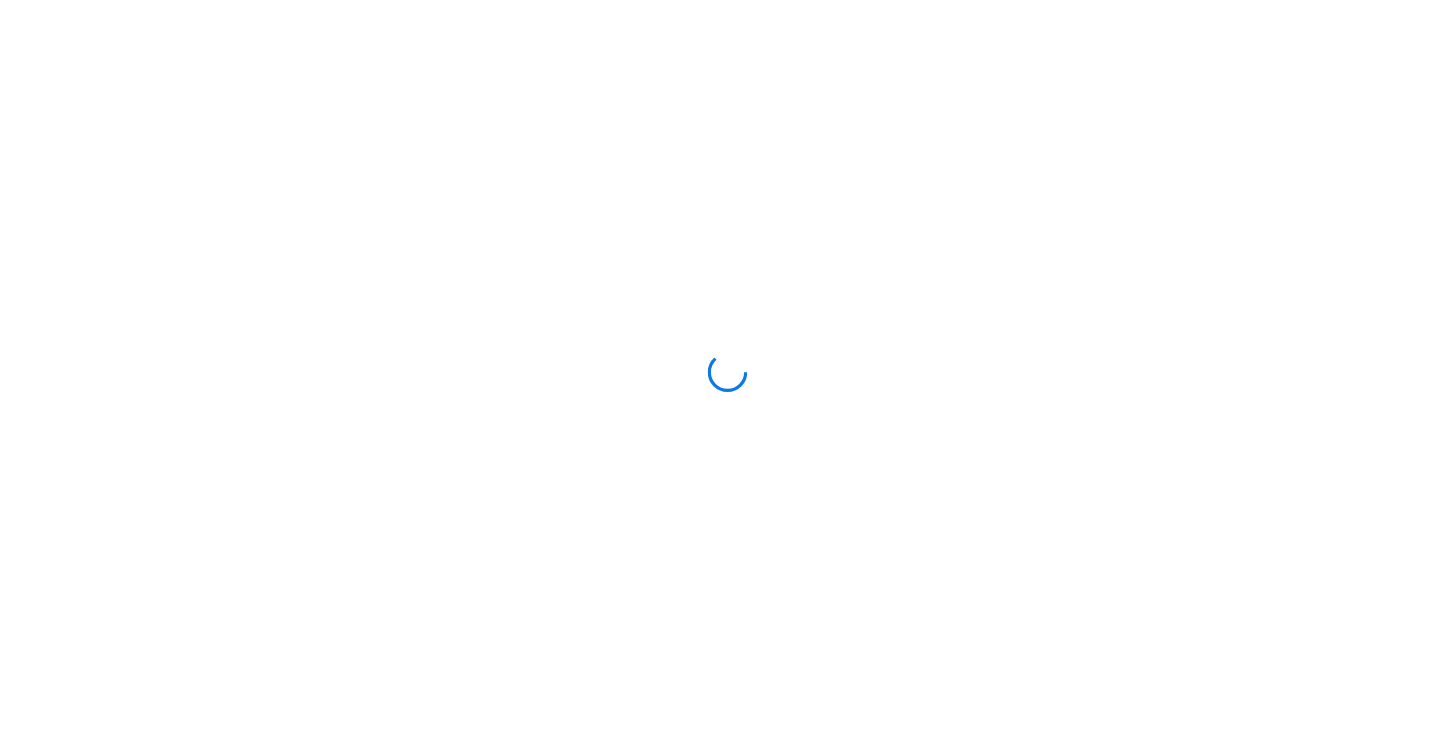 scroll, scrollTop: 0, scrollLeft: 0, axis: both 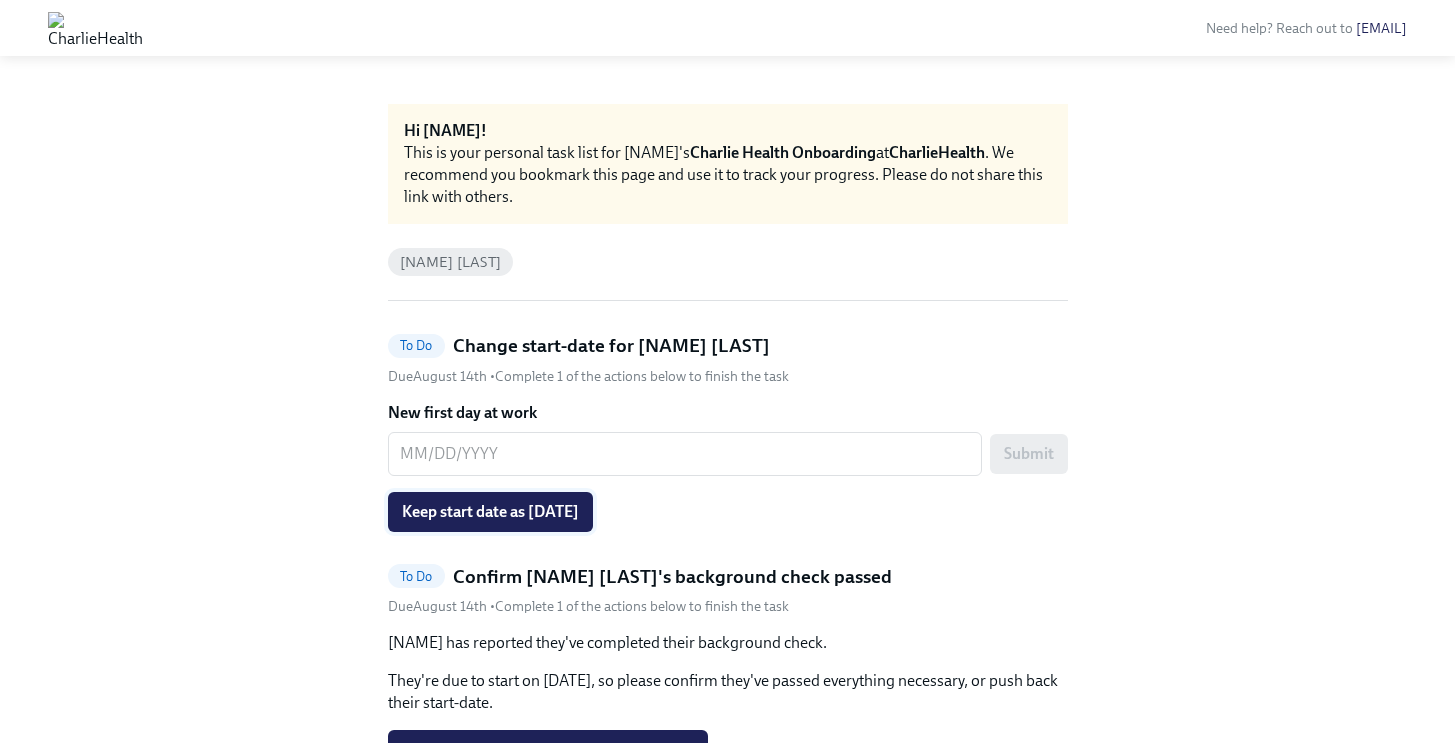 click on "Keep start date as 08/18/2025" at bounding box center [490, 512] 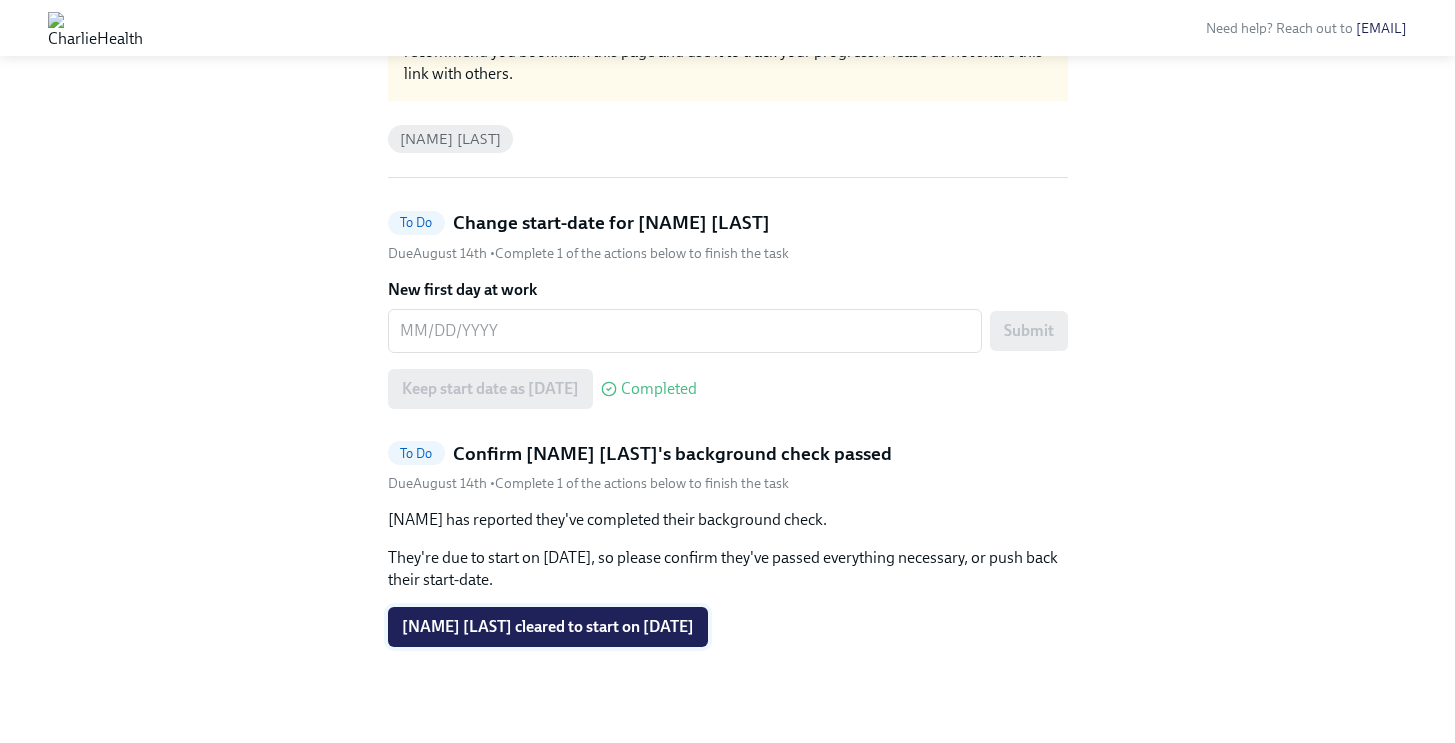 scroll, scrollTop: 39, scrollLeft: 0, axis: vertical 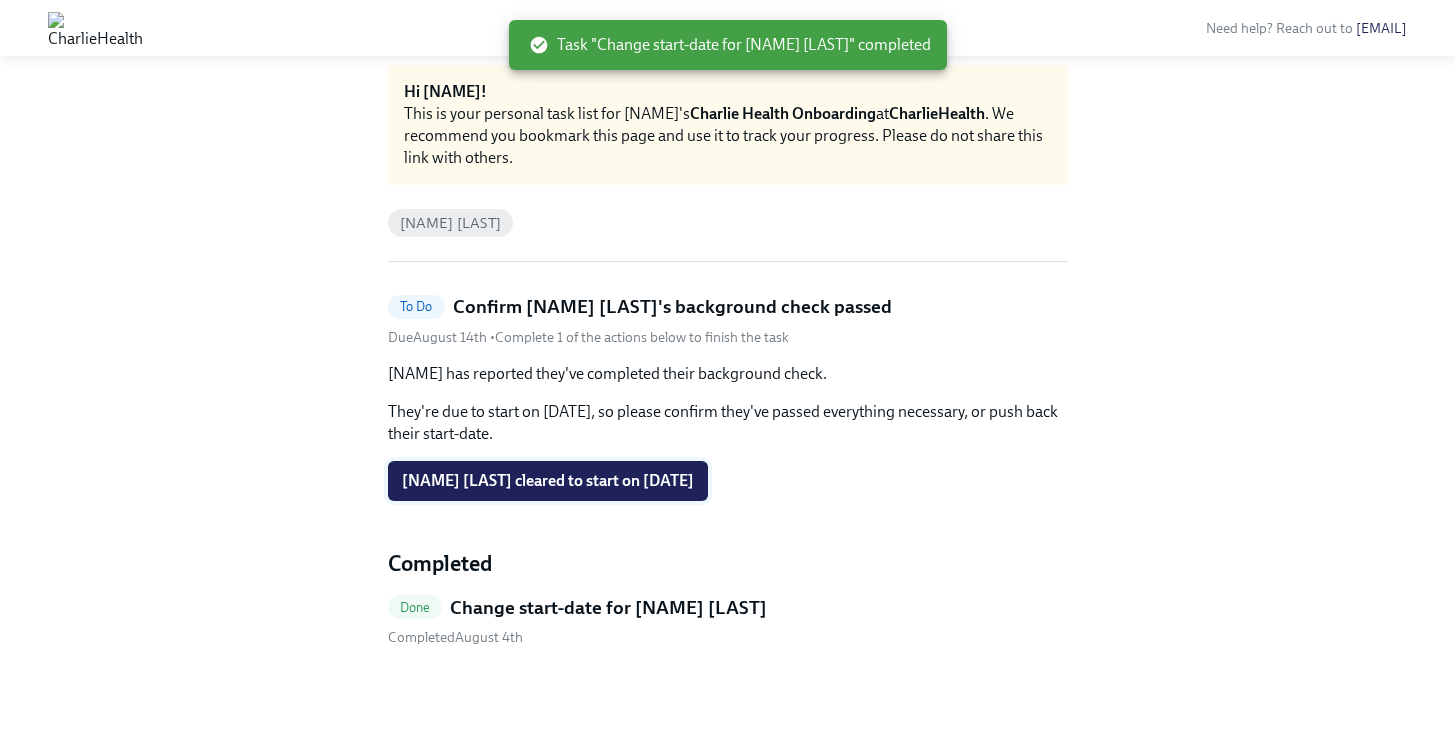 click on "Done Change start-date for Jack Elder   Completed  August 4th" at bounding box center (728, 621) 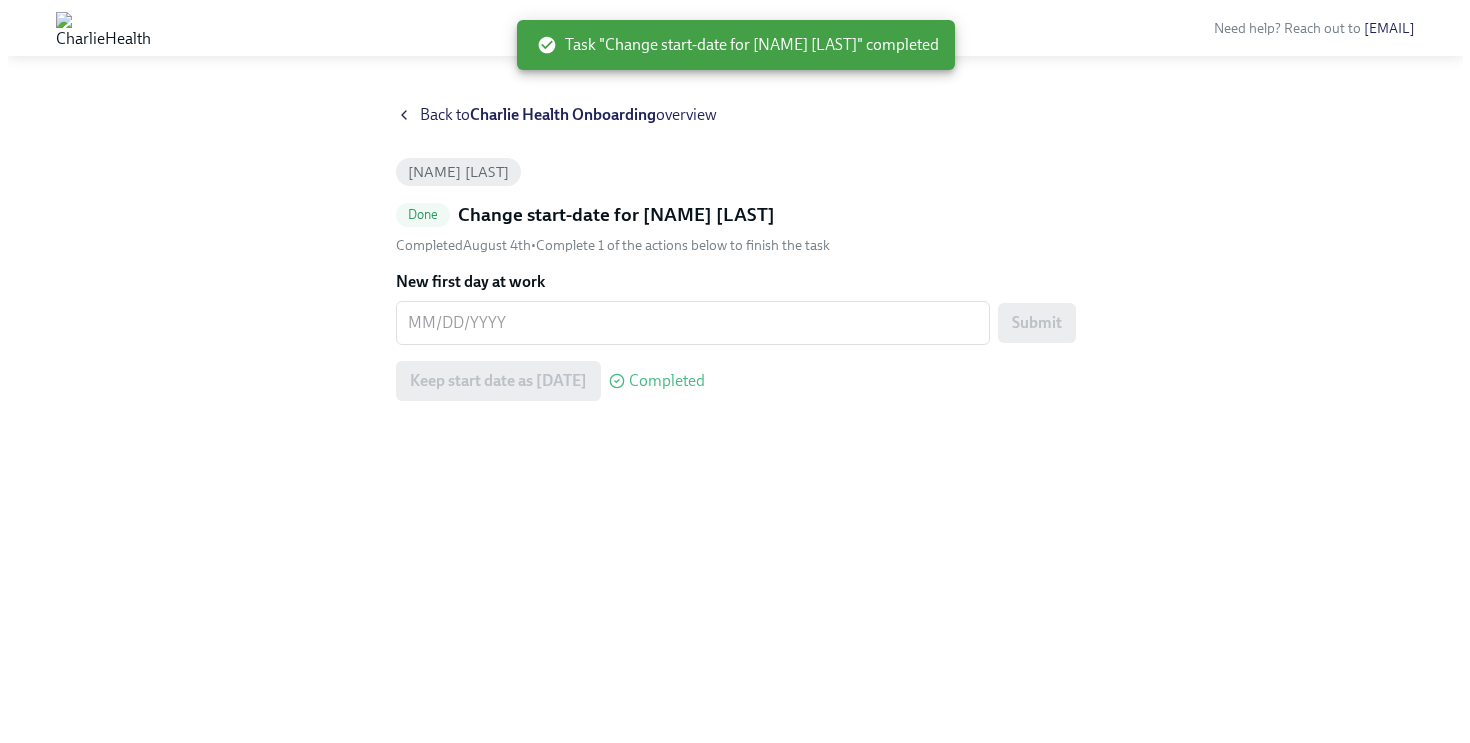 scroll, scrollTop: 0, scrollLeft: 0, axis: both 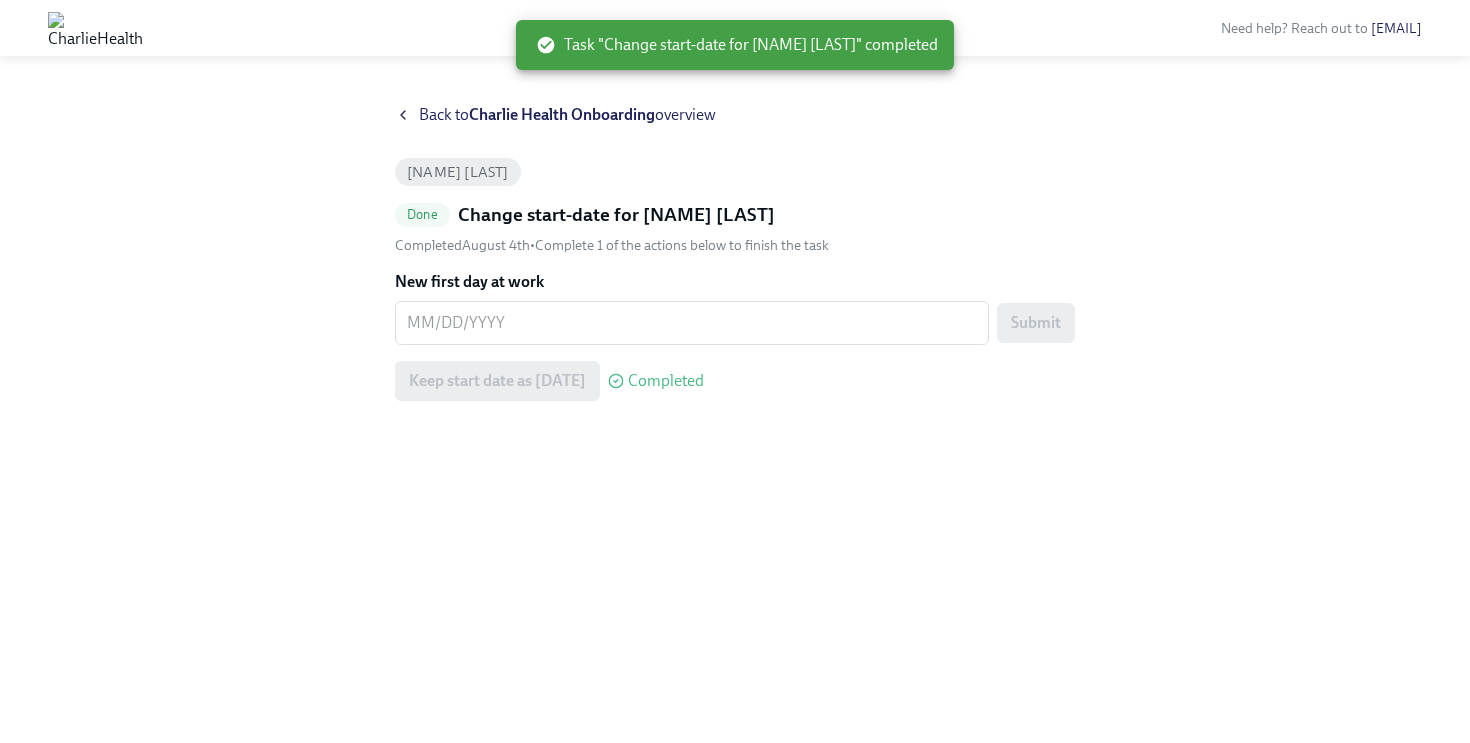 click on "Back to  Charlie Health Onboarding  overview" at bounding box center [567, 115] 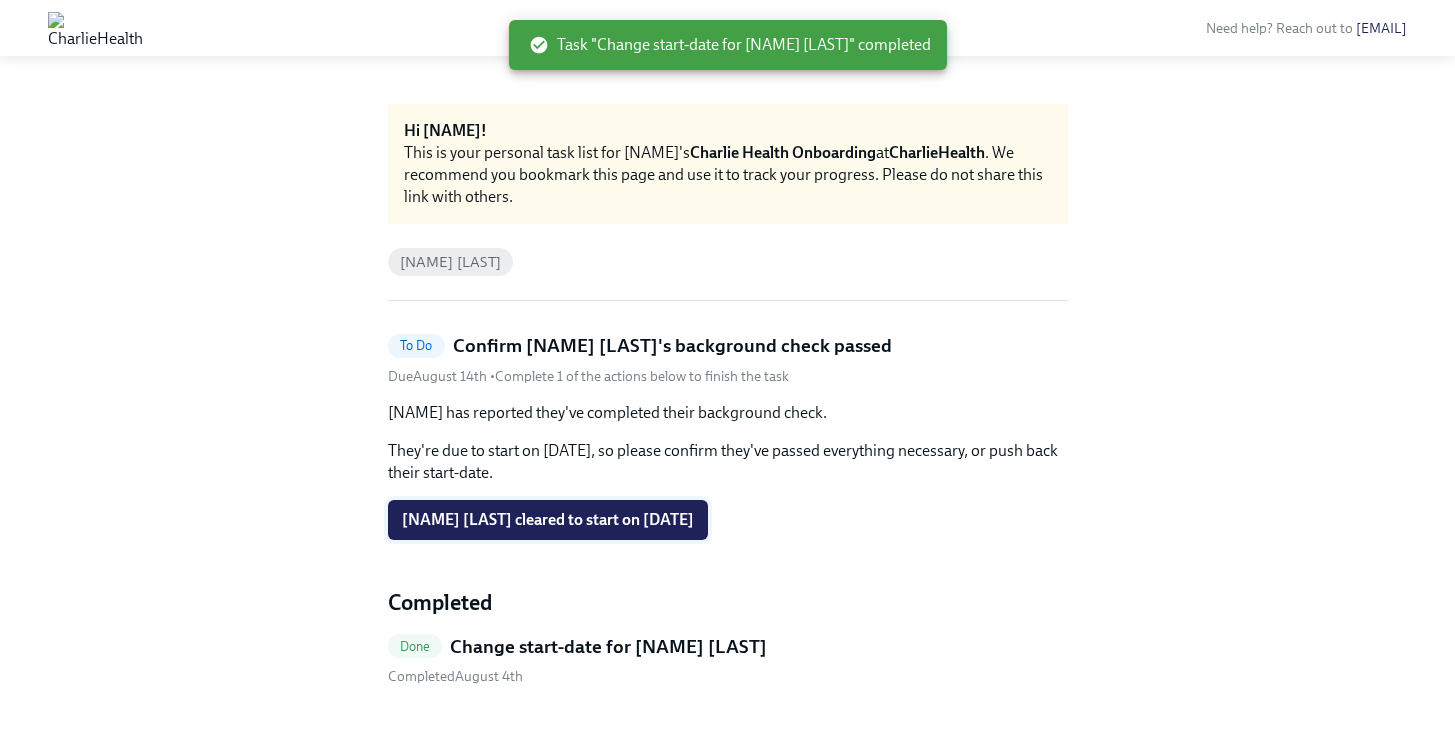 click on "Jack Elder cleared to start on 08/18/2025" at bounding box center [548, 520] 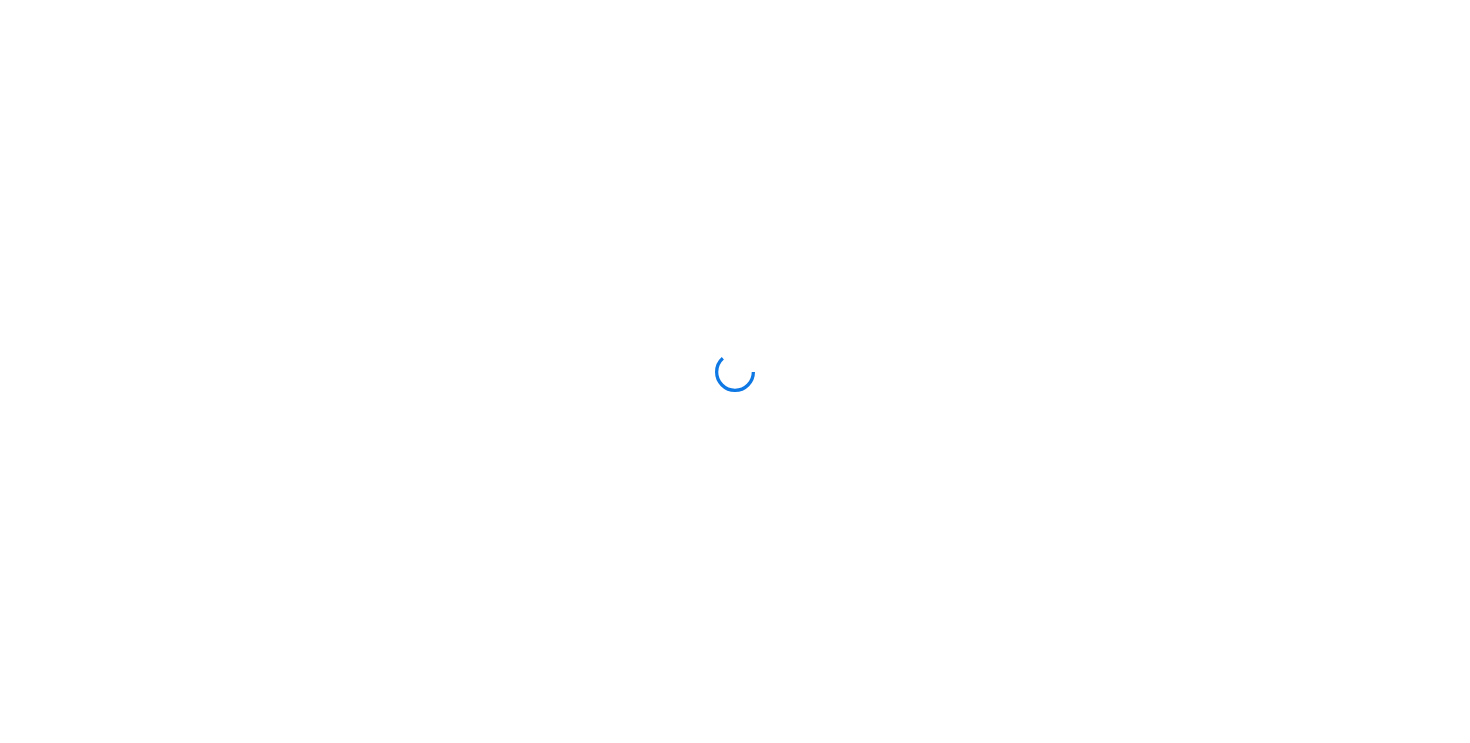 scroll, scrollTop: 0, scrollLeft: 0, axis: both 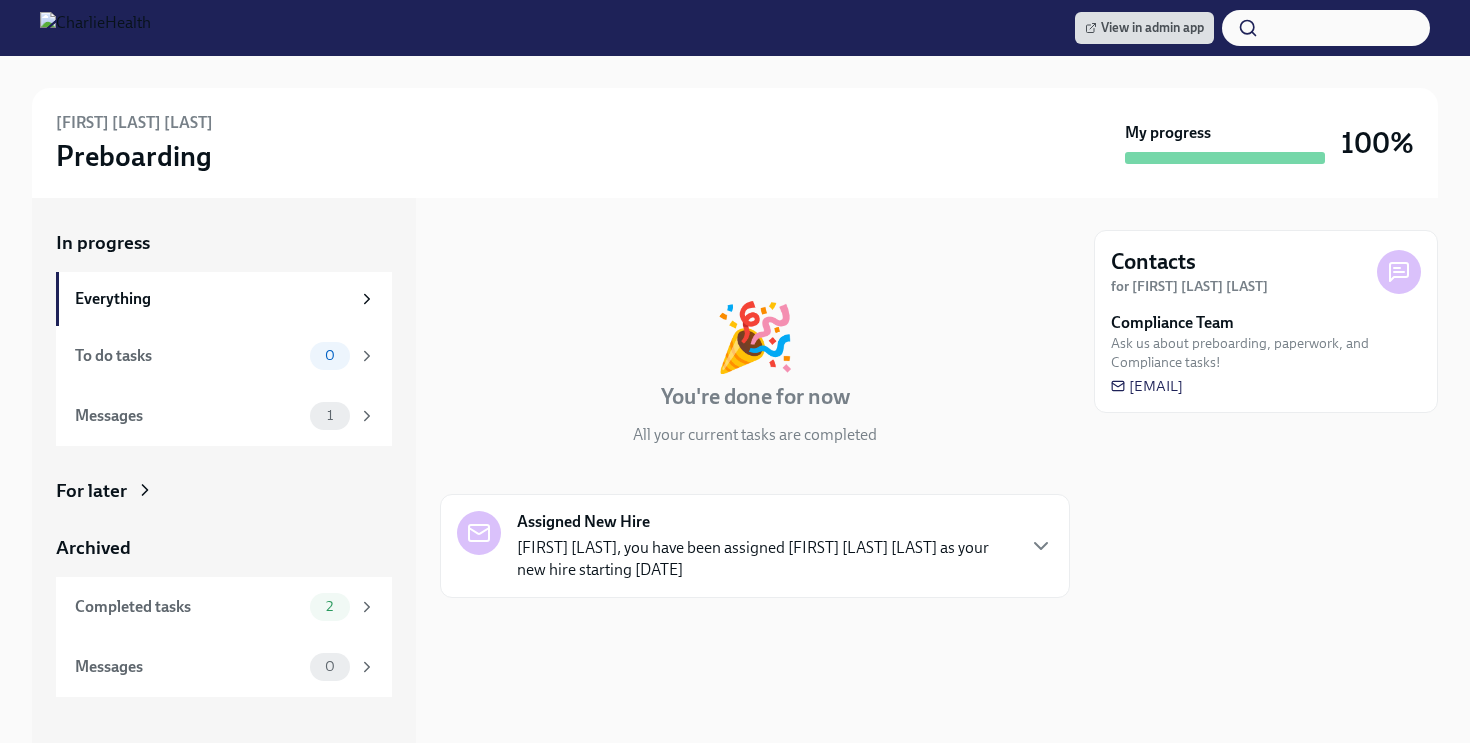 click on "For later" at bounding box center (224, 491) 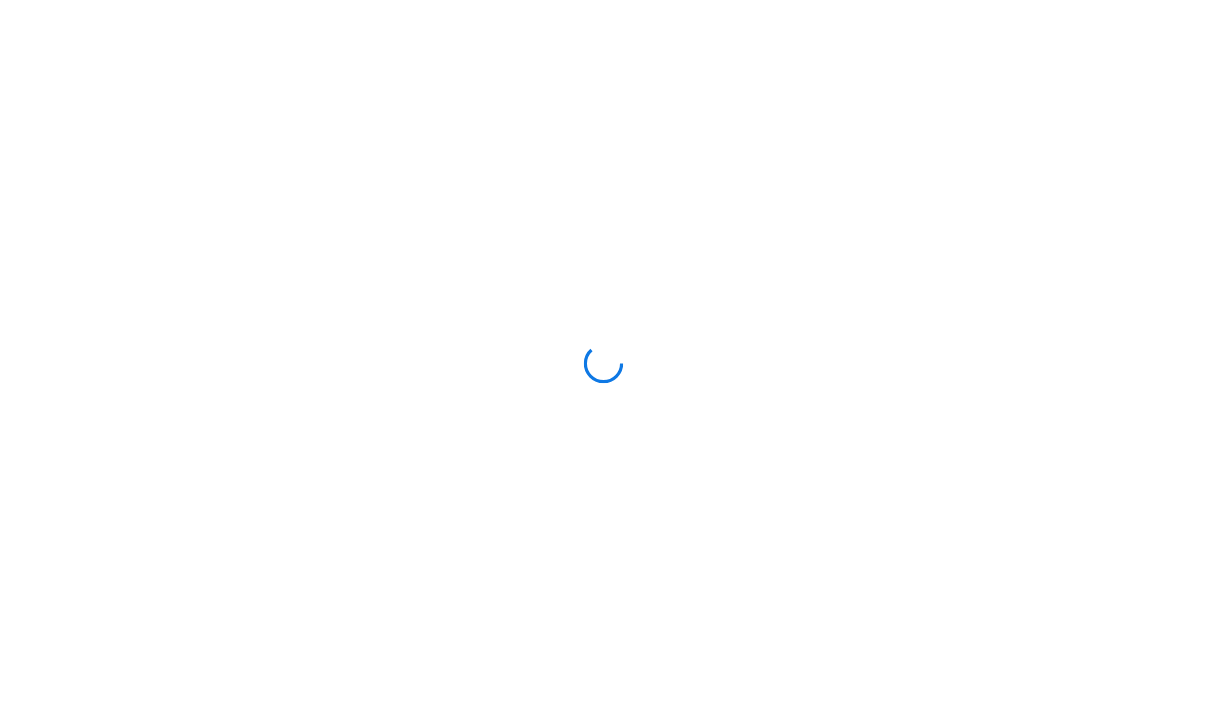 scroll, scrollTop: 0, scrollLeft: 0, axis: both 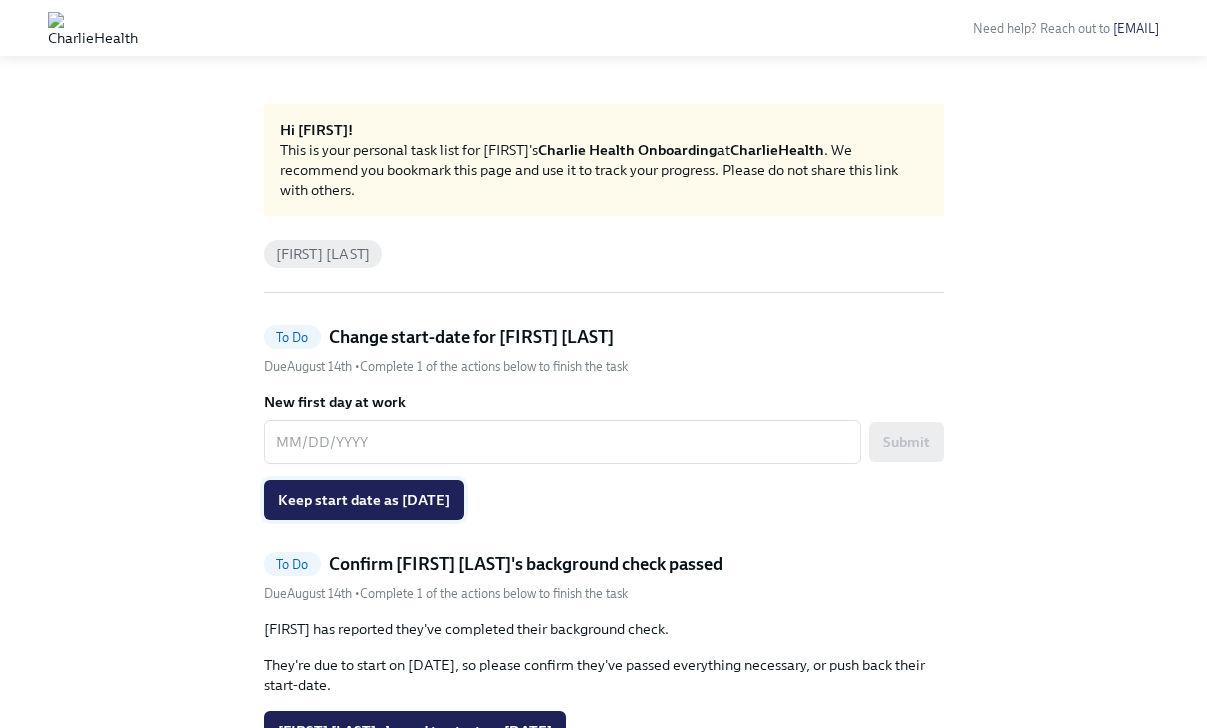 click on "Keep start date as [DATE]" at bounding box center (364, 500) 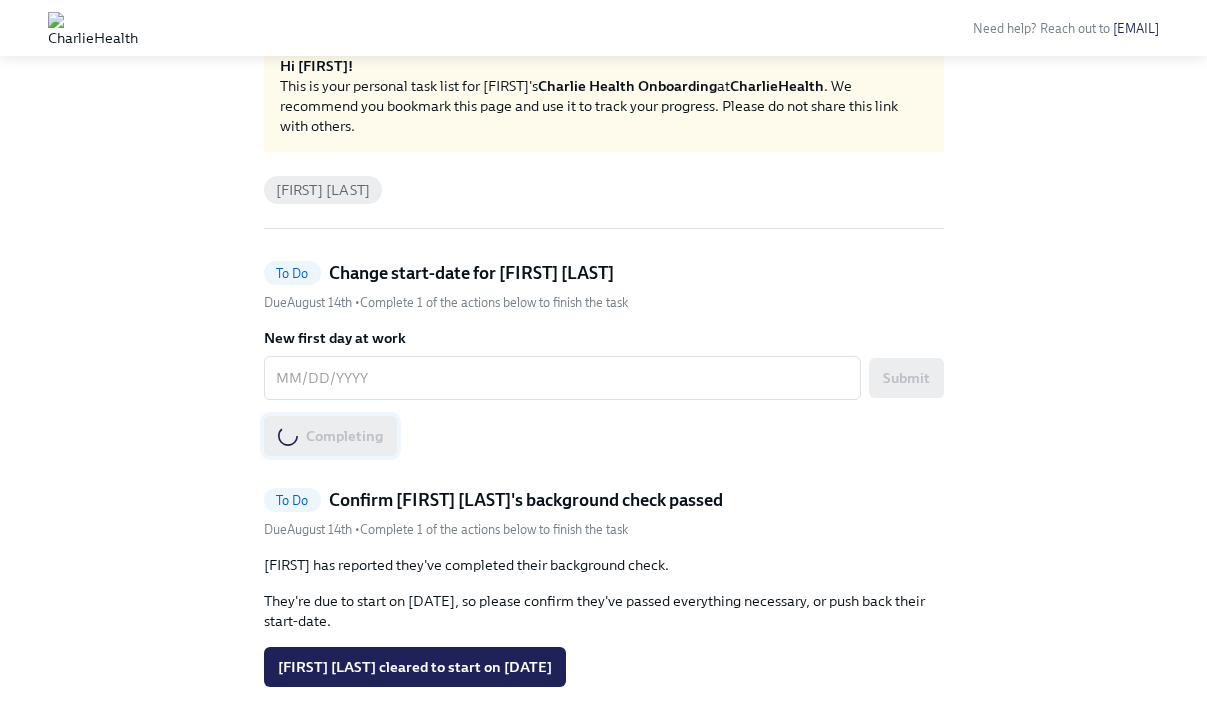 scroll, scrollTop: 119, scrollLeft: 0, axis: vertical 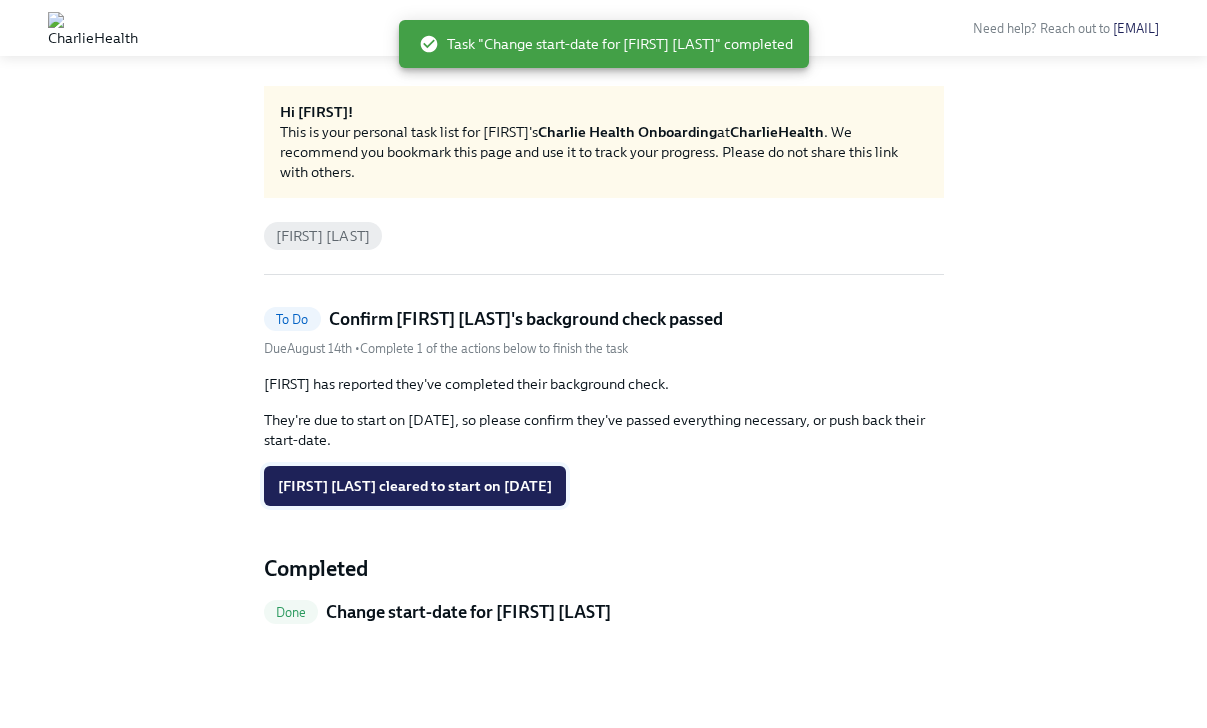 click on "To Do Confirm [FIRST] [LAST]'s background check passed Due  [DATE]       •  Complete 1 of the actions below to finish the task [FIRST] has reported they've completed their background check.
They're due to start on [DATE], so please confirm they've passed everything necessary, or push back their start-date. [FIRST] [LAST] cleared to start on [DATE] Completed Done Change start-date for [FIRST] [LAST]" at bounding box center [604, 469] 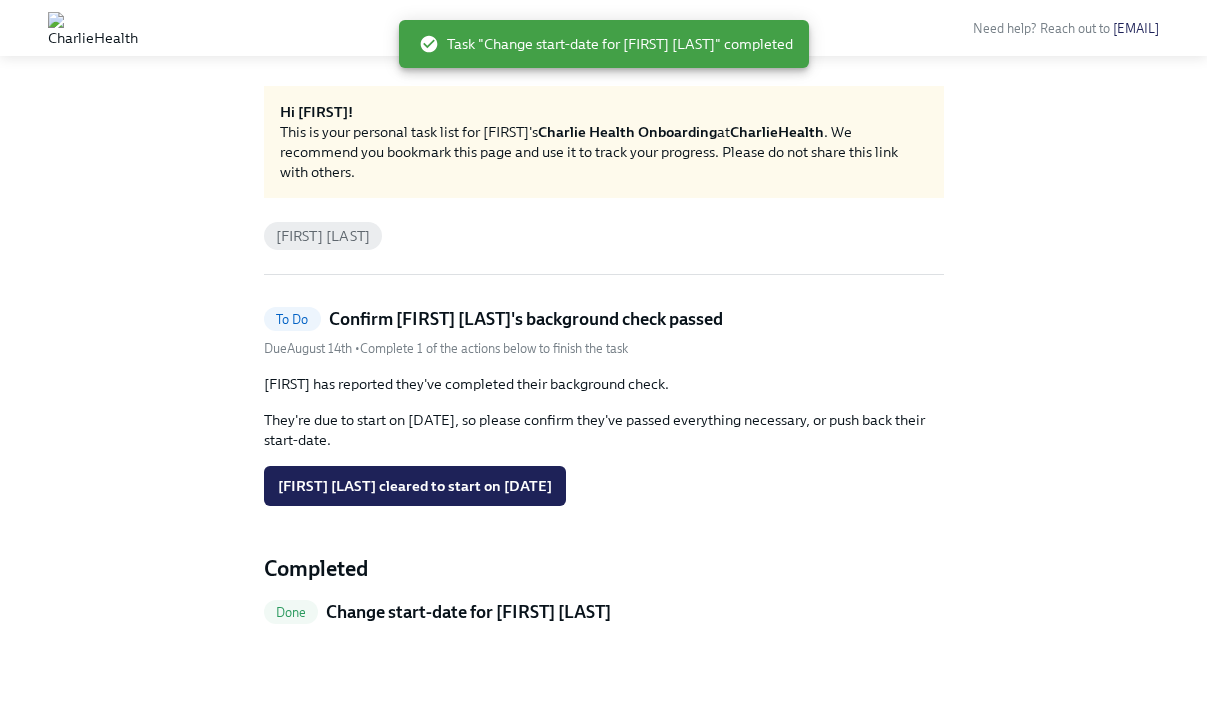 scroll, scrollTop: 37, scrollLeft: 0, axis: vertical 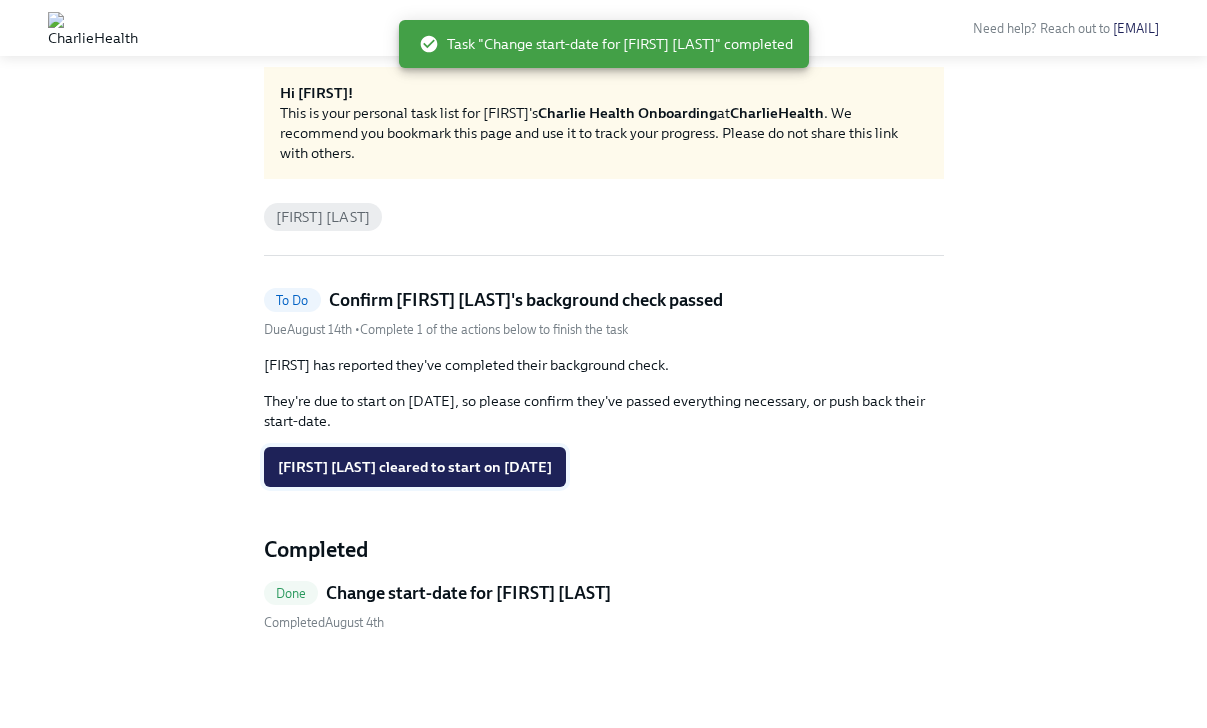 click on "[FIRST] [LAST] cleared to start on [DATE]" at bounding box center [415, 467] 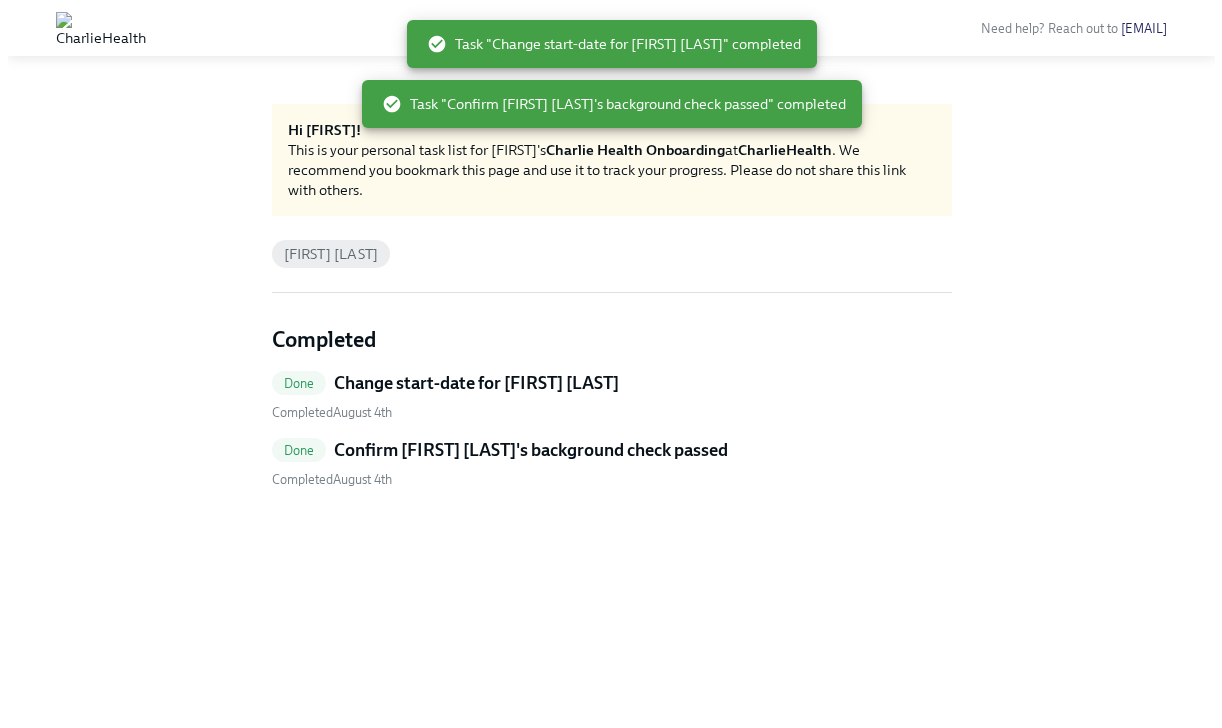 scroll, scrollTop: 0, scrollLeft: 0, axis: both 